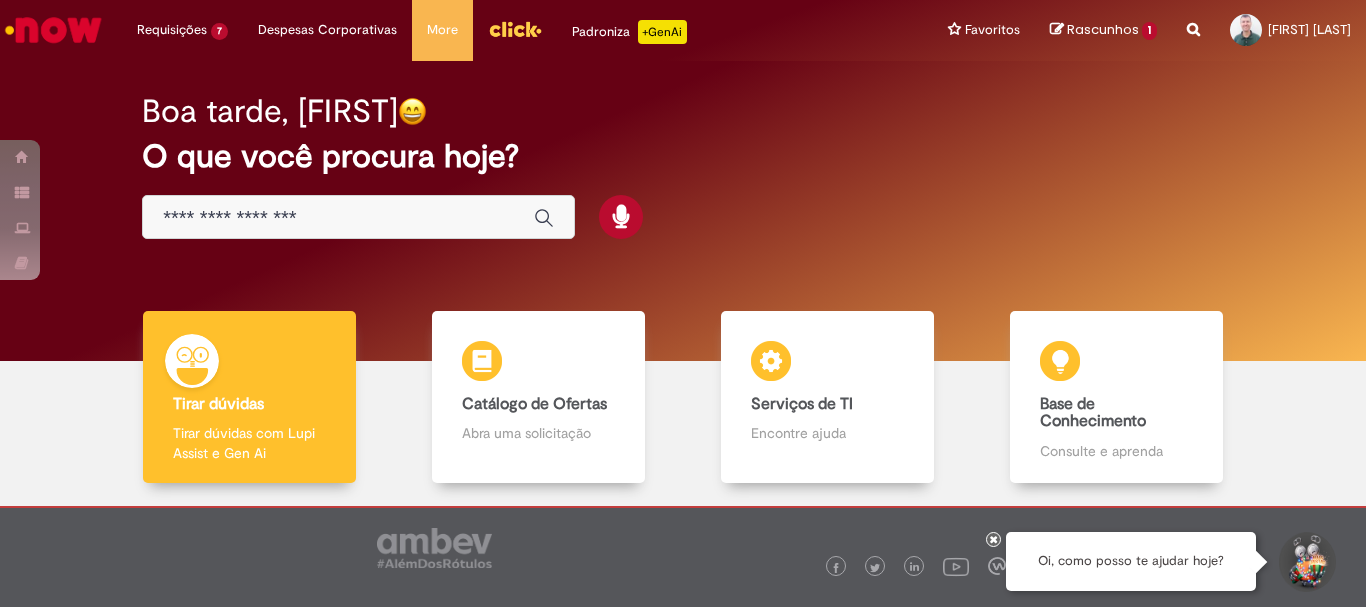 scroll, scrollTop: 0, scrollLeft: 0, axis: both 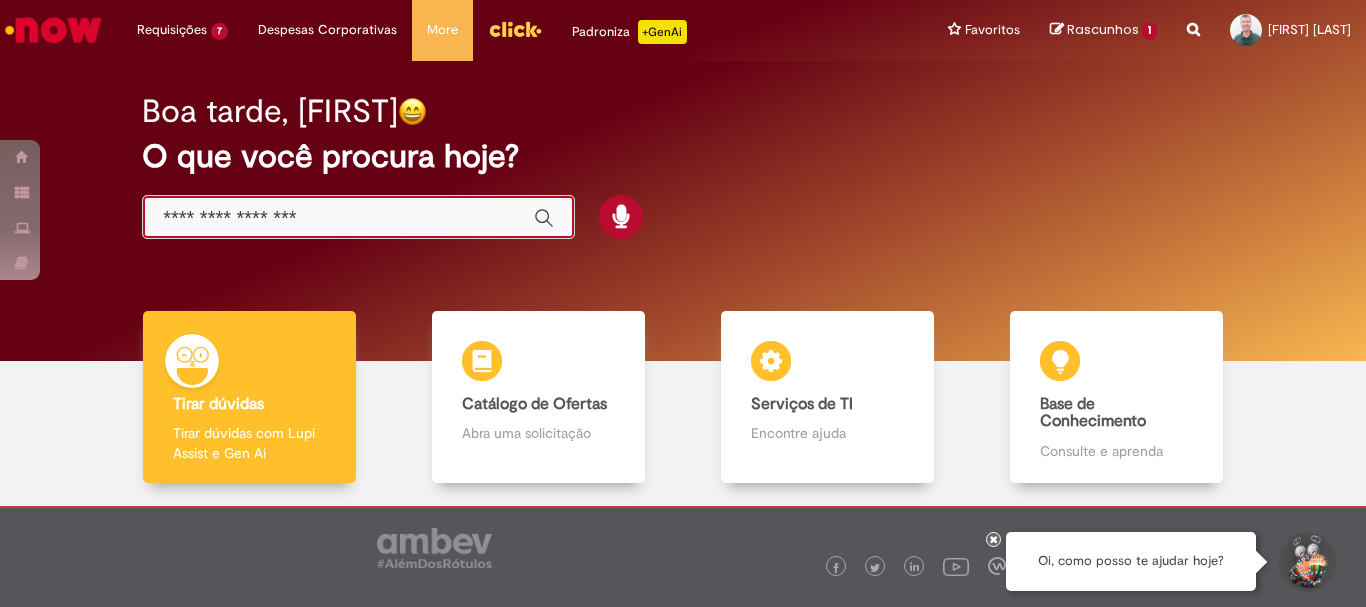 click at bounding box center (338, 218) 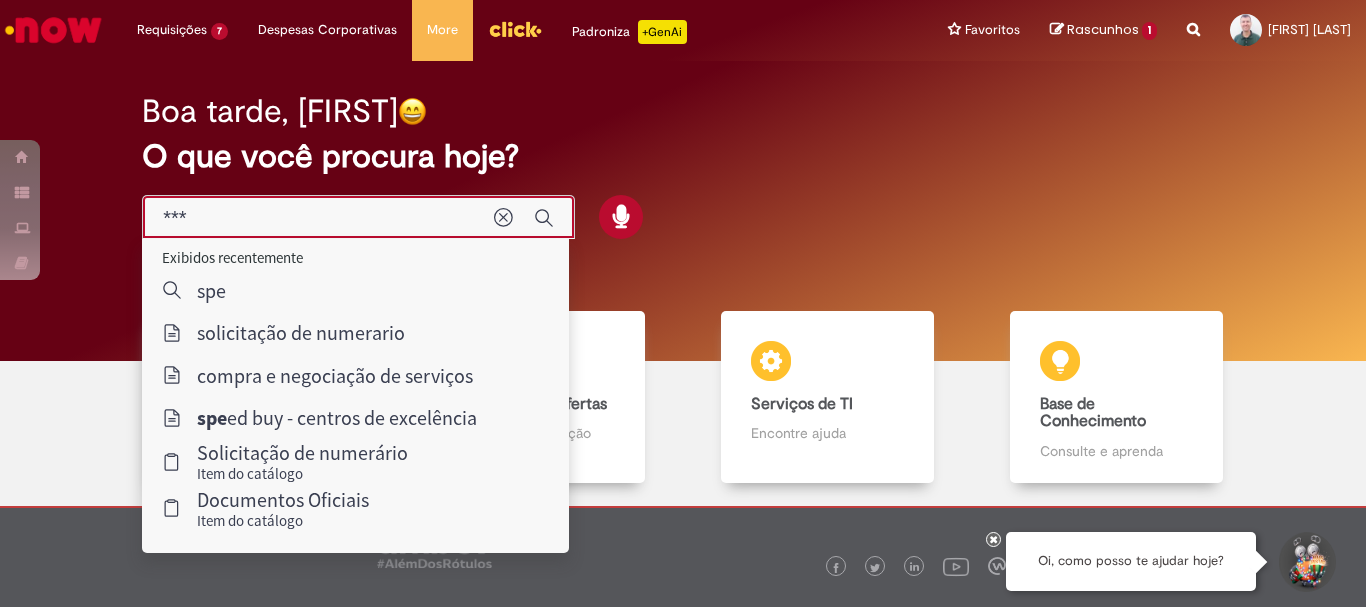 type on "****" 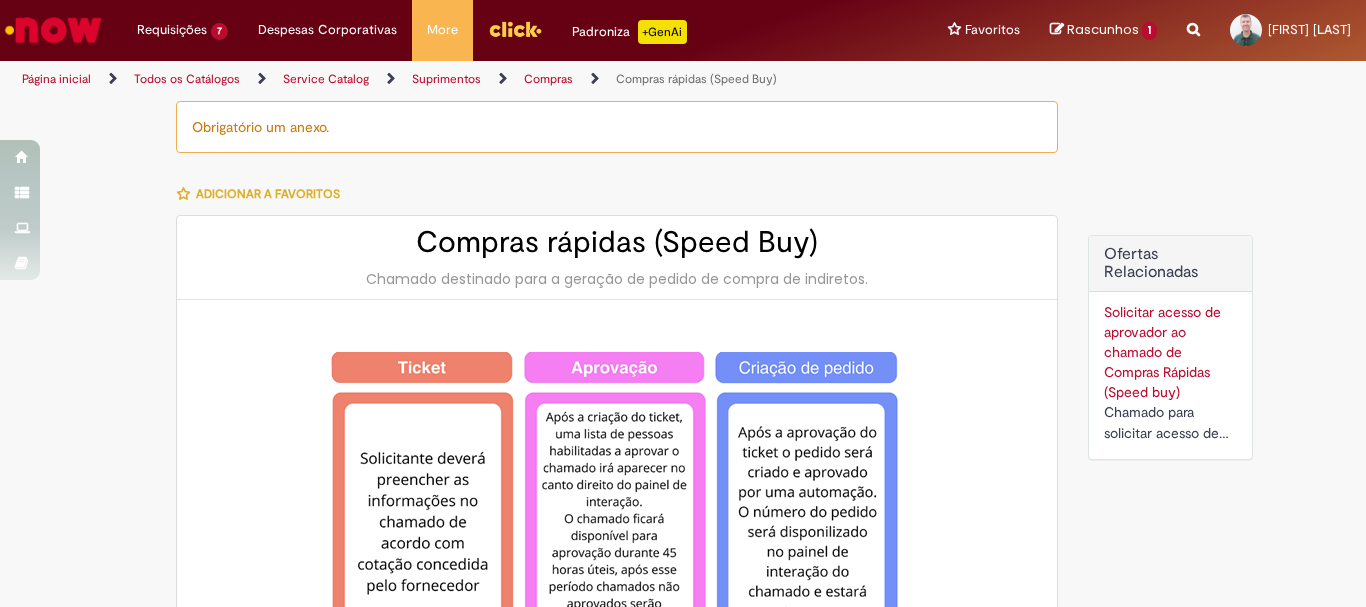 type on "********" 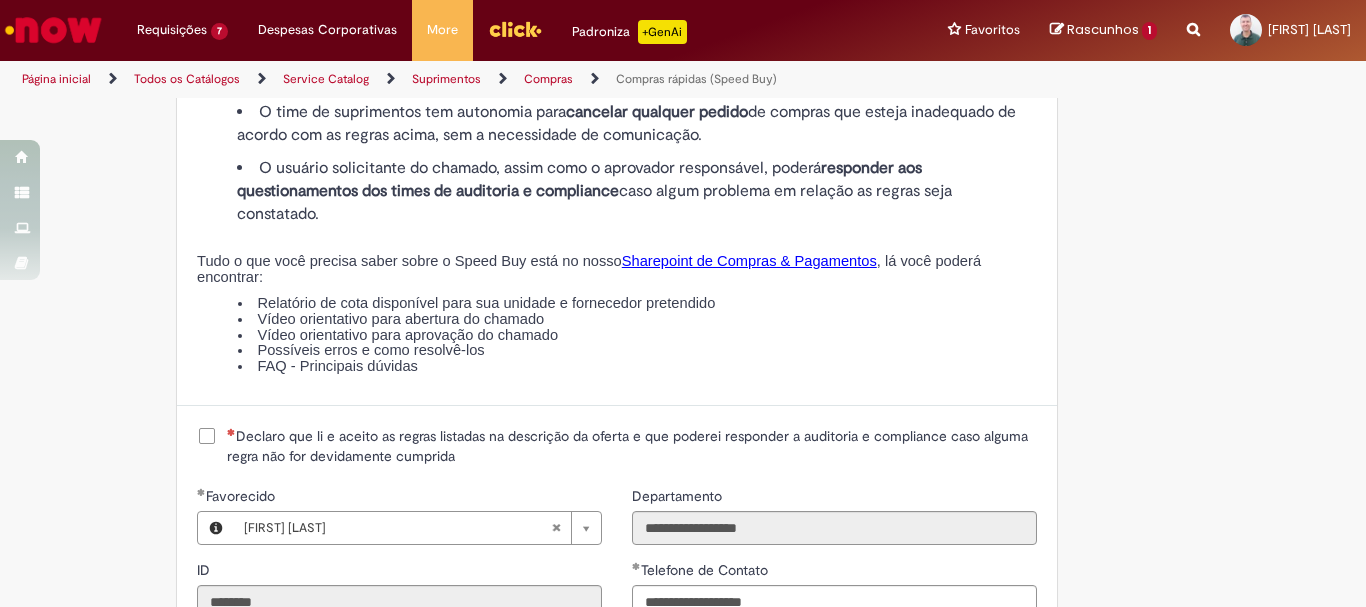 scroll, scrollTop: 2400, scrollLeft: 0, axis: vertical 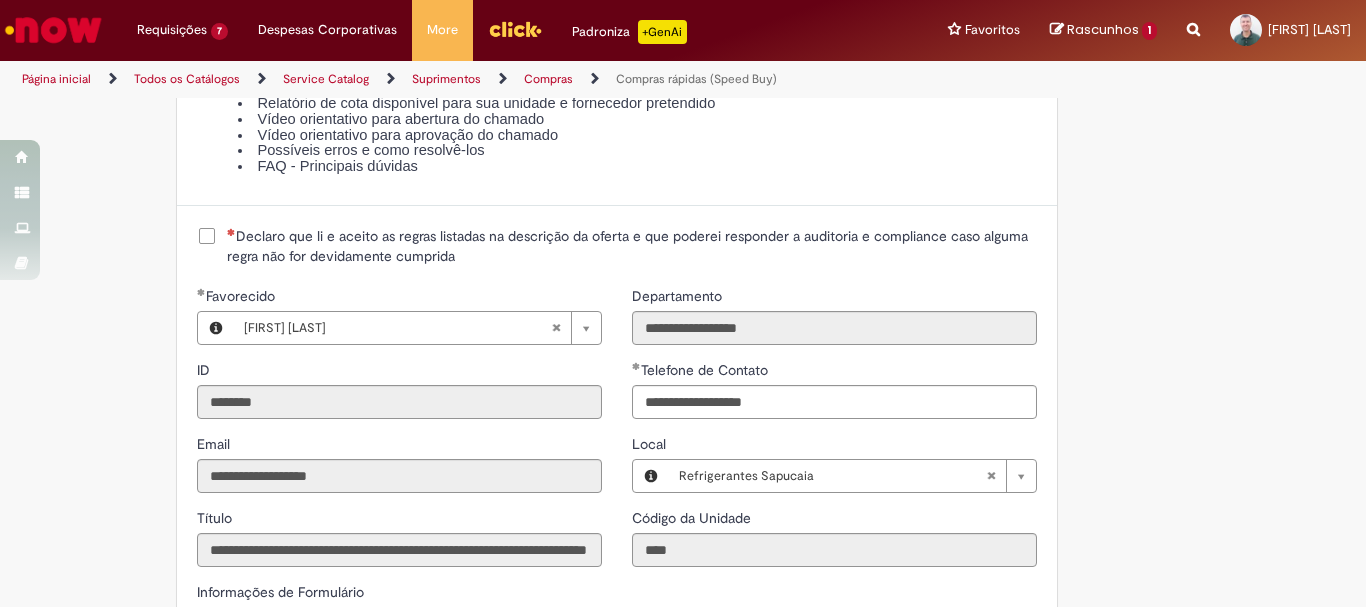 click on "Declaro que li e aceito as regras listadas na descrição da oferta e que poderei responder a auditoria e compliance caso alguma regra não for devidamente cumprida" at bounding box center (617, 246) 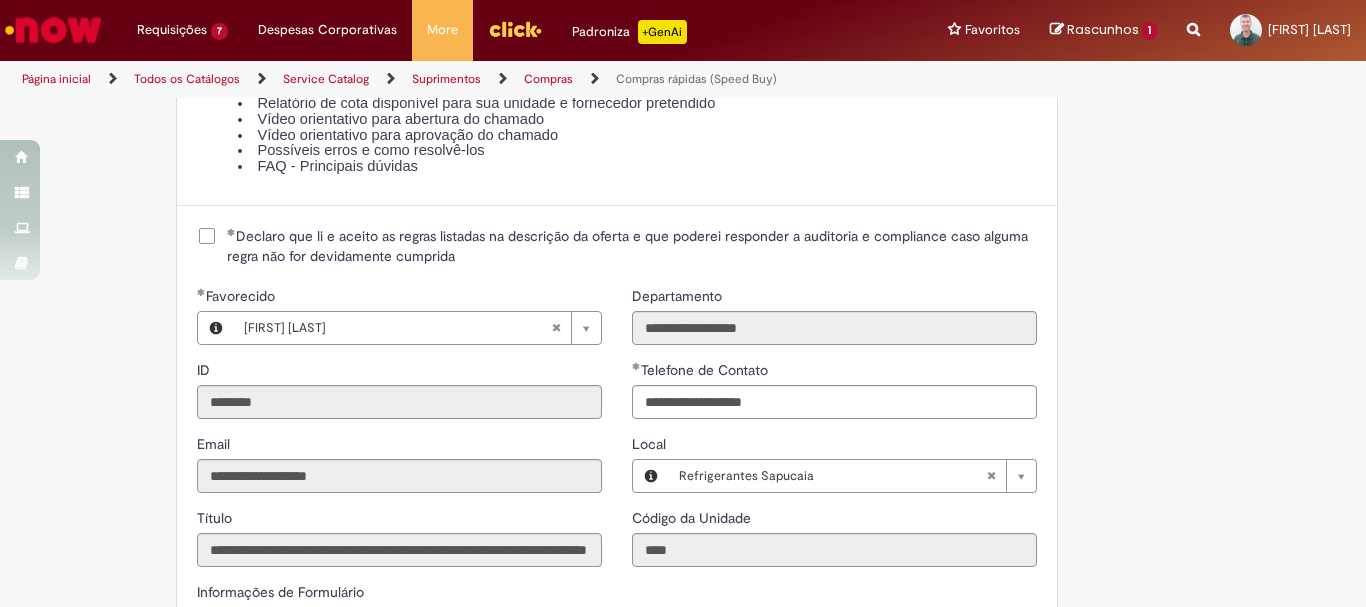 scroll, scrollTop: 2700, scrollLeft: 0, axis: vertical 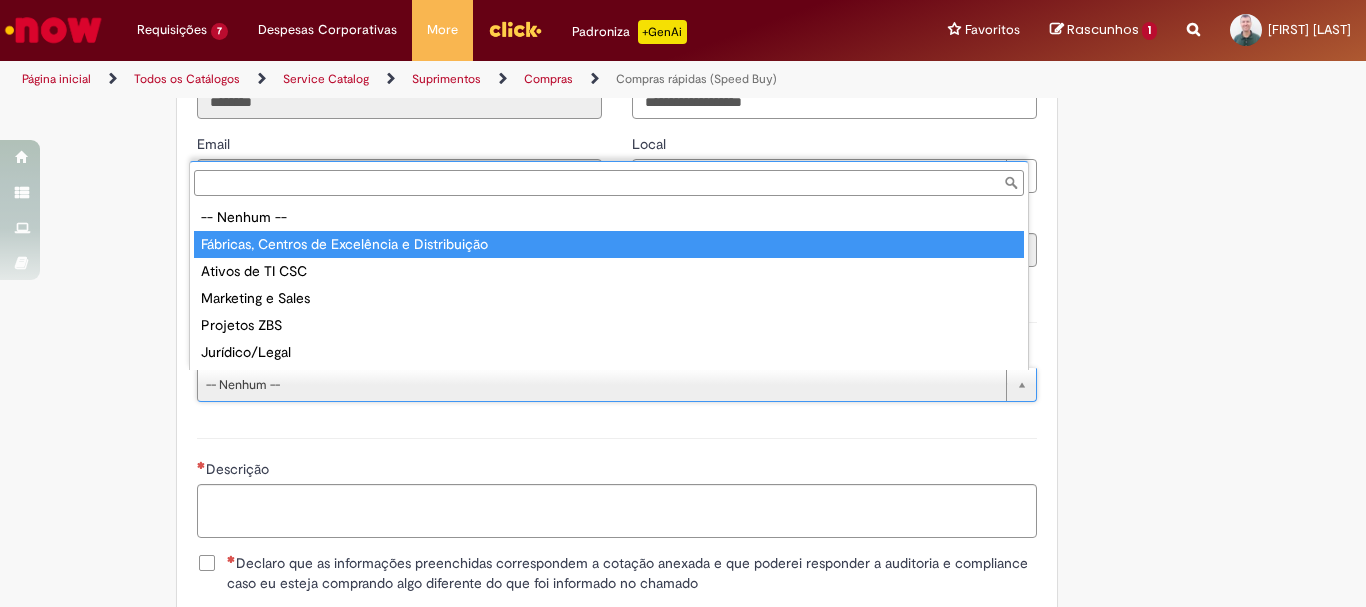 type on "**********" 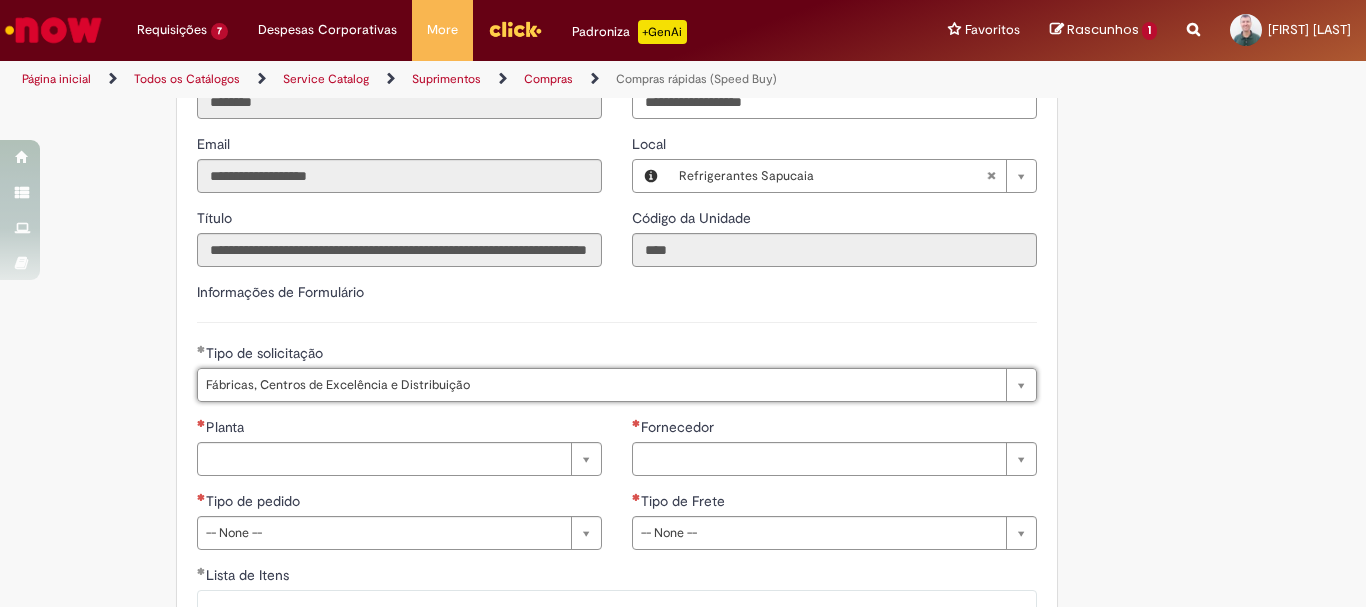 scroll, scrollTop: 2800, scrollLeft: 0, axis: vertical 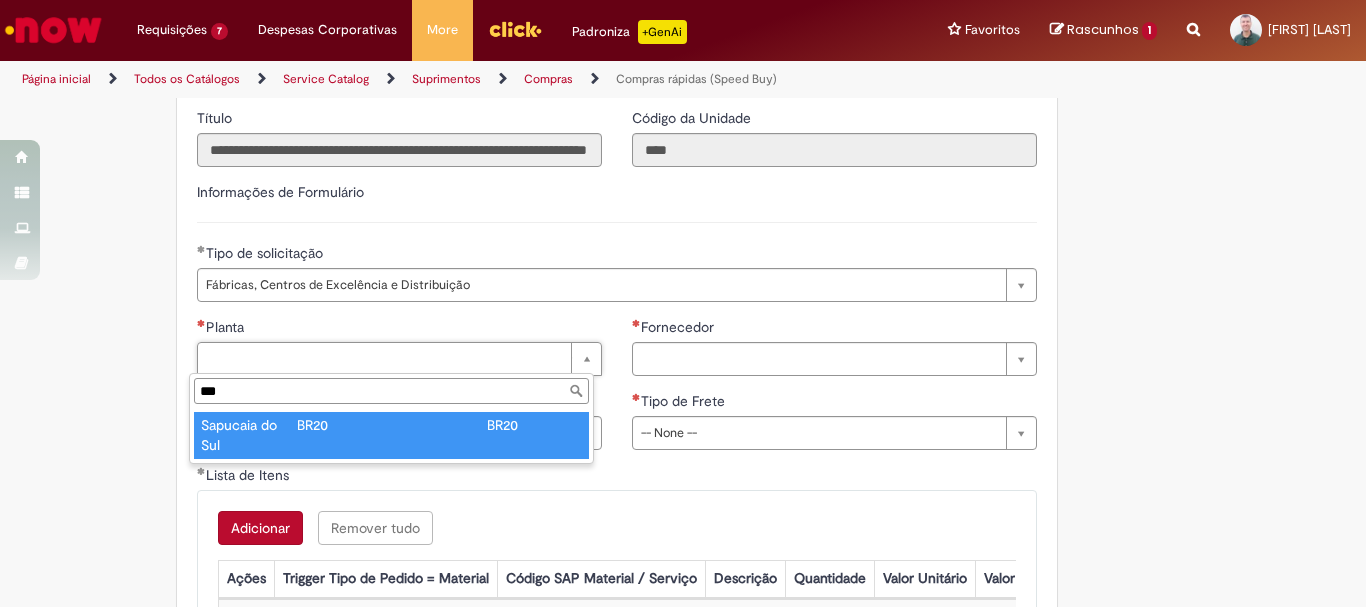 type on "***" 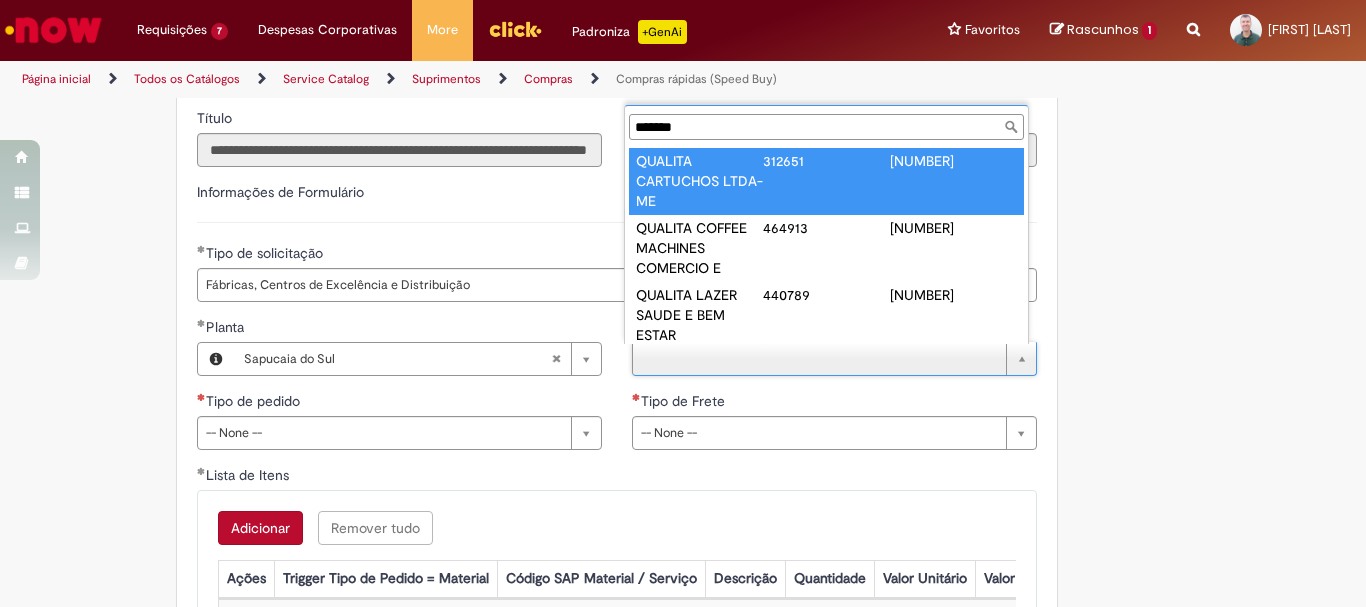 scroll, scrollTop: 1, scrollLeft: 0, axis: vertical 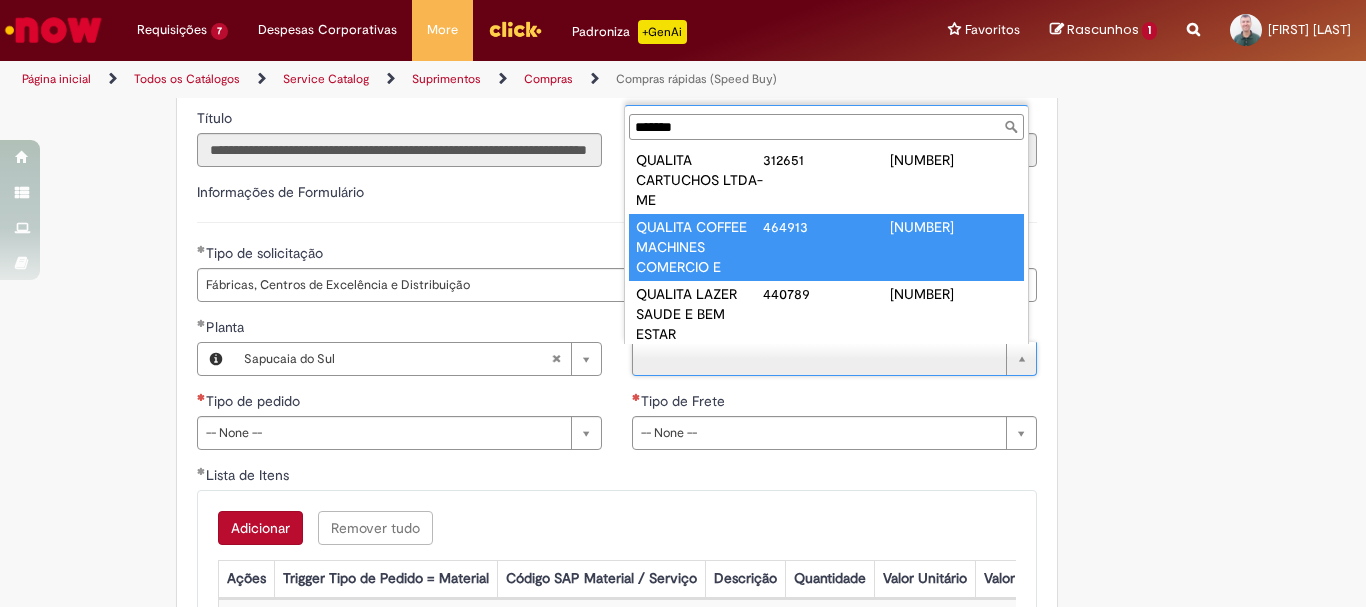 type on "*******" 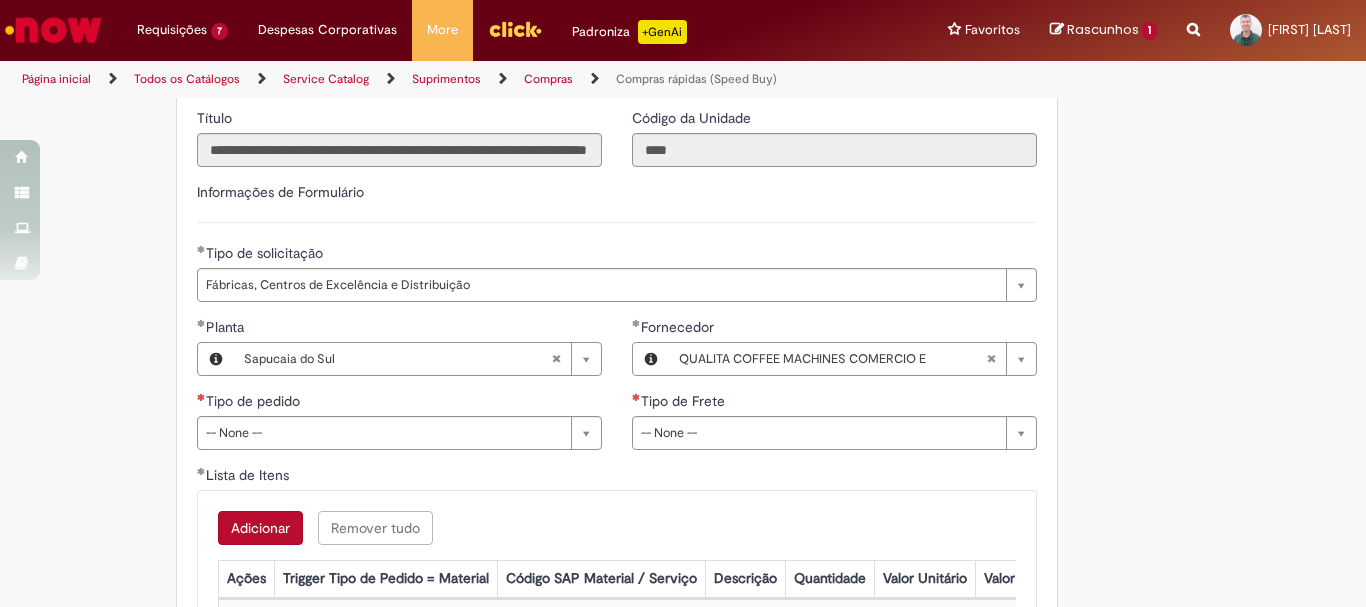 drag, startPoint x: 1258, startPoint y: 442, endPoint x: 1267, endPoint y: 437, distance: 10.29563 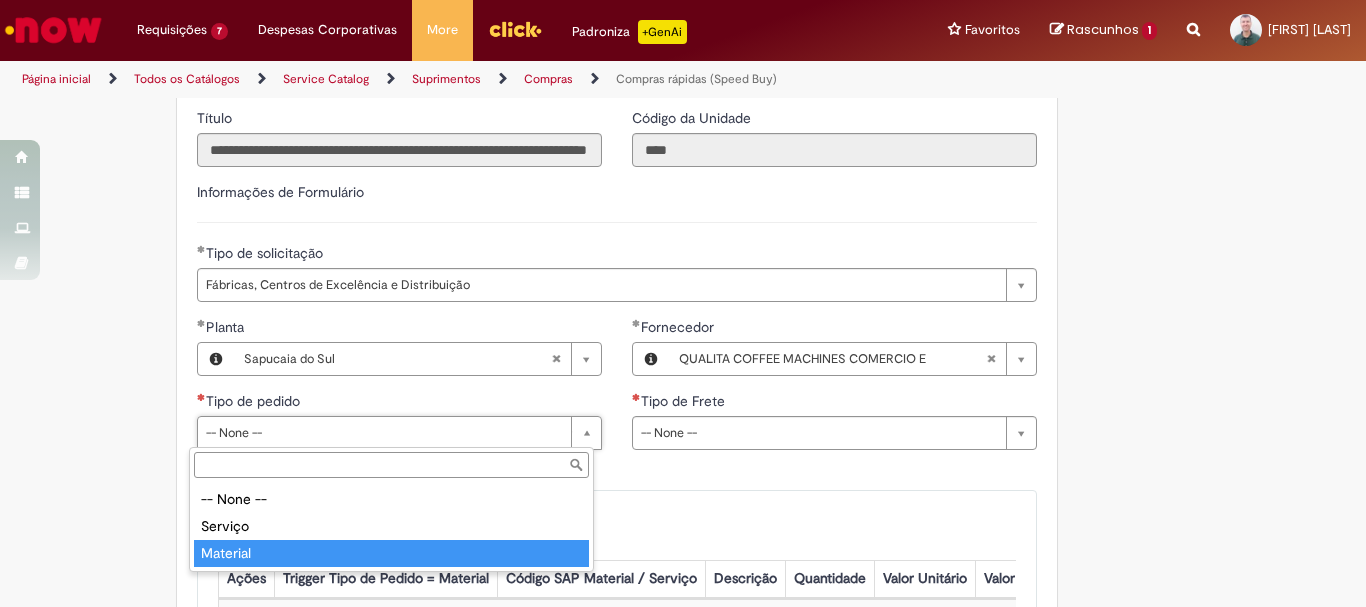 type on "********" 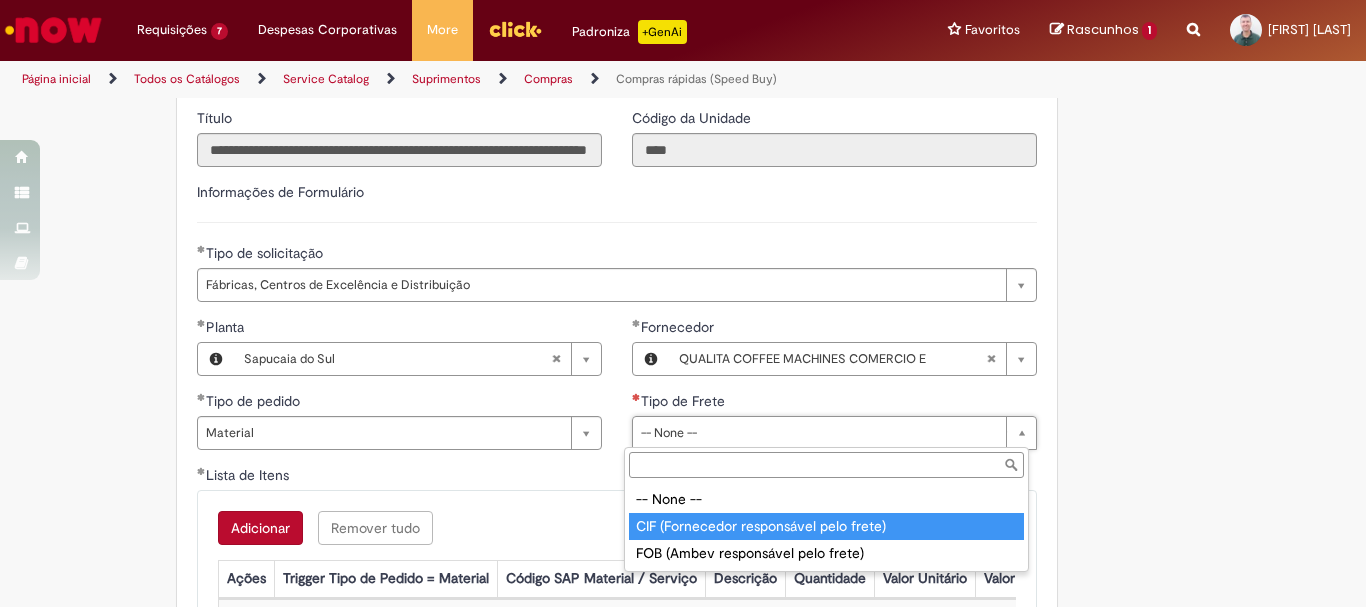 type on "**********" 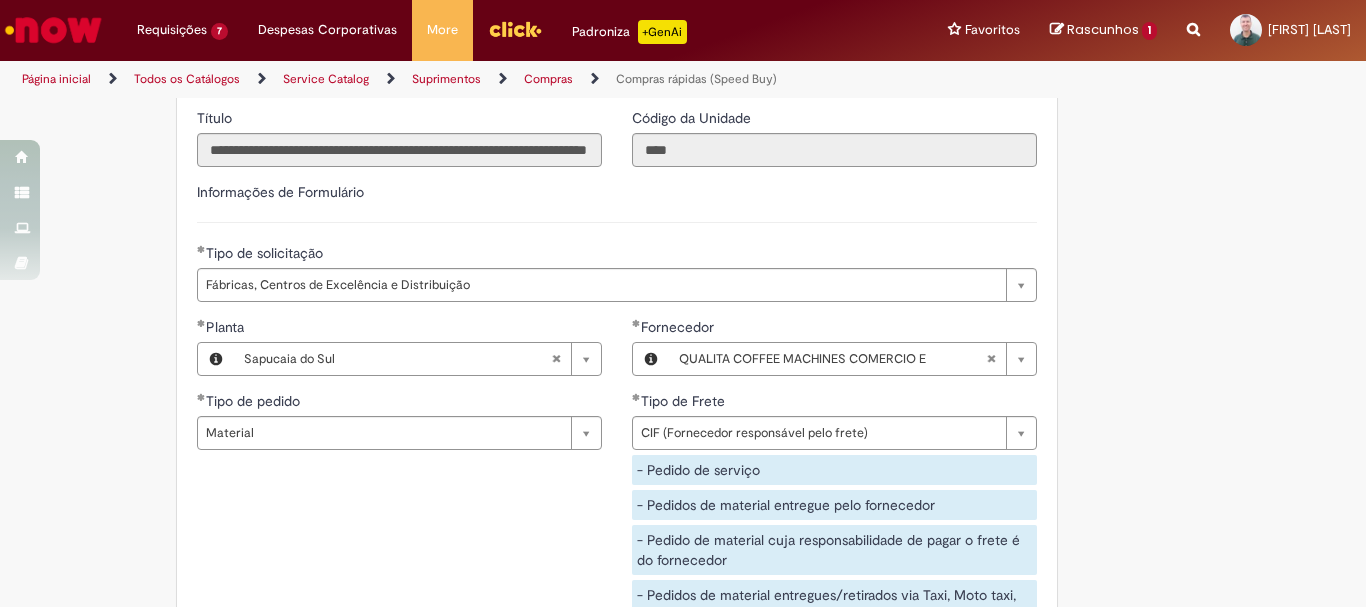 click on "Obrigatório um anexo.
Adicionar a Favoritos
Compras rápidas (Speed Buy)
Chamado destinado para a geração de pedido de compra de indiretos.
O Speed buy é a ferramenta oficial para a geração de pedidos de compra que atenda aos seguintes requisitos:
Compras de material e serviço indiretos
Compras inferiores a R$13.000 *
Compras com fornecedores nacionais
Compras de material sem contrato ativo no SAP para o centro solicitado
* Essa cota é referente ao tipo de solicitação padrão de Speed buy. Os chamados com cotas especiais podem possuir valores divergentes.
Regras de Utilização
No campo “Tipo de Solicitação” selecionar a opção correspondente a sua unidade de negócio.
Solicitação Padrão de Speed buy:
Fábricas, centros de Excelência e de Distribuição:  habilitado para todos usuários ambev
Ativos   de TI:" at bounding box center [683, -654] 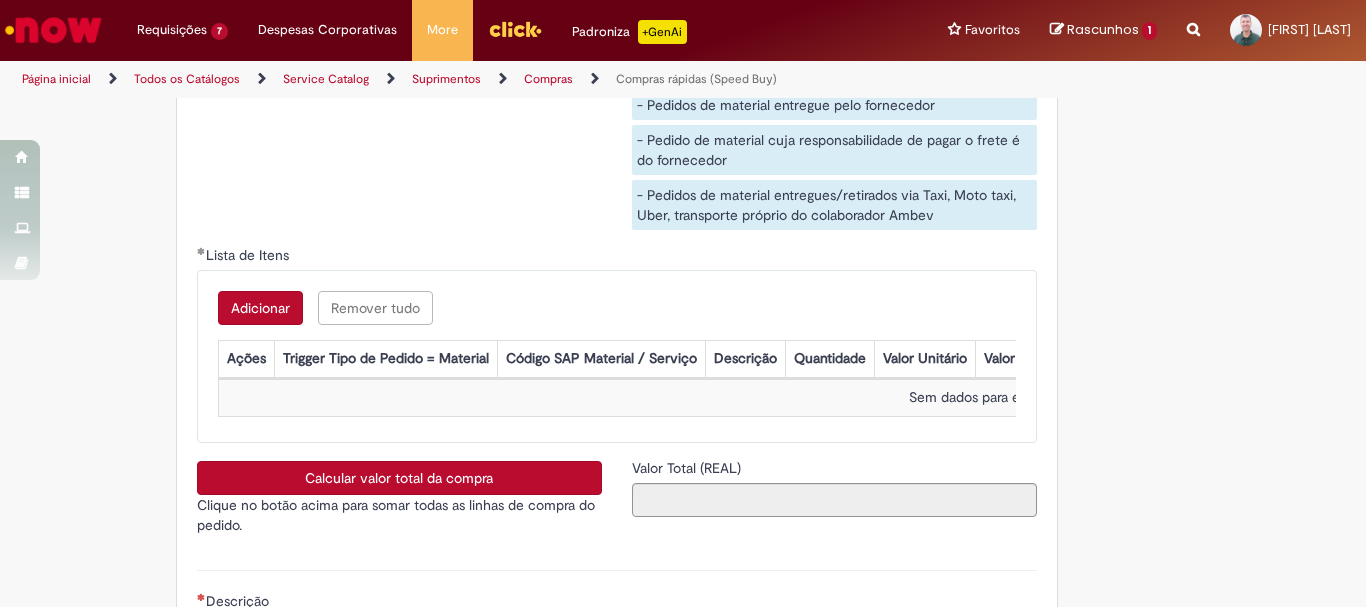 click on "Adicionar" at bounding box center (260, 308) 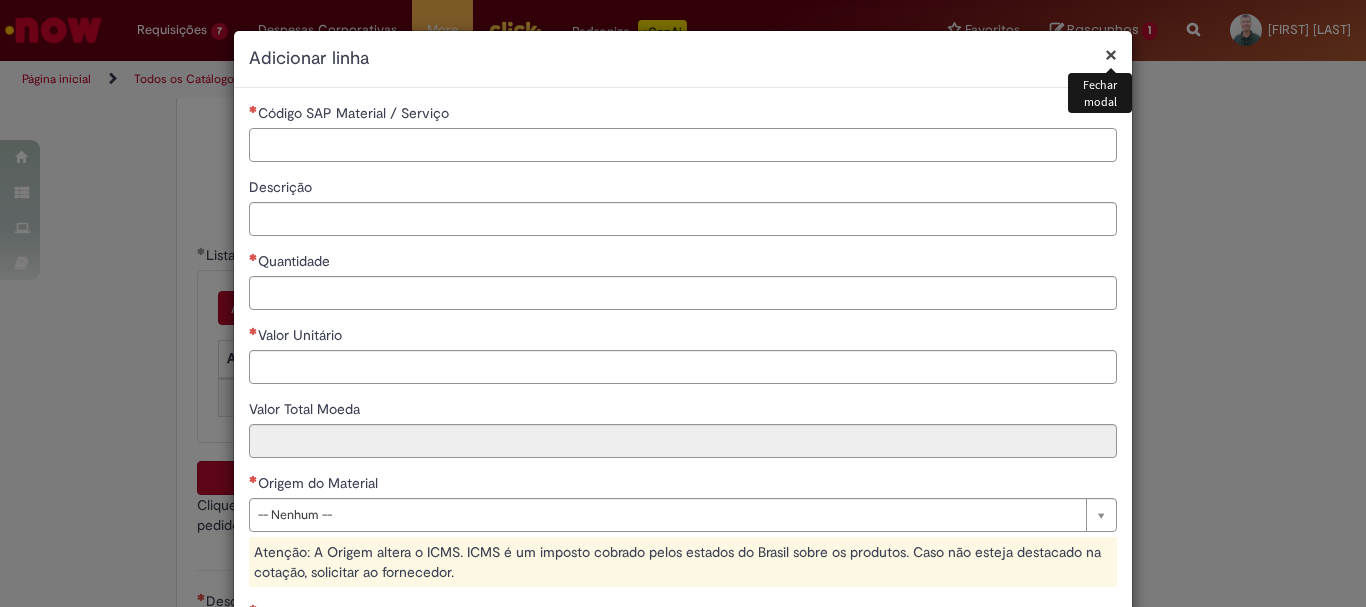 click on "Código SAP Material / Serviço" at bounding box center [683, 145] 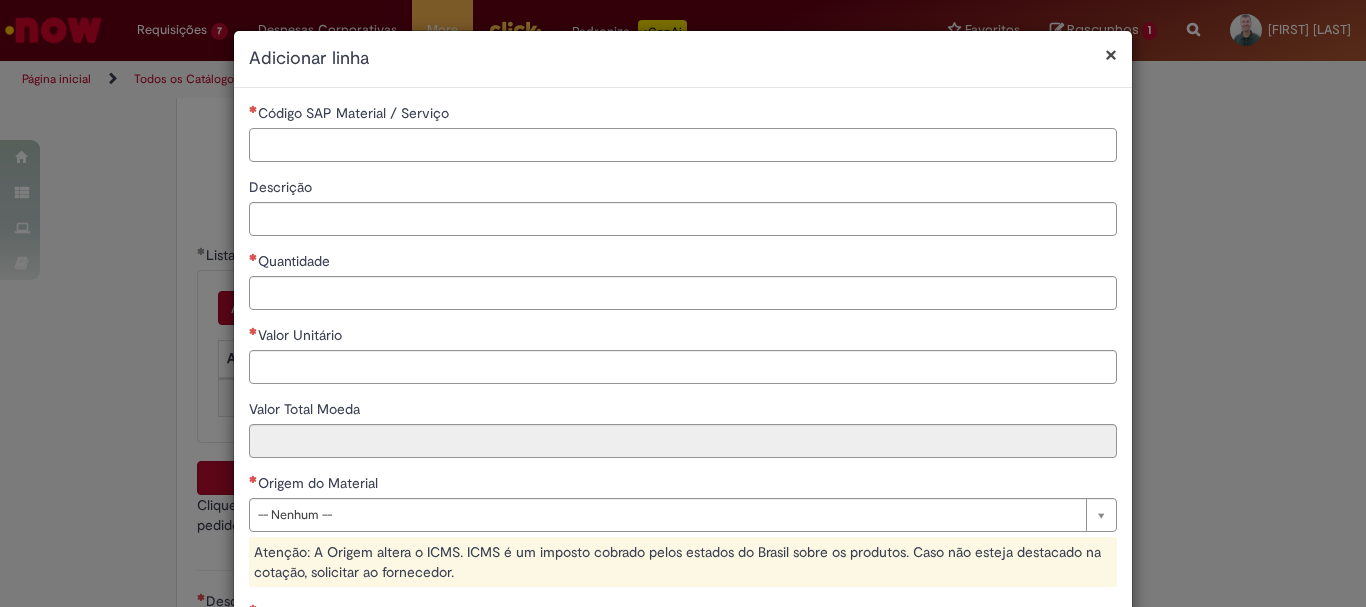 paste on "**********" 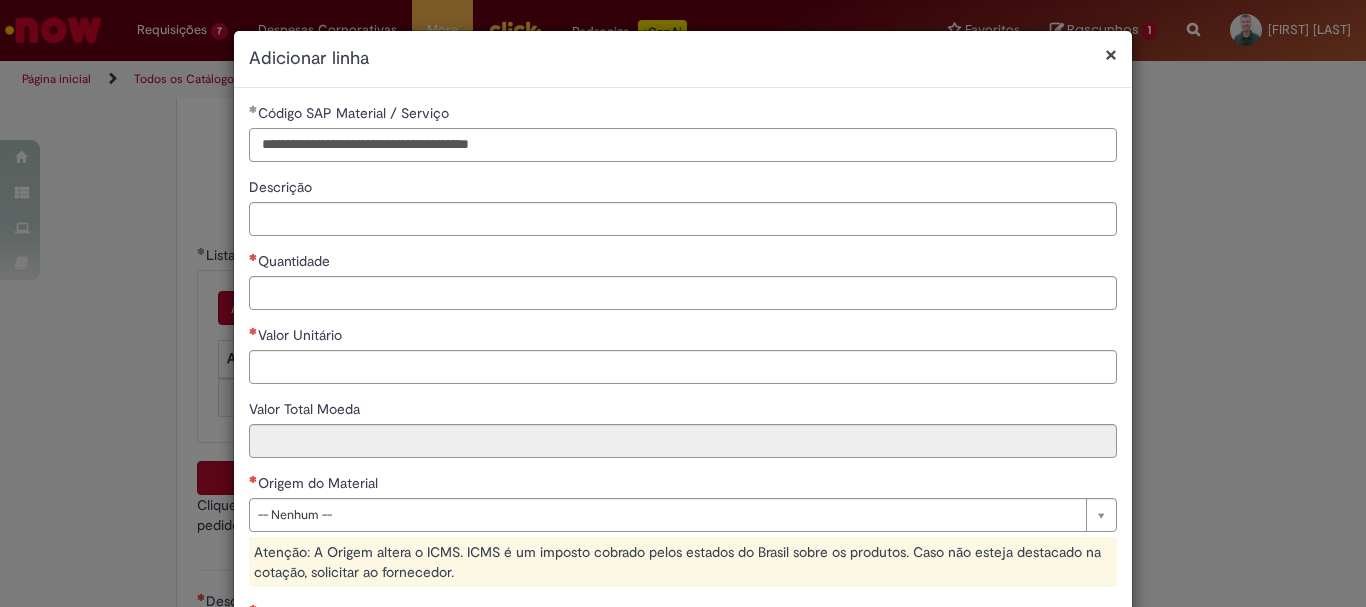 drag, startPoint x: 561, startPoint y: 152, endPoint x: 94, endPoint y: 89, distance: 471.23032 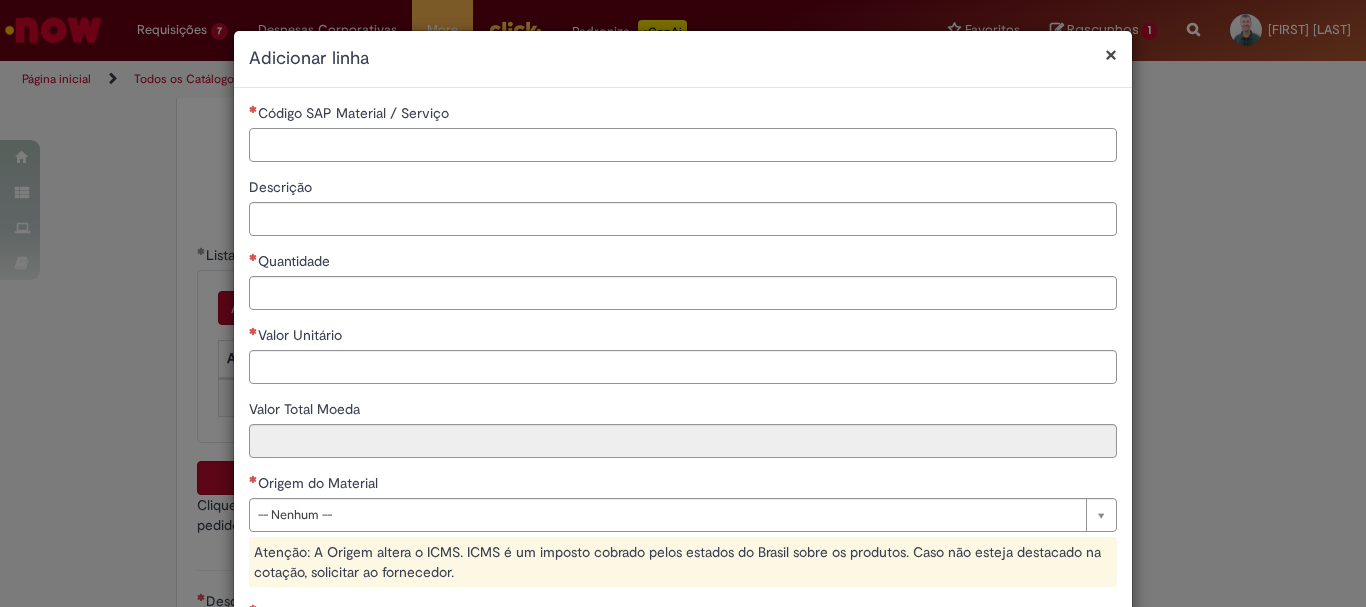 paste on "********" 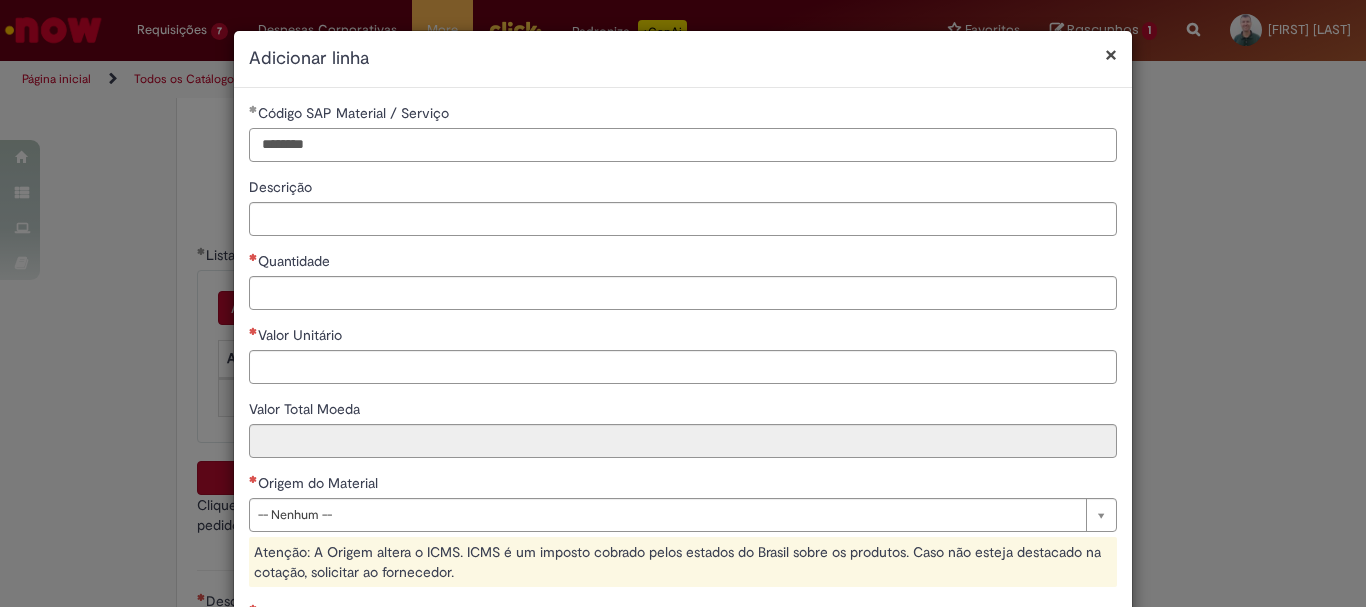 type on "********" 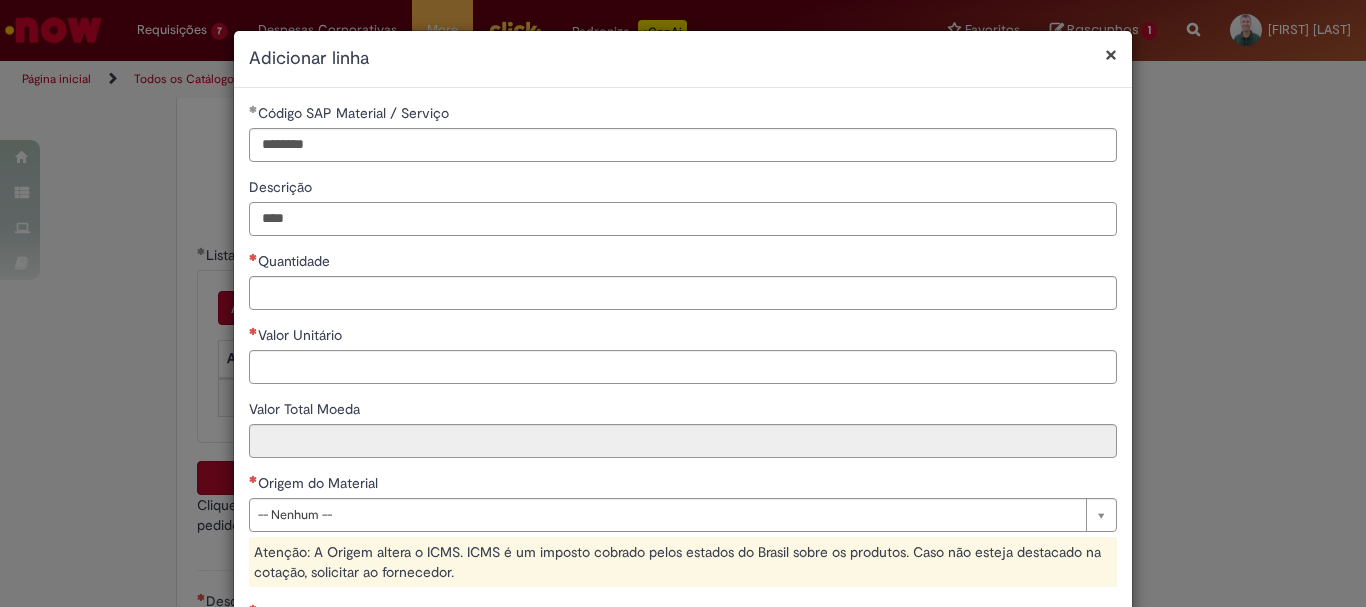 type on "****" 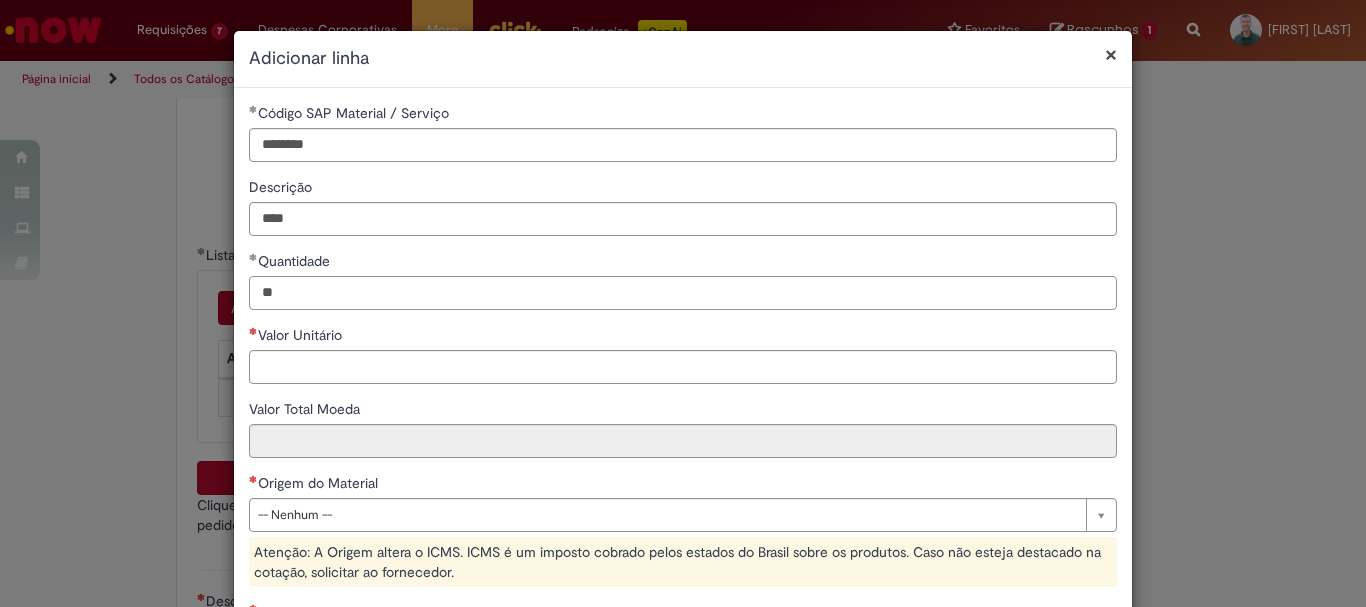 type on "**" 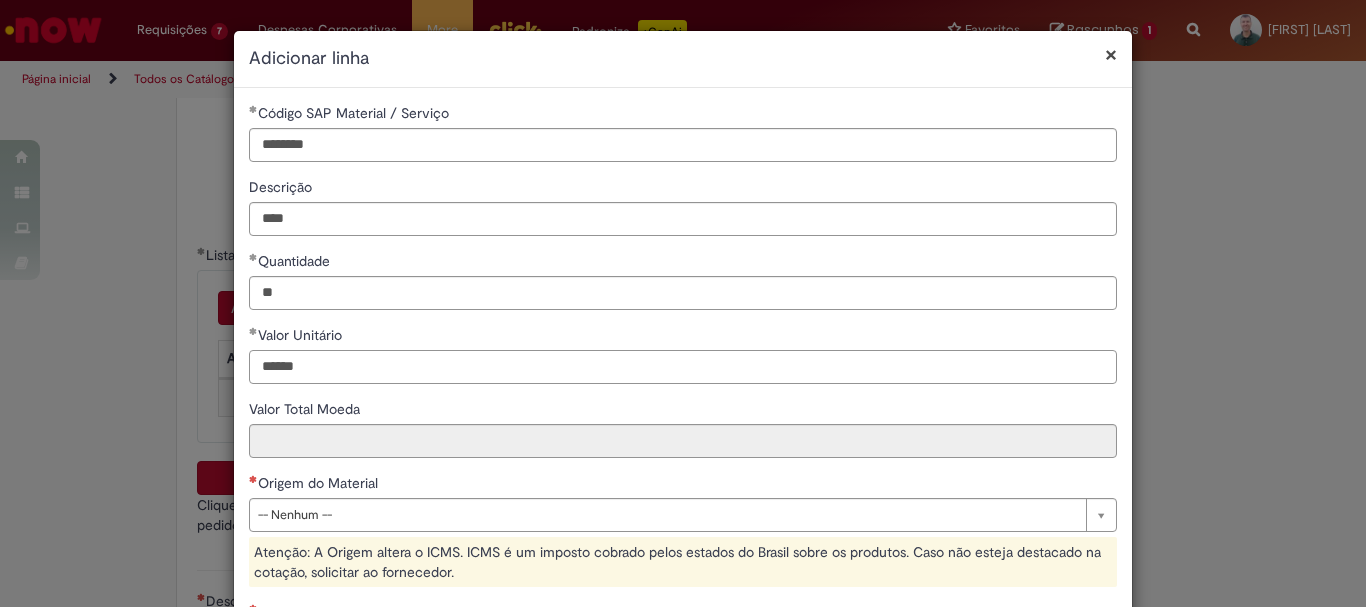 type on "******" 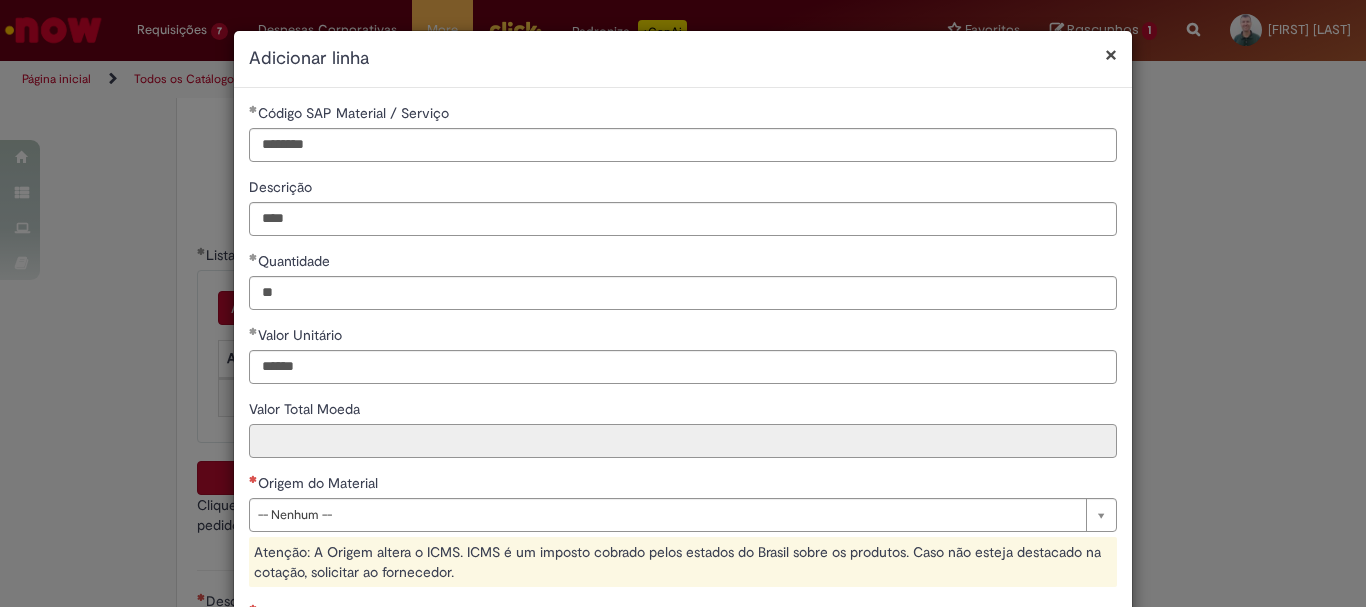 type on "********" 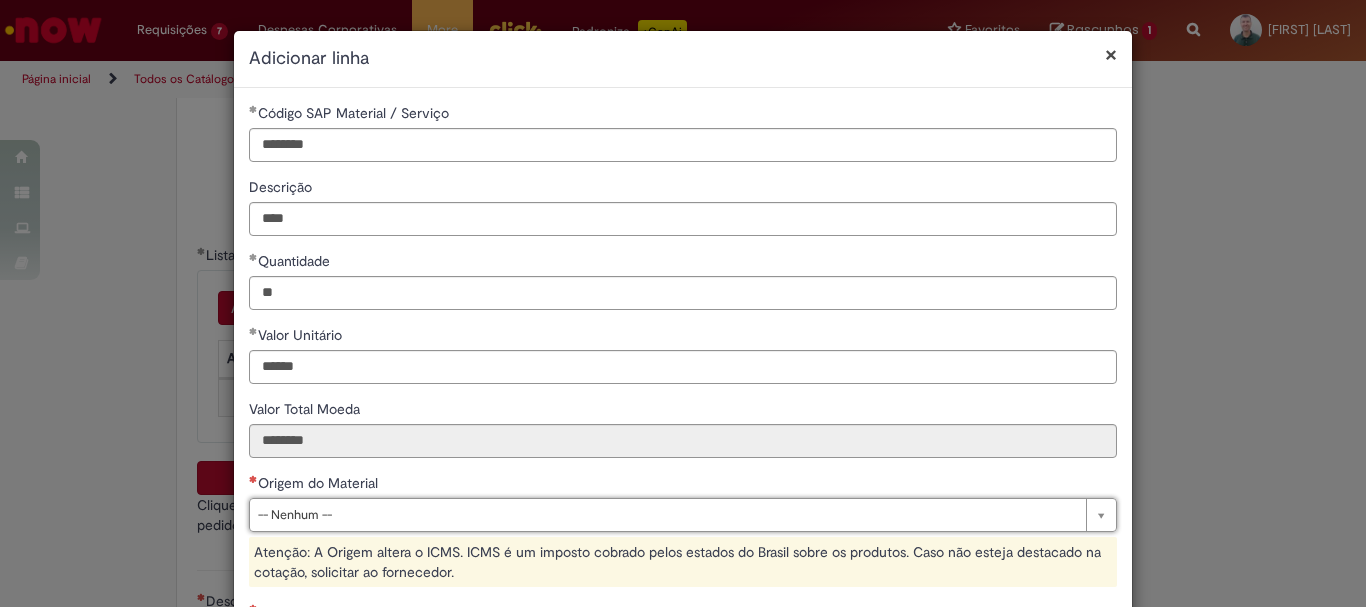 scroll, scrollTop: 300, scrollLeft: 0, axis: vertical 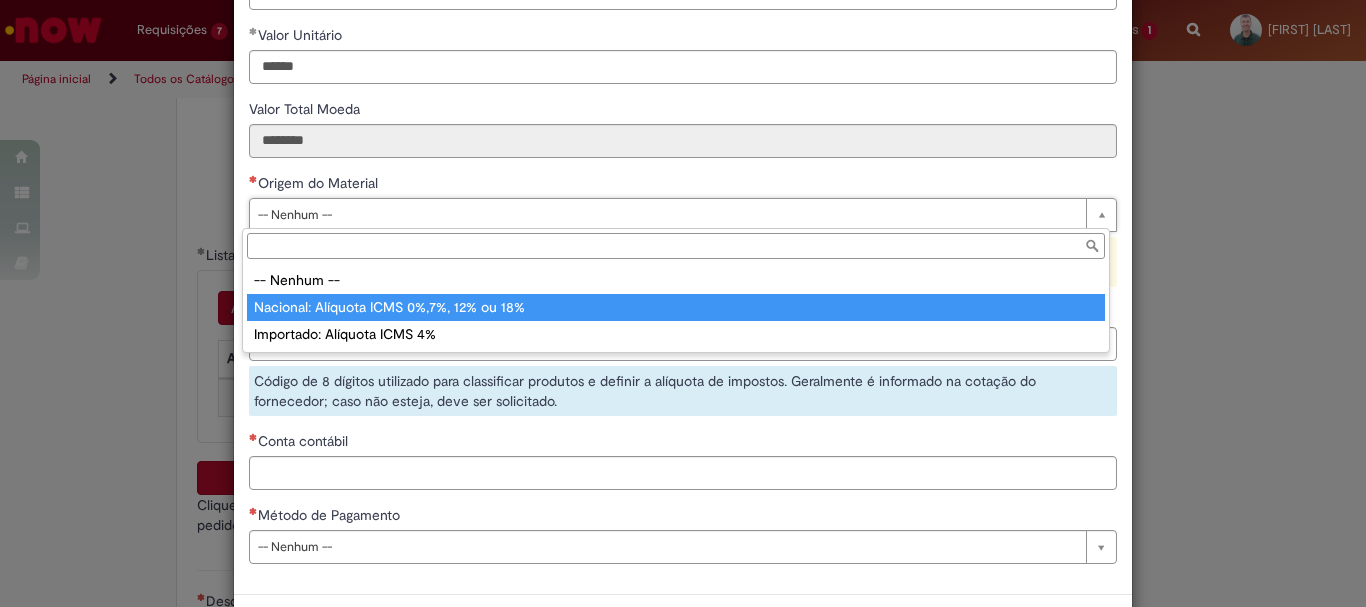 type on "**********" 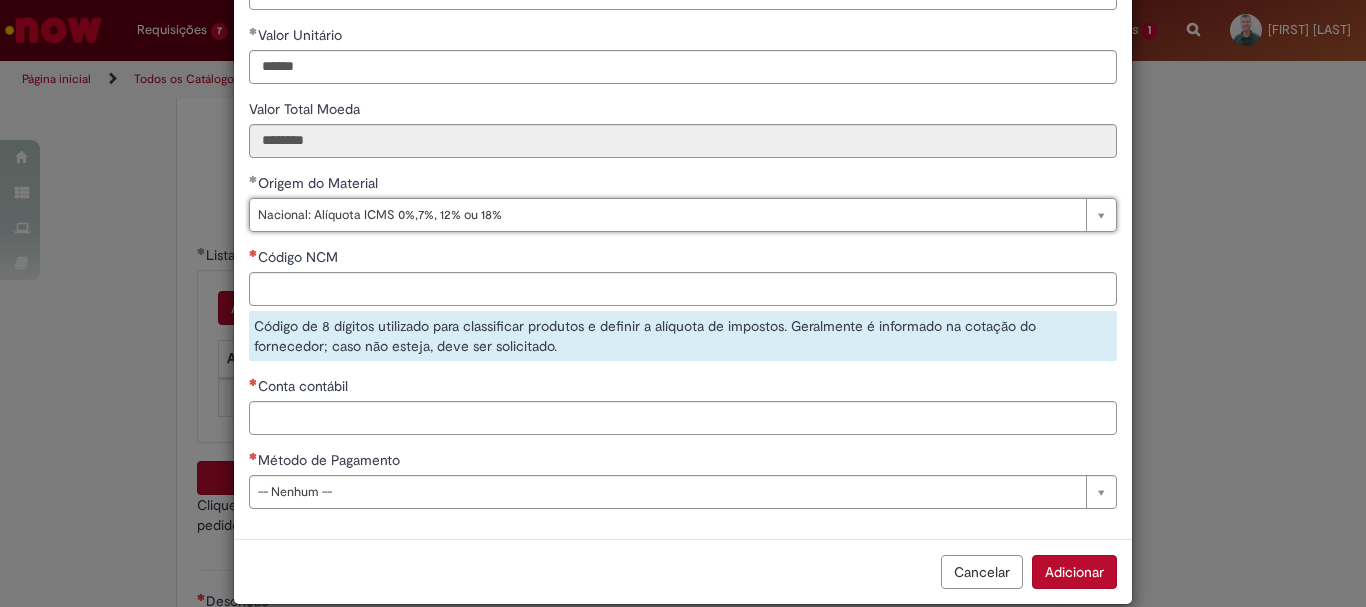 click on "Código NCM" at bounding box center (683, 259) 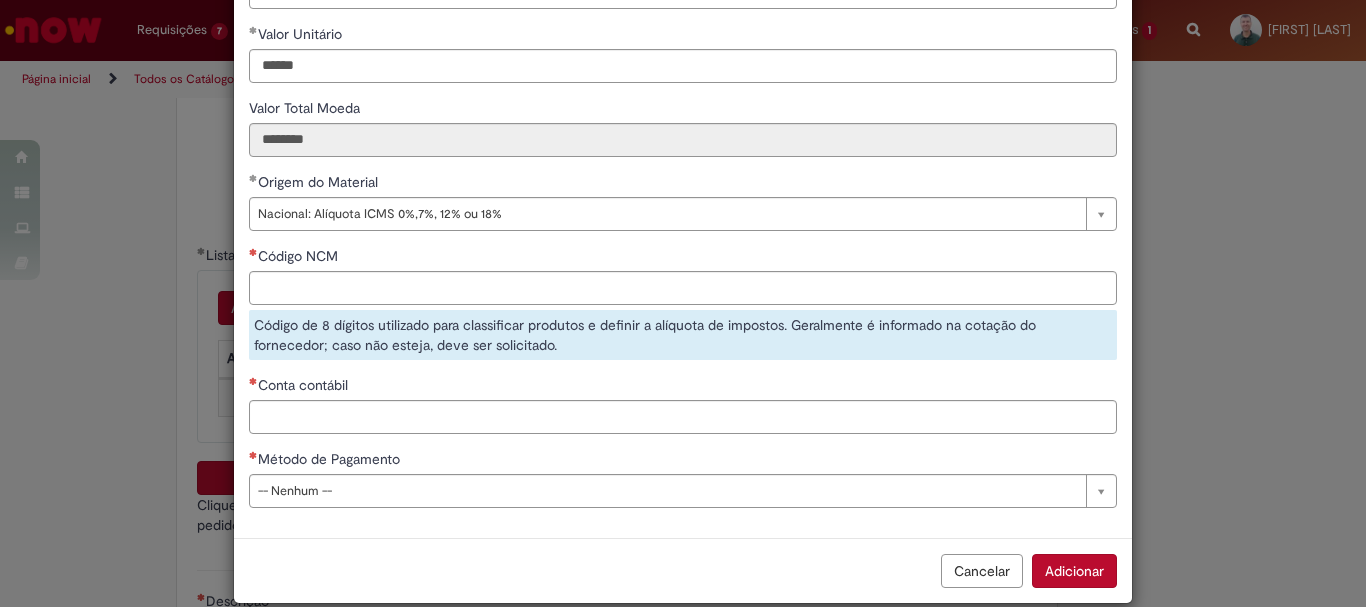scroll, scrollTop: 301, scrollLeft: 0, axis: vertical 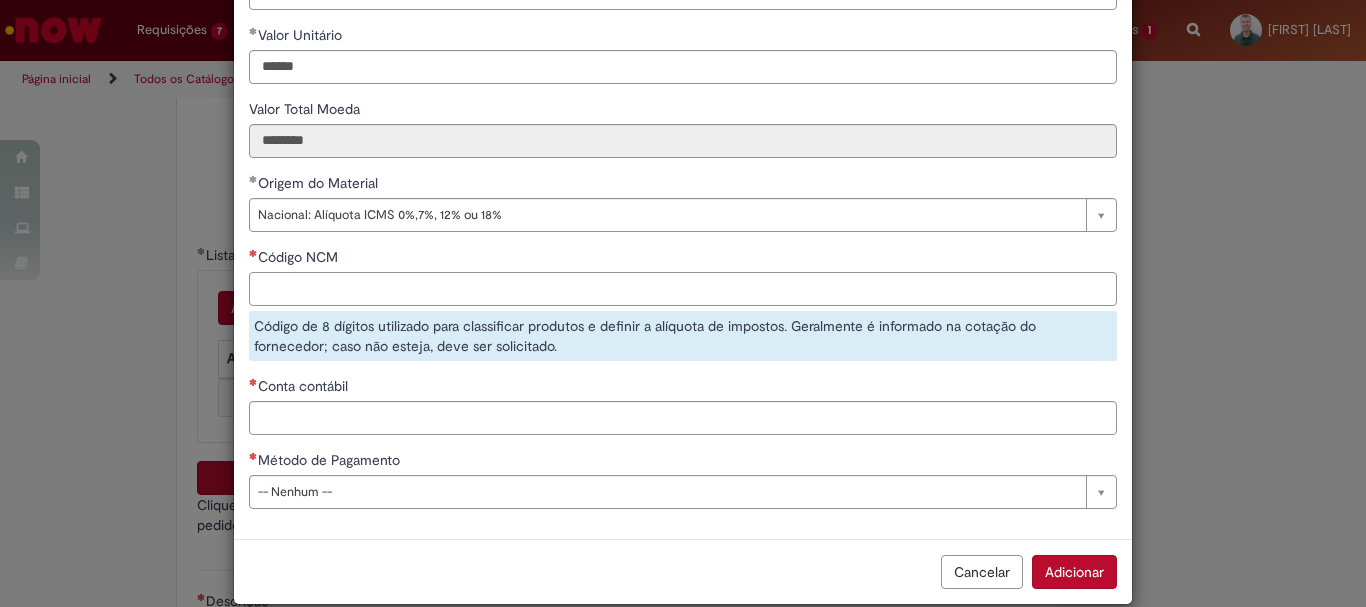 click on "Código NCM" at bounding box center [683, 289] 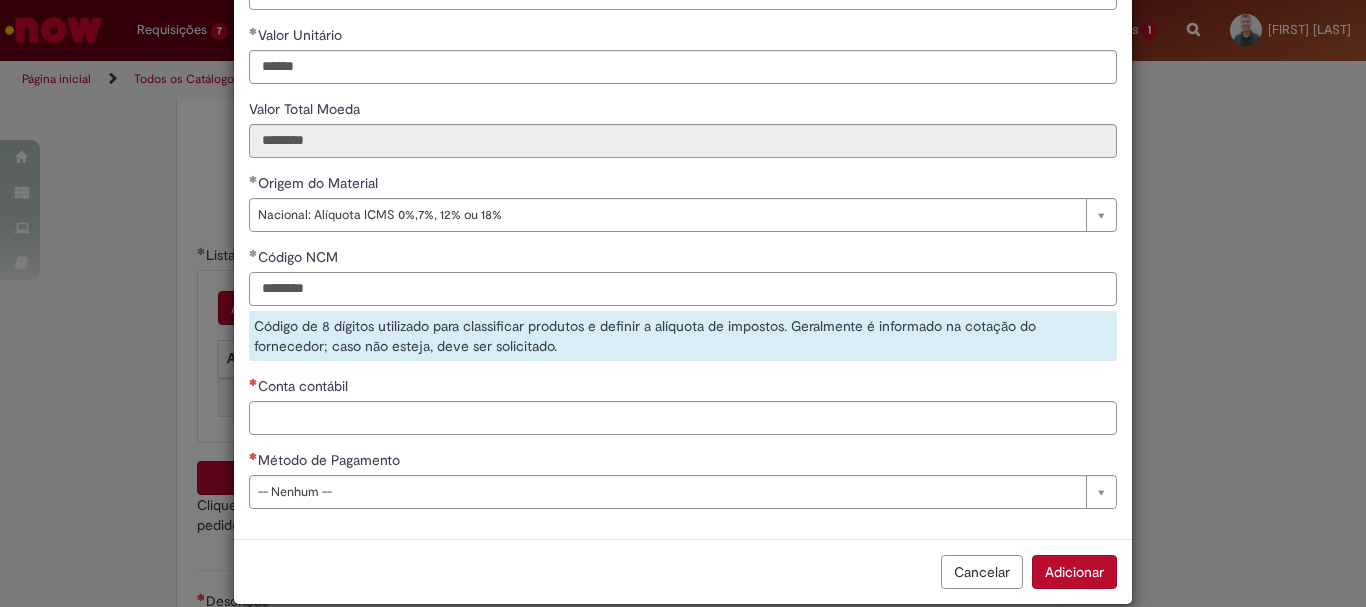 type on "********" 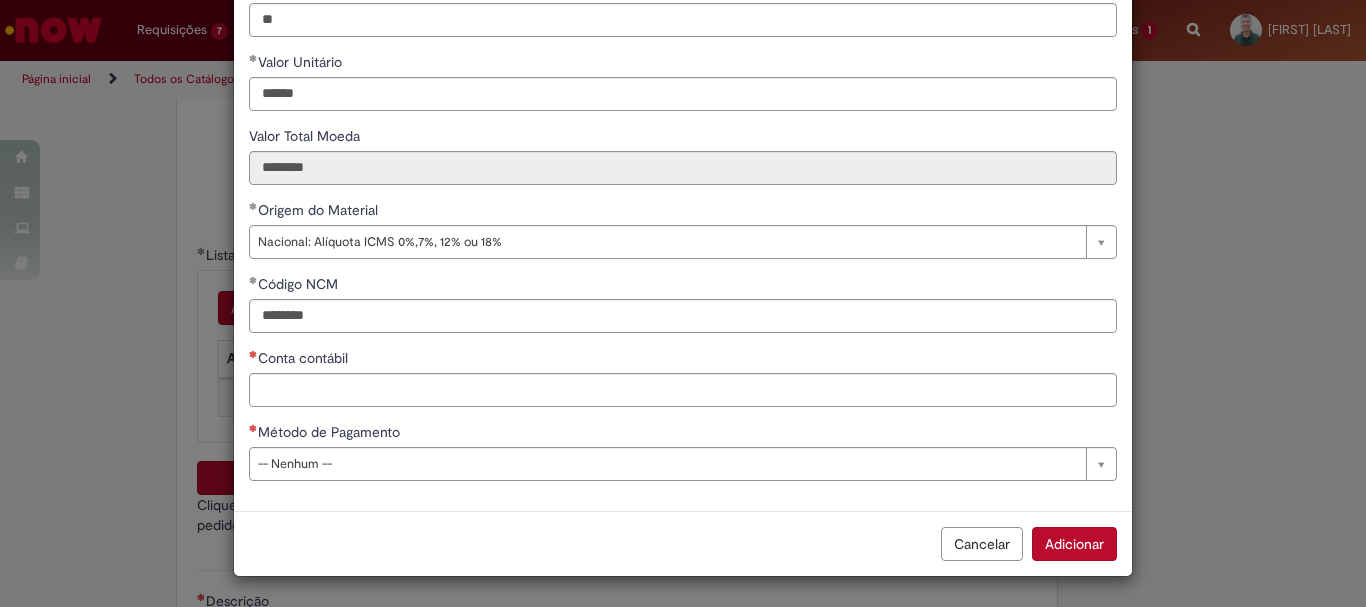 scroll, scrollTop: 275, scrollLeft: 0, axis: vertical 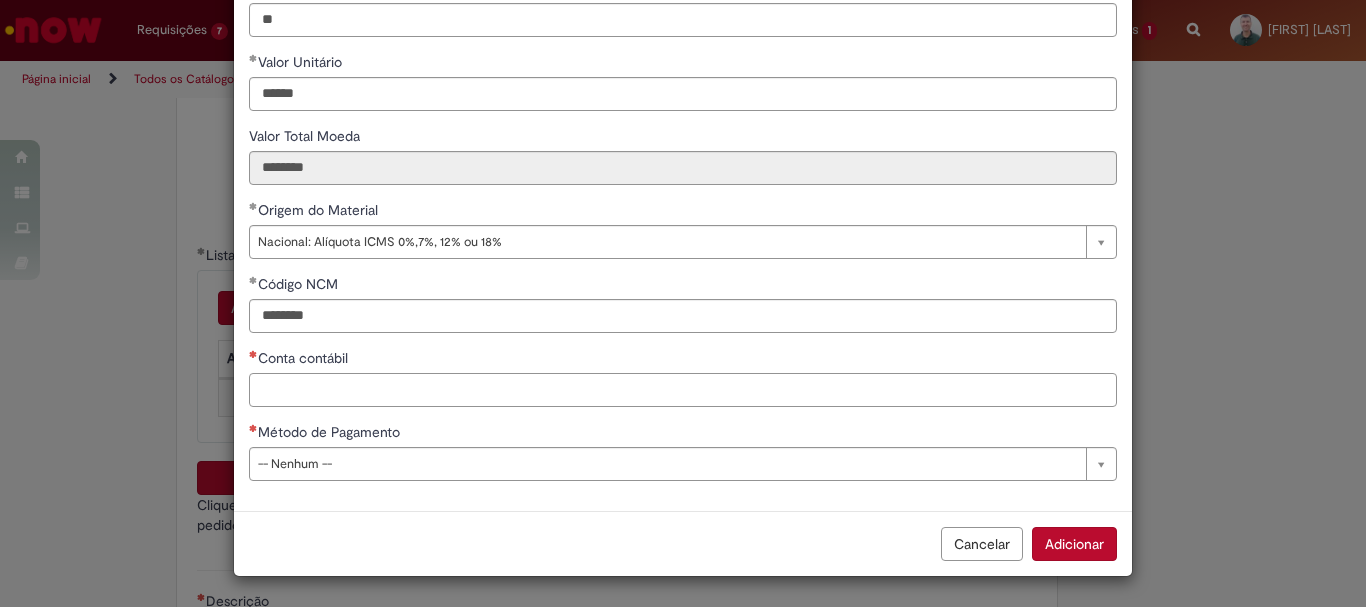click on "Conta contábil" at bounding box center [683, 390] 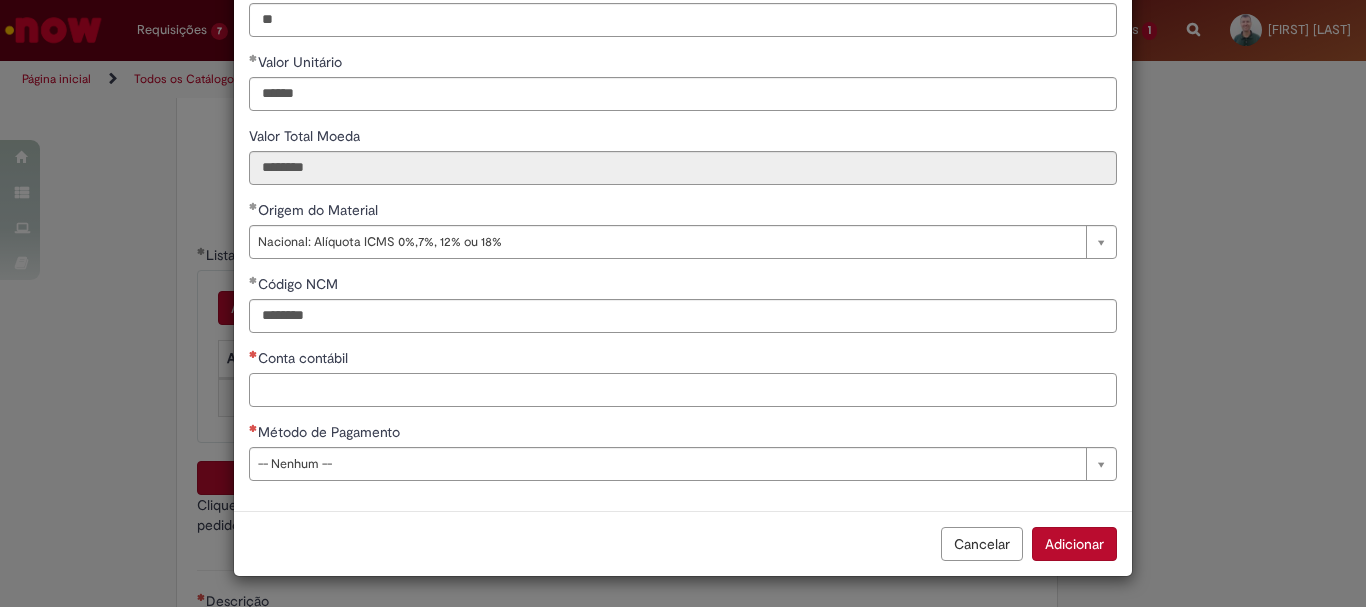paste on "********" 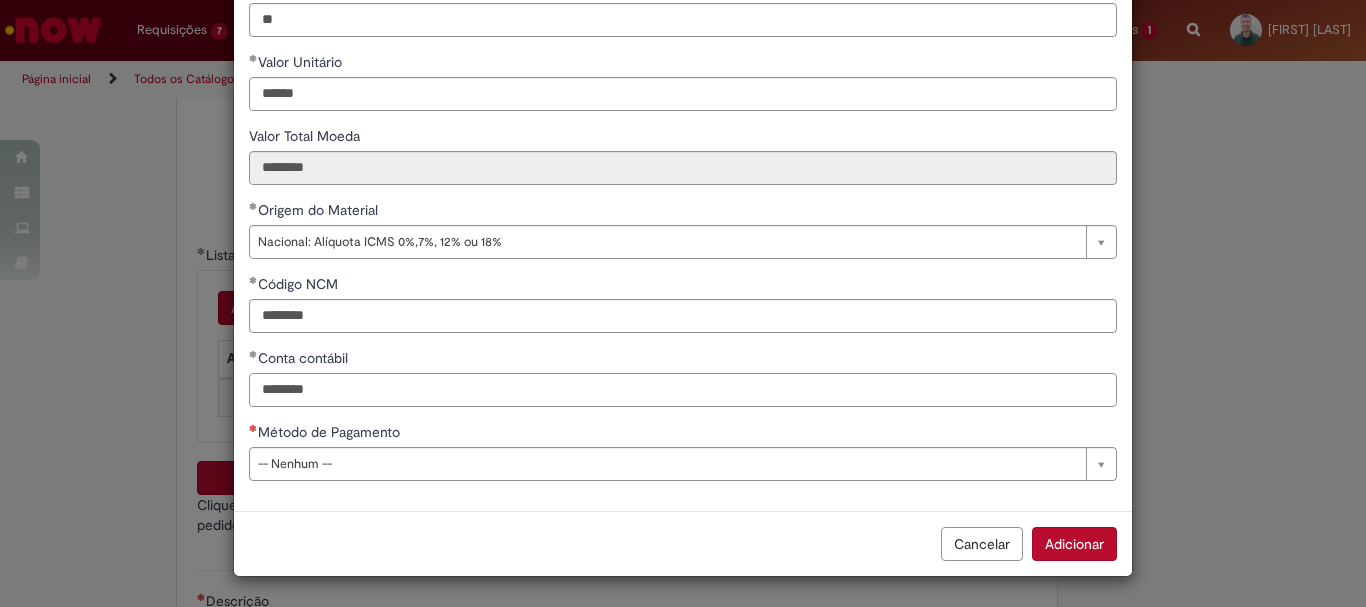 type on "********" 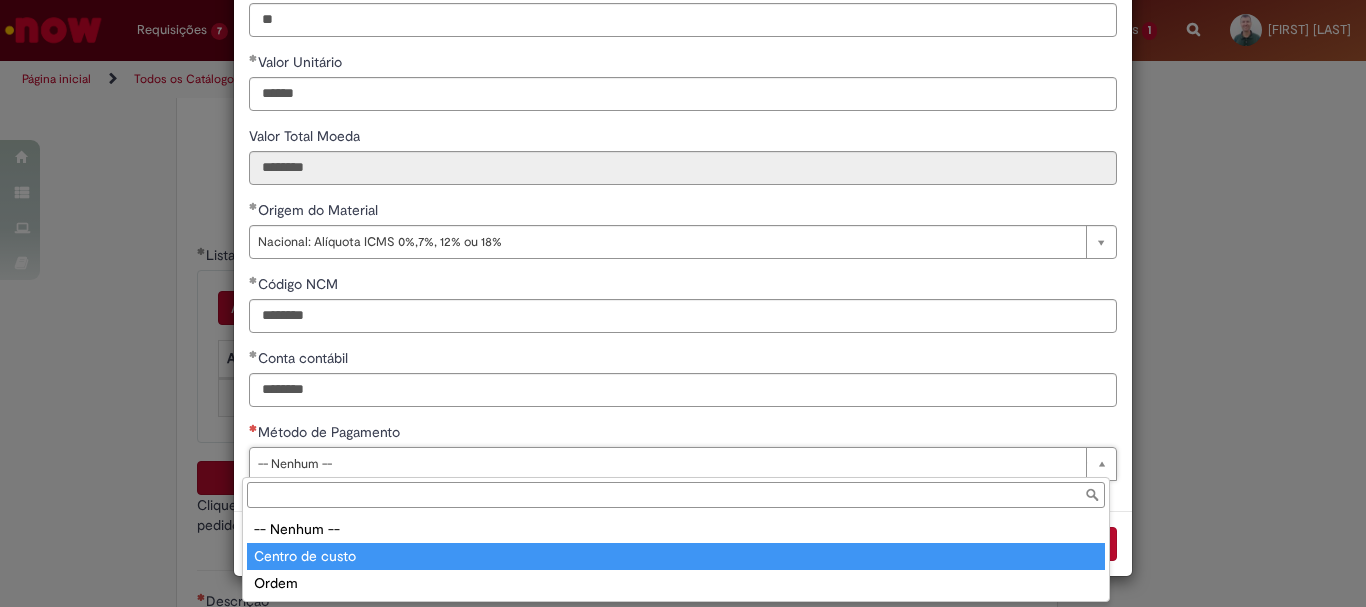 type on "**********" 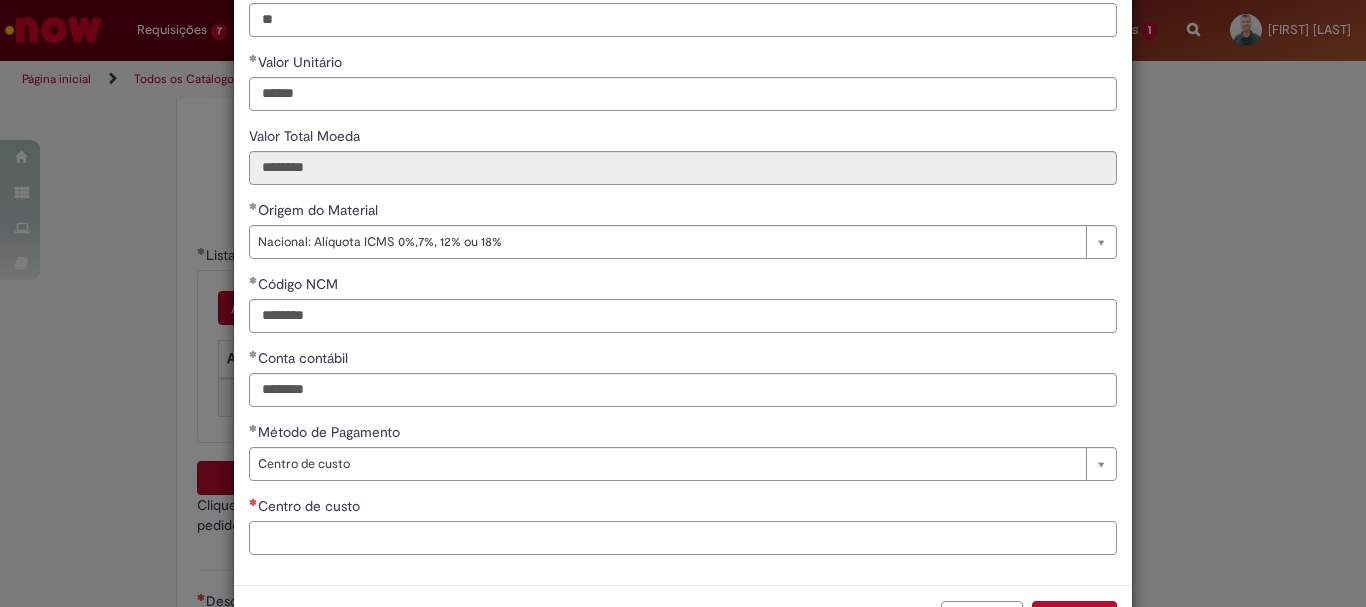 click on "Centro de custo" at bounding box center [683, 538] 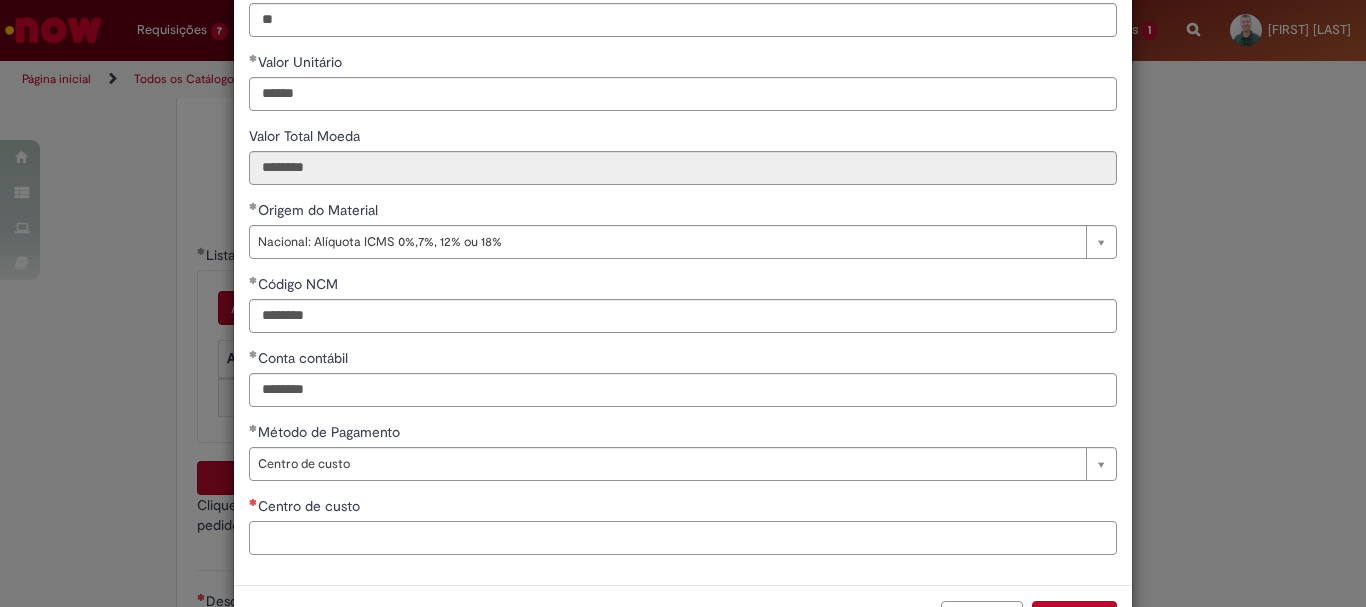 paste on "**********" 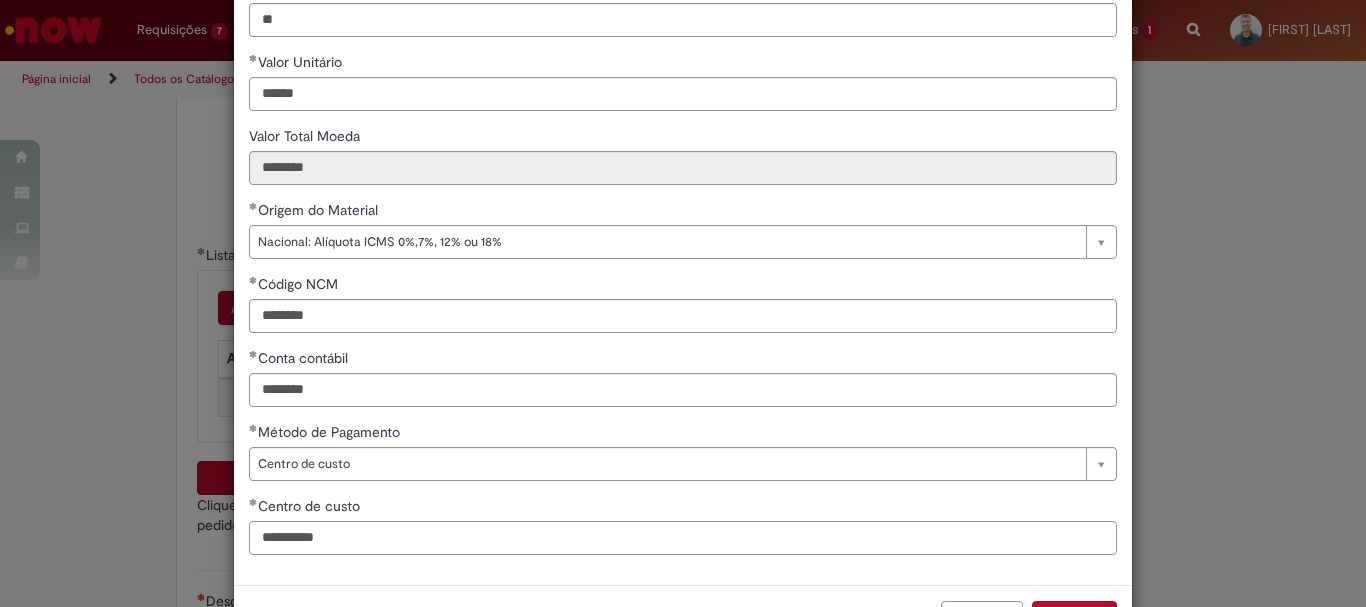 scroll, scrollTop: 347, scrollLeft: 0, axis: vertical 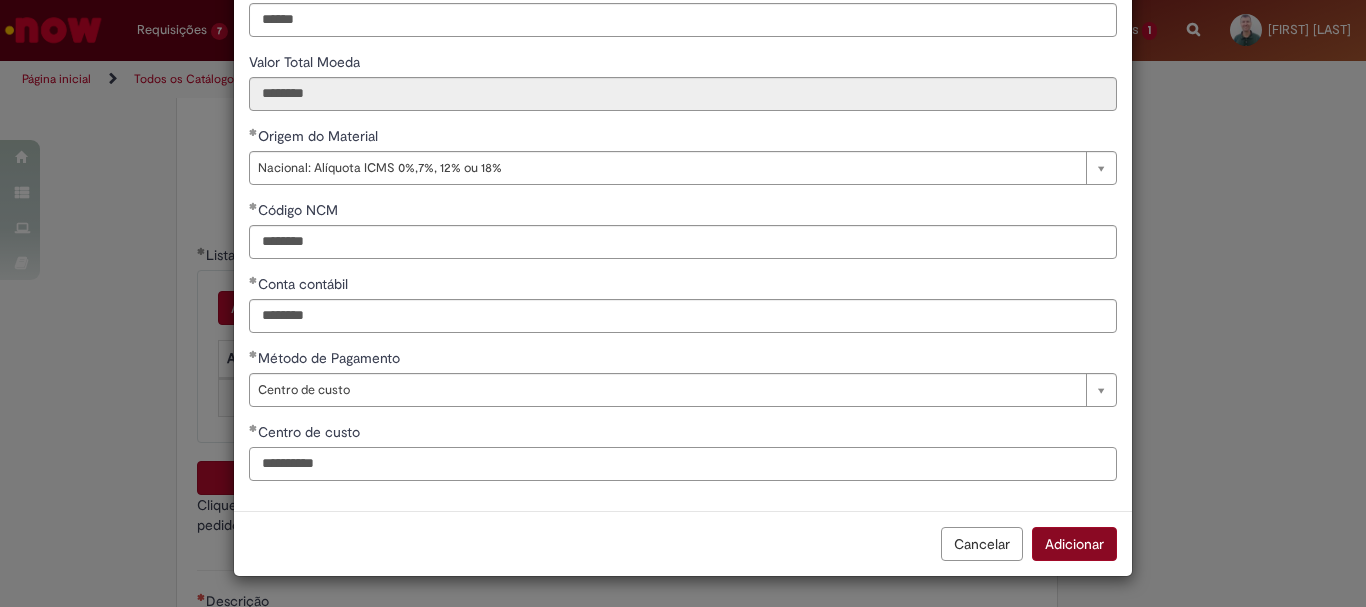 type on "**********" 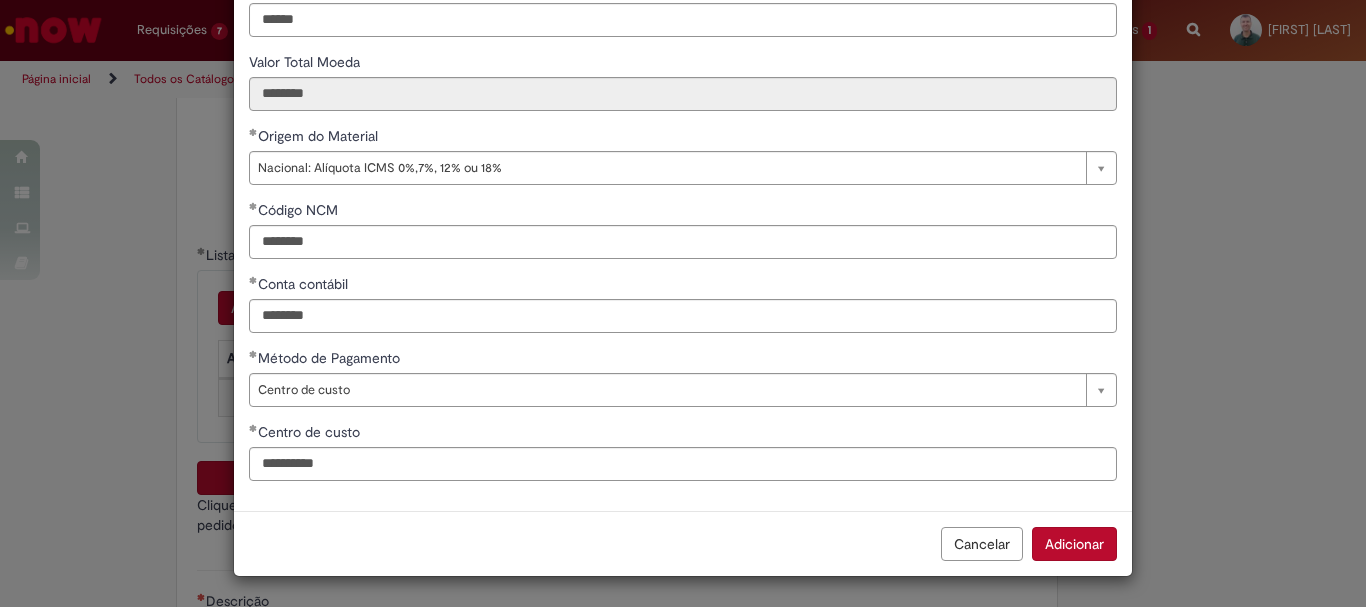 click on "Adicionar" at bounding box center [1074, 544] 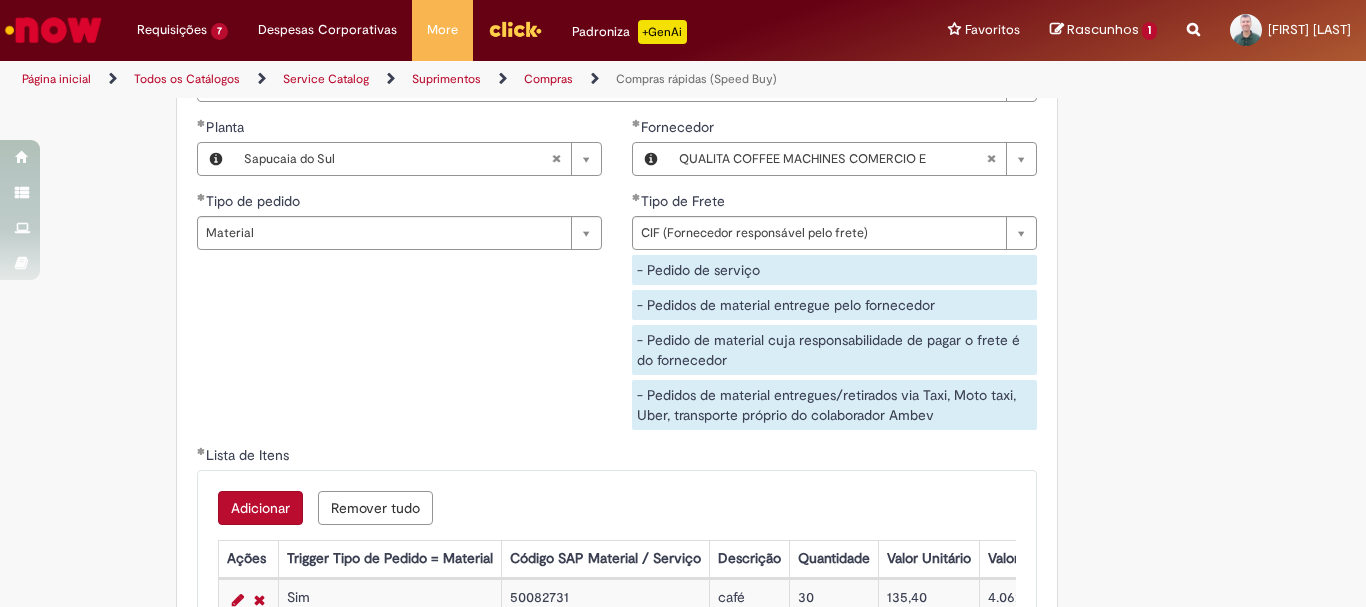 scroll, scrollTop: 3200, scrollLeft: 0, axis: vertical 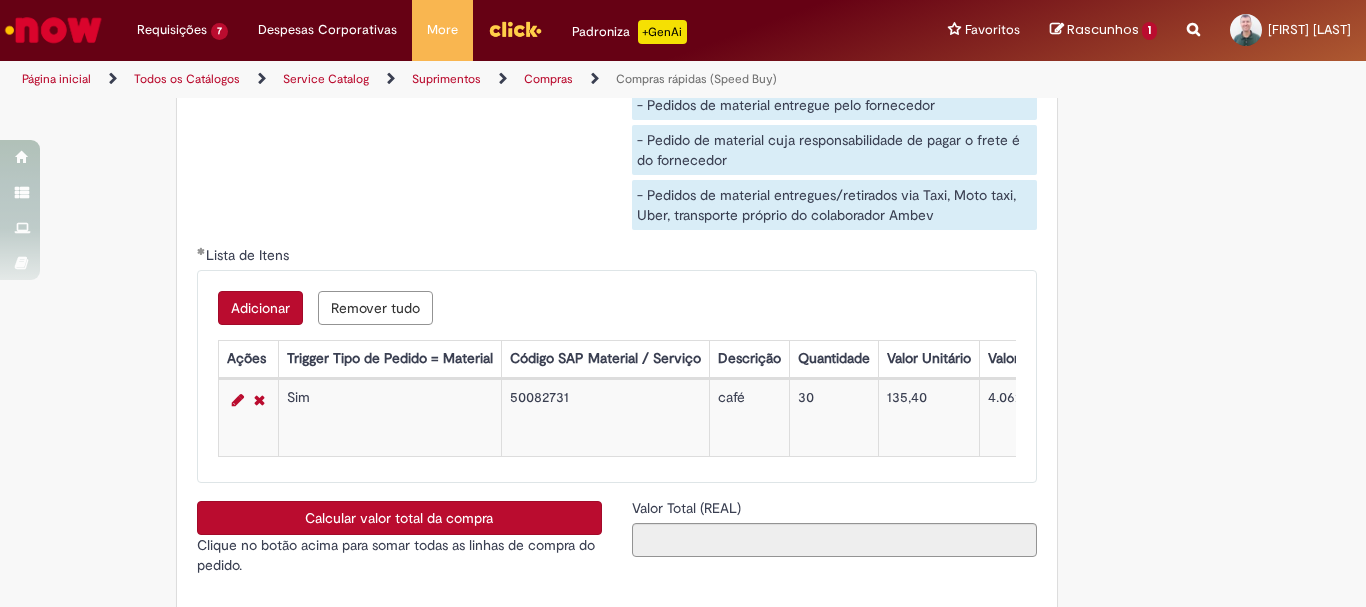 click on "Adicionar" at bounding box center [260, 308] 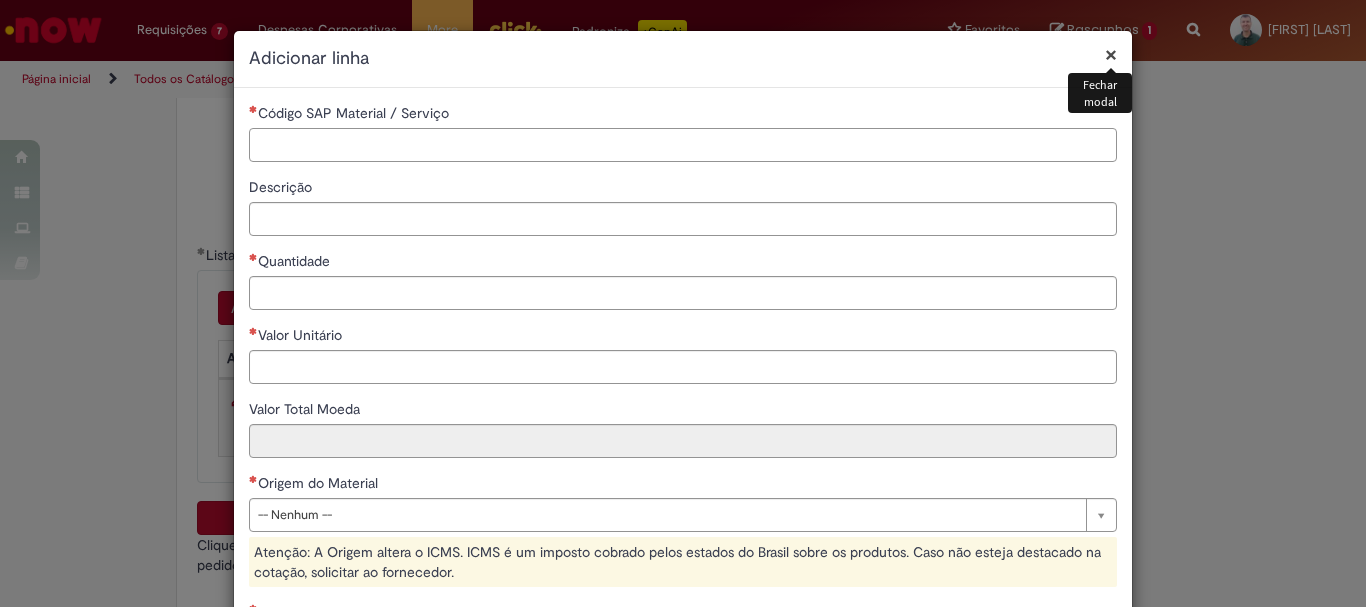 click on "Código SAP Material / Serviço" at bounding box center (683, 145) 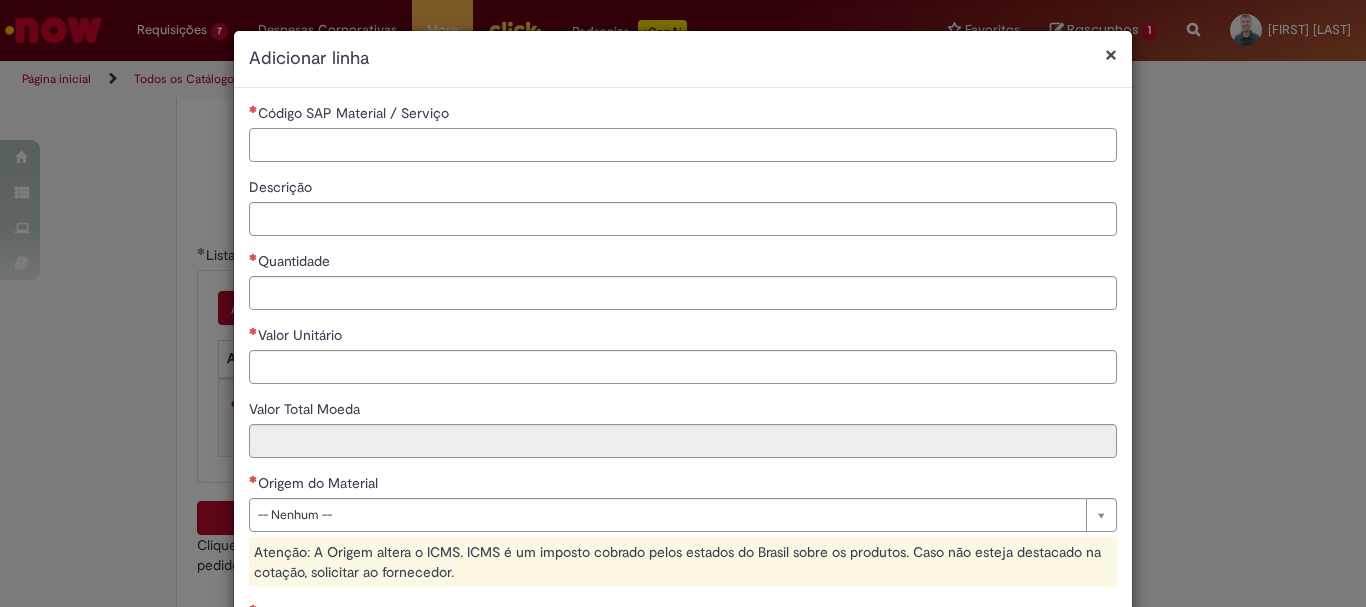 paste on "********" 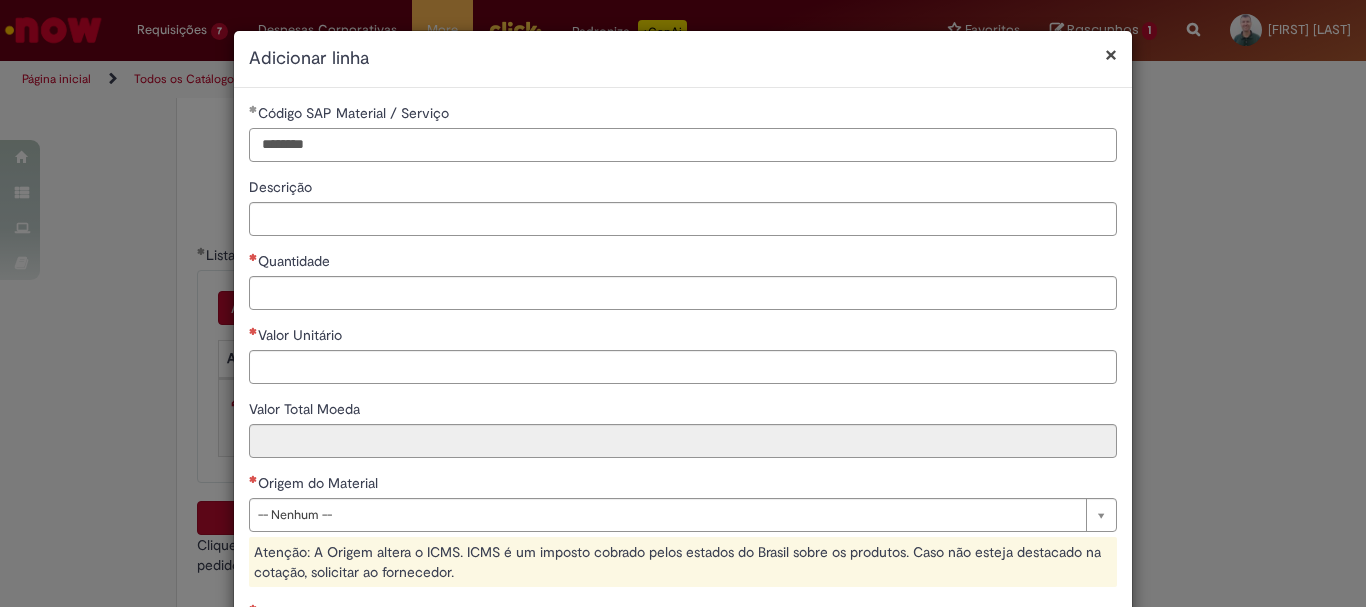 type on "********" 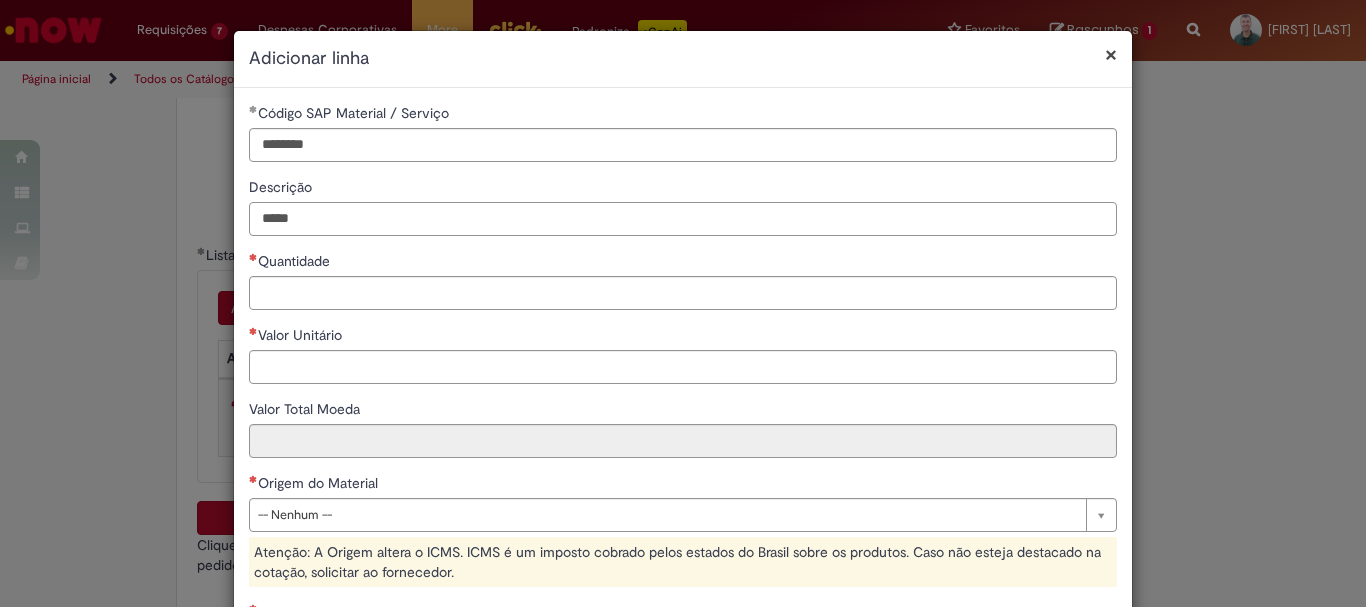 type on "*****" 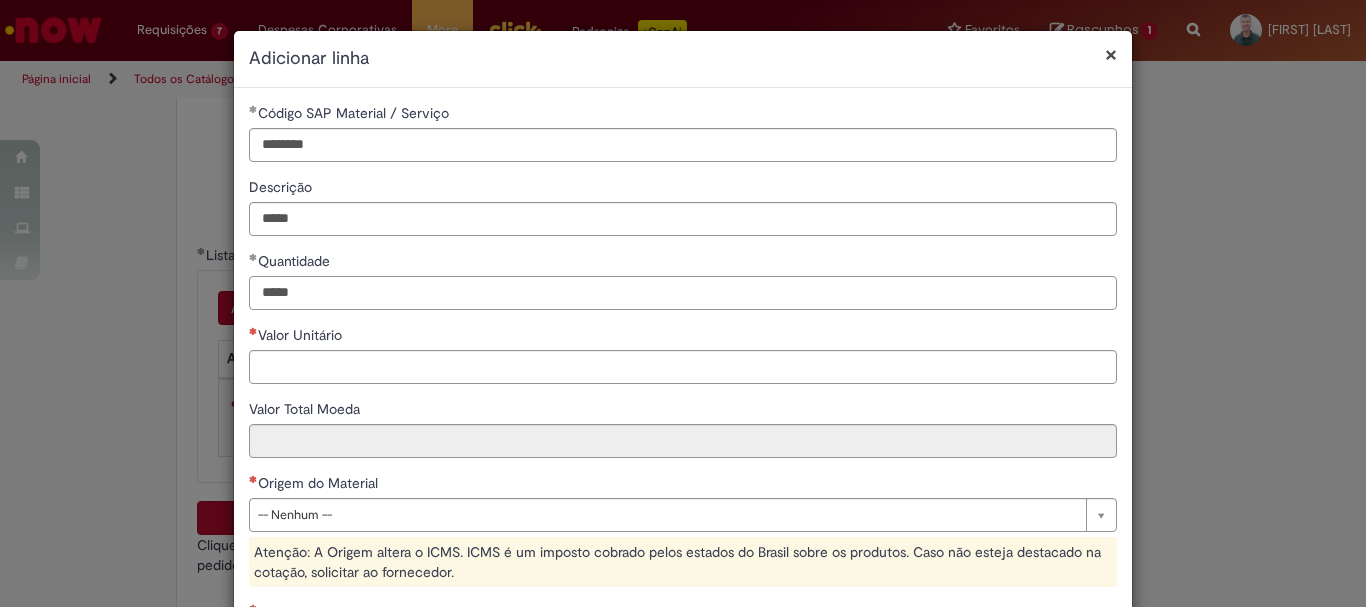 type on "*****" 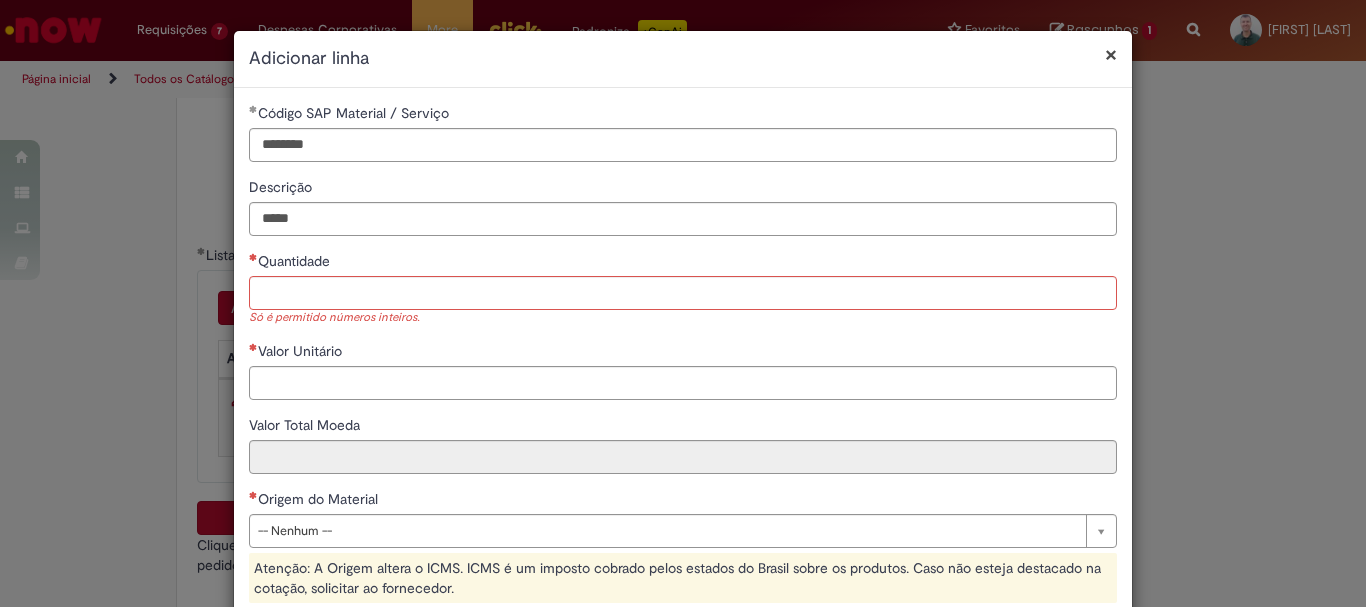 click on "Quantidade Só é permitido números inteiros." at bounding box center [683, 289] 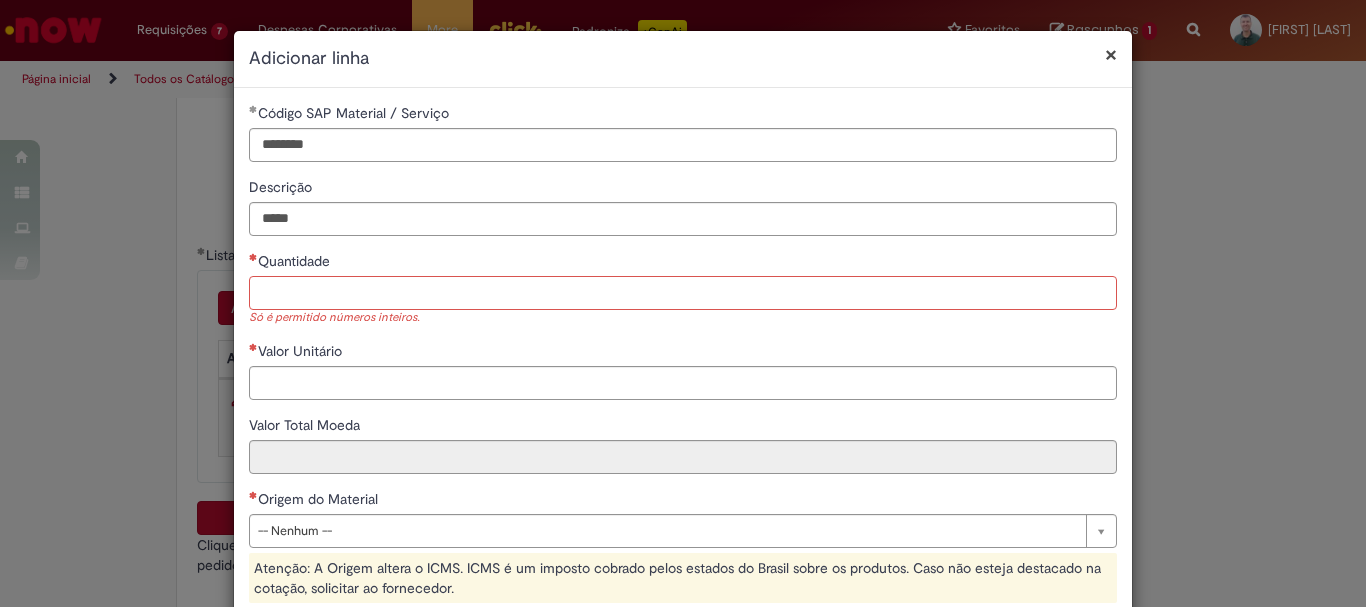 click on "Quantidade" at bounding box center [683, 293] 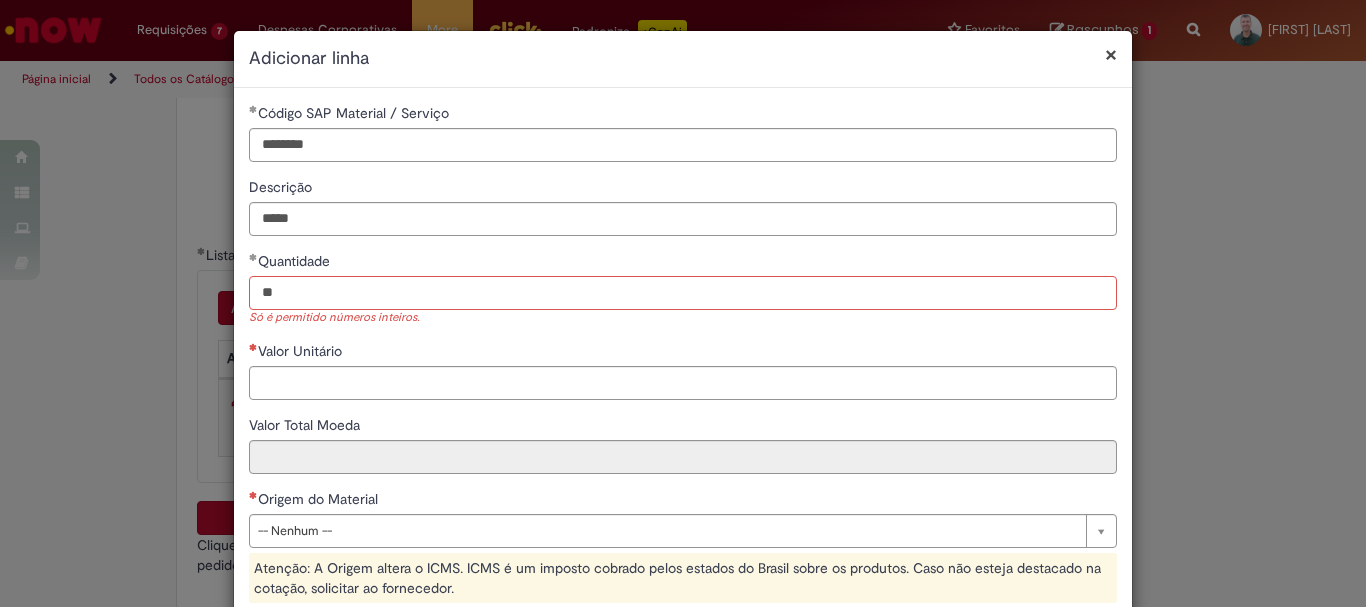 type on "**" 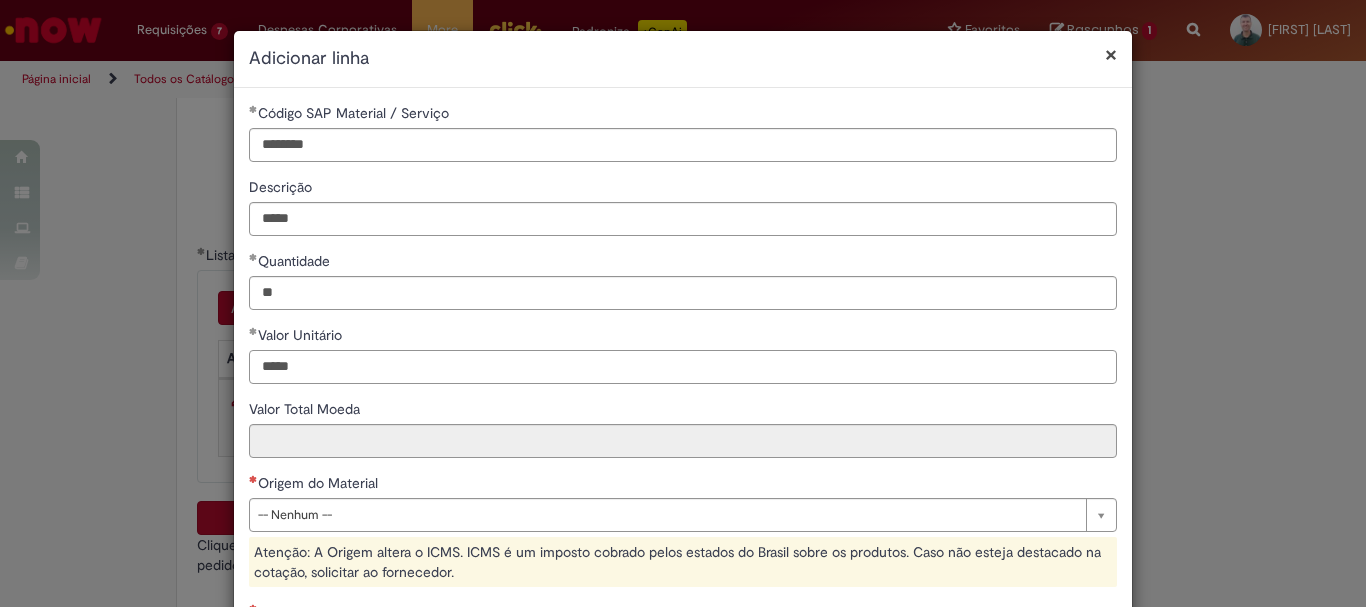 type on "*****" 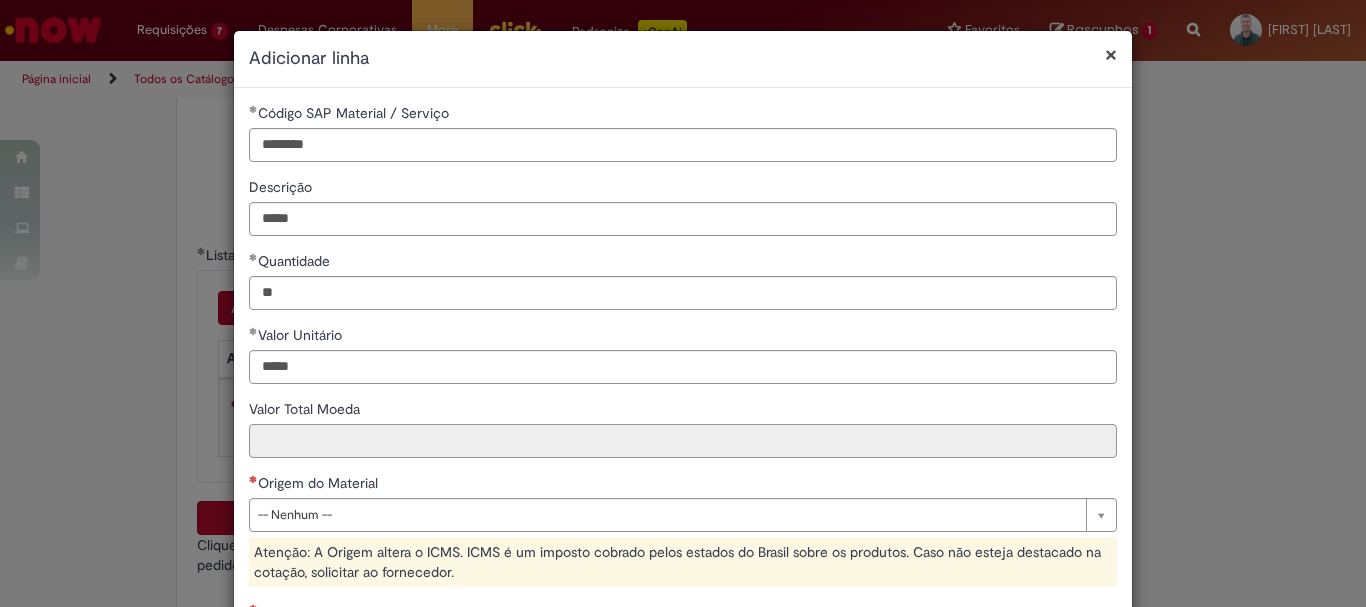type on "********" 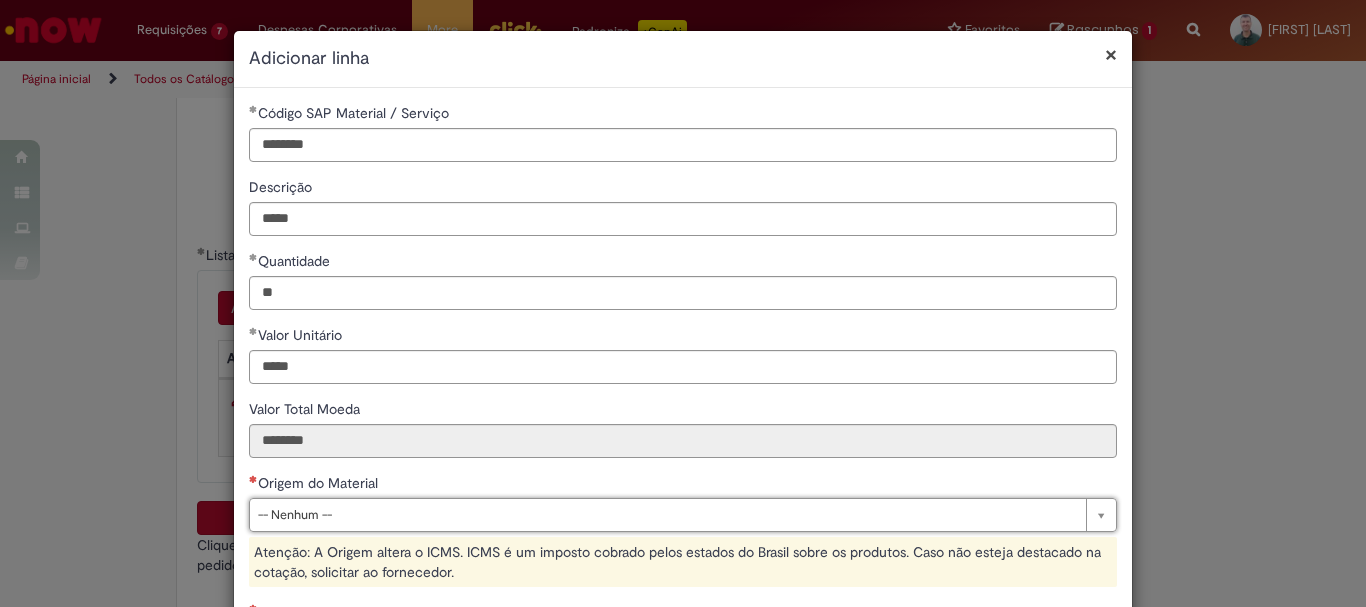 scroll, scrollTop: 200, scrollLeft: 0, axis: vertical 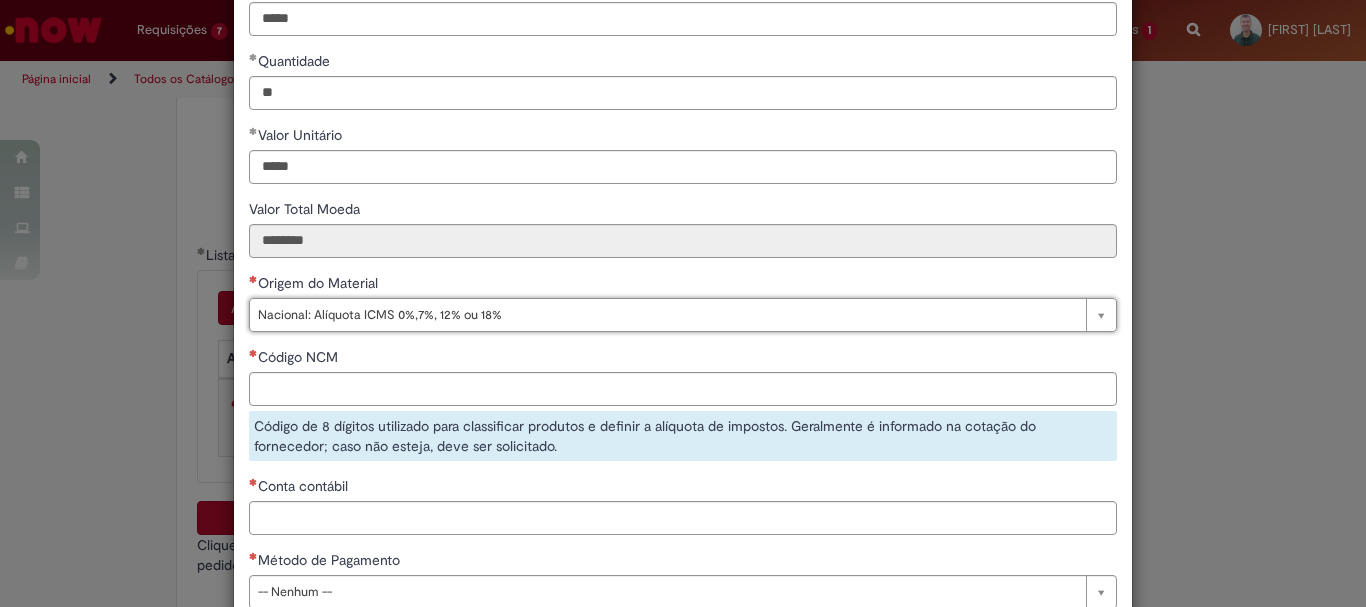 type on "**********" 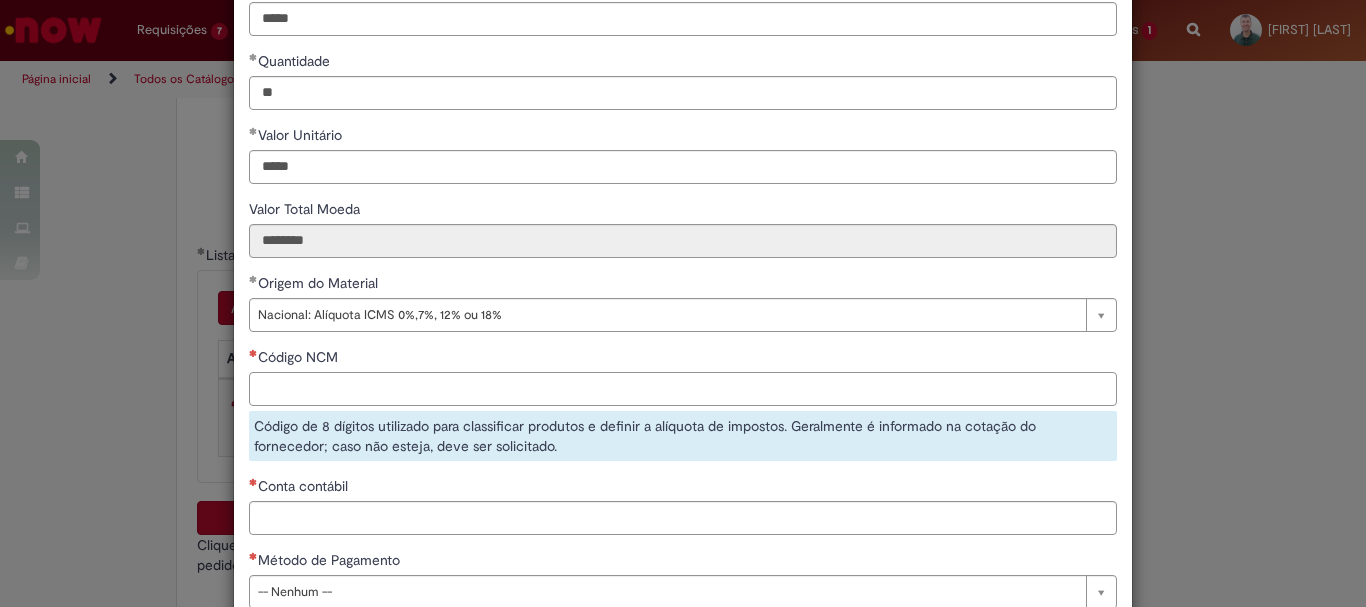 click on "Código NCM" at bounding box center [683, 389] 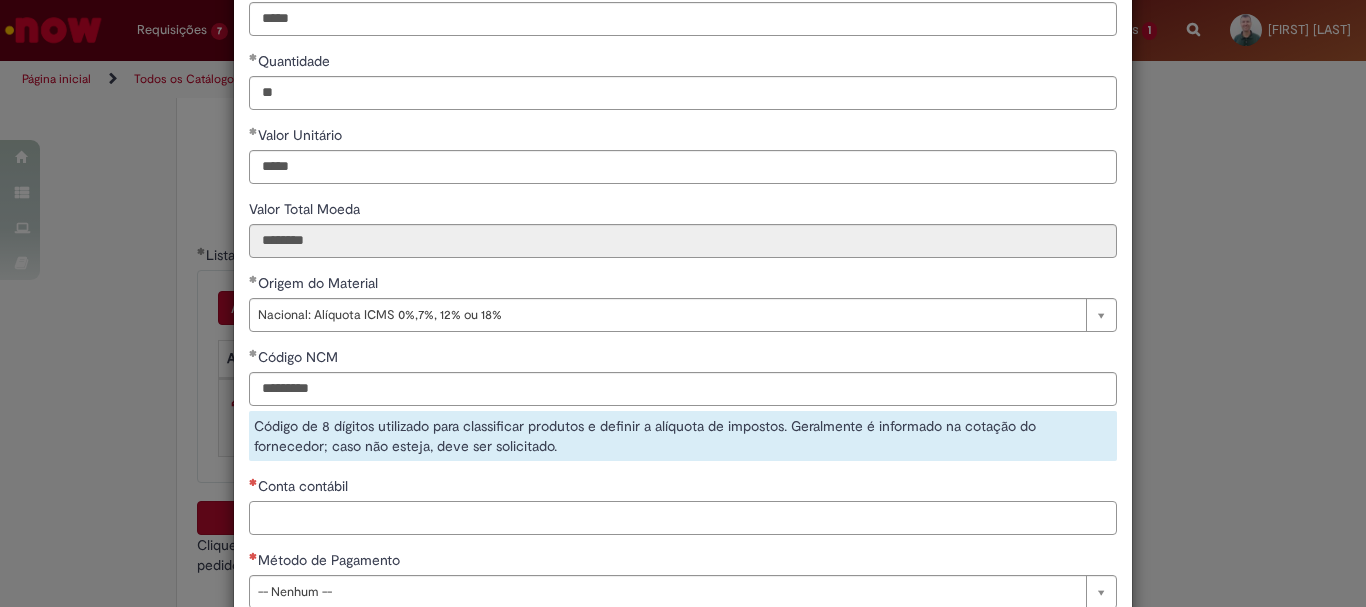 click on "**********" at bounding box center (683, 263) 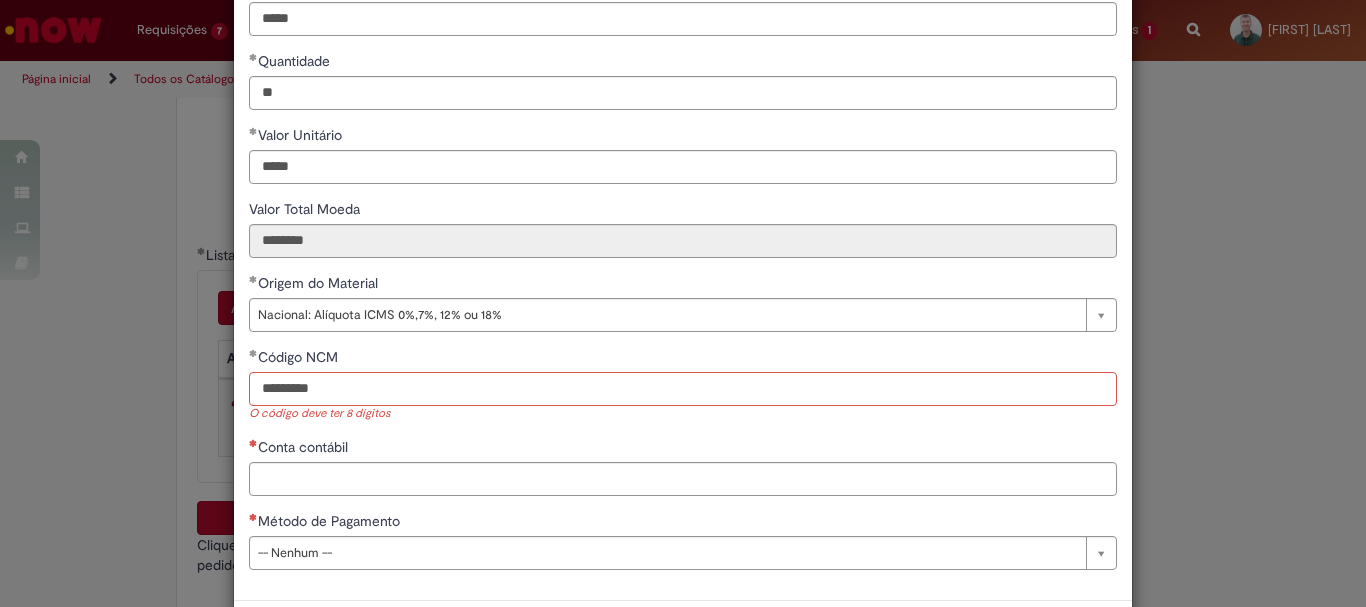 click on "********" at bounding box center (683, 389) 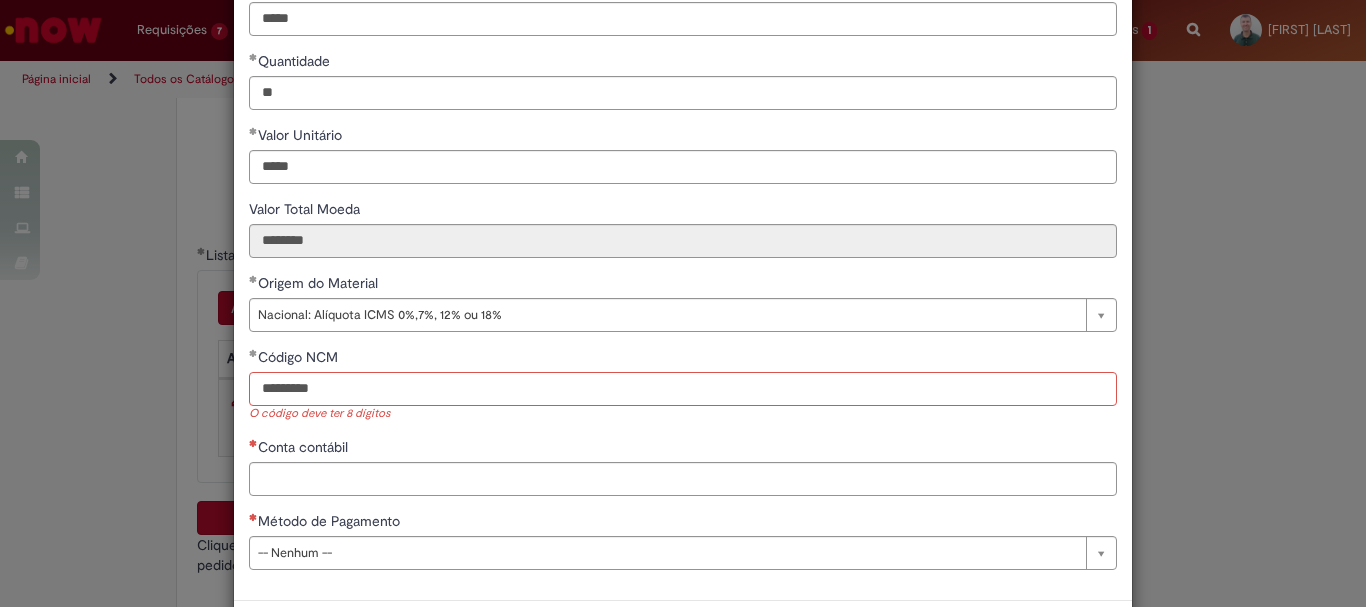 click on "********" at bounding box center (683, 389) 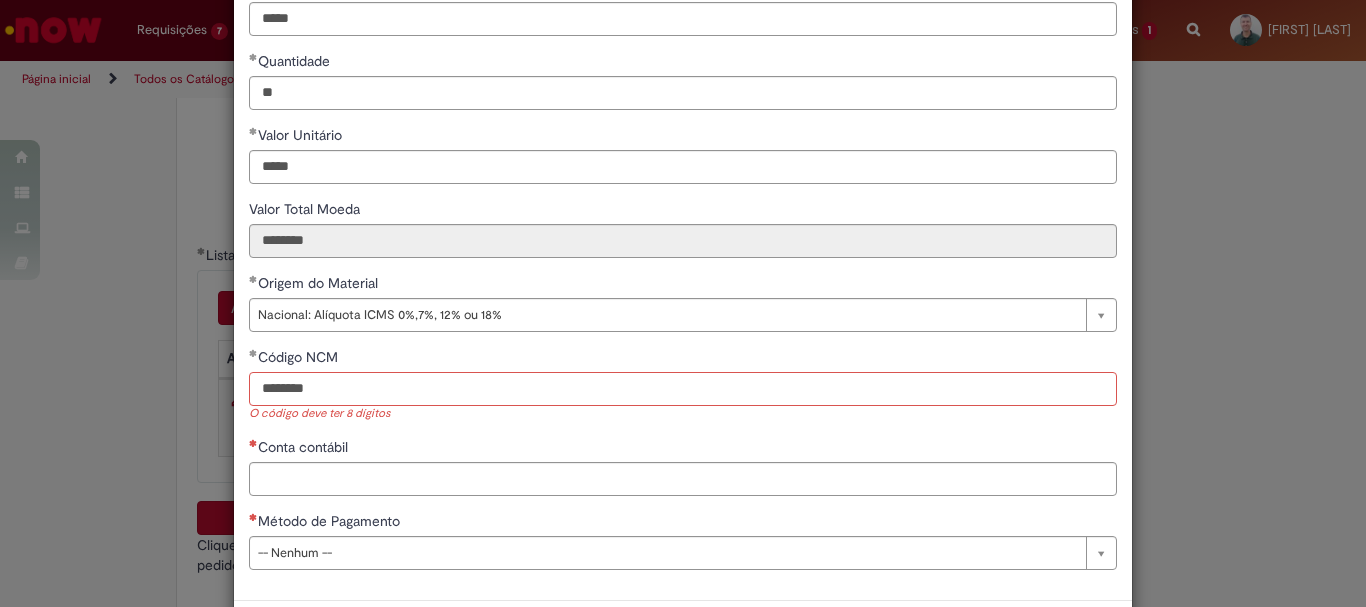 type on "********" 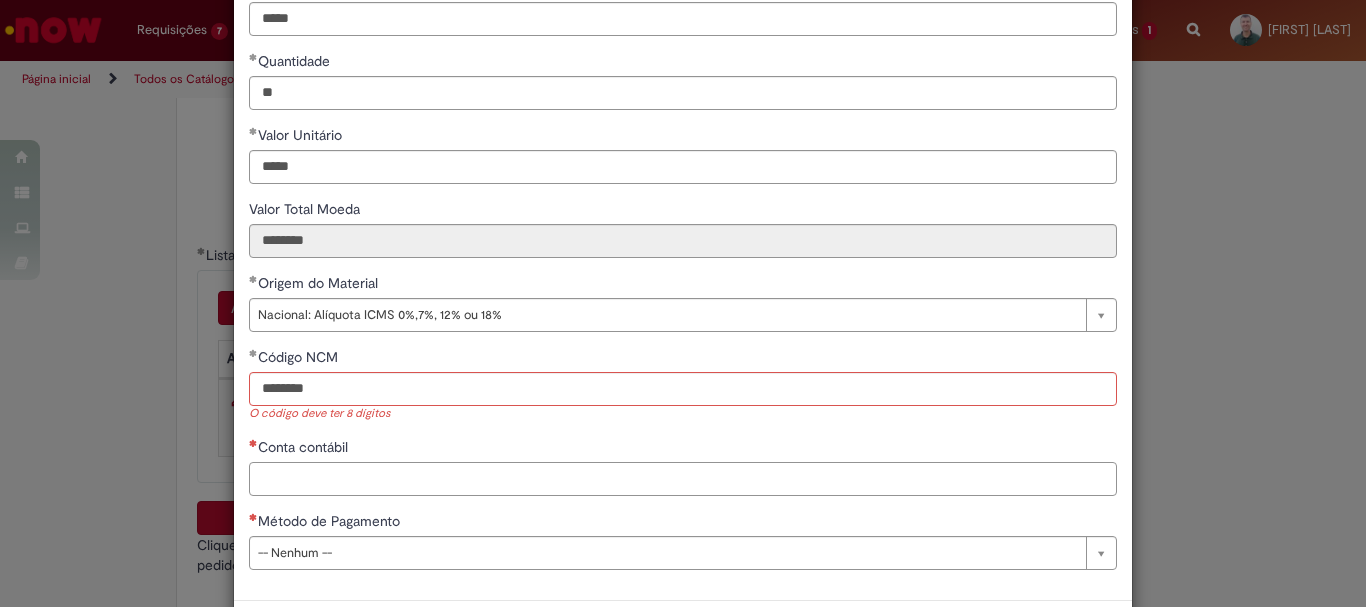 click on "Conta contábil" at bounding box center (683, 479) 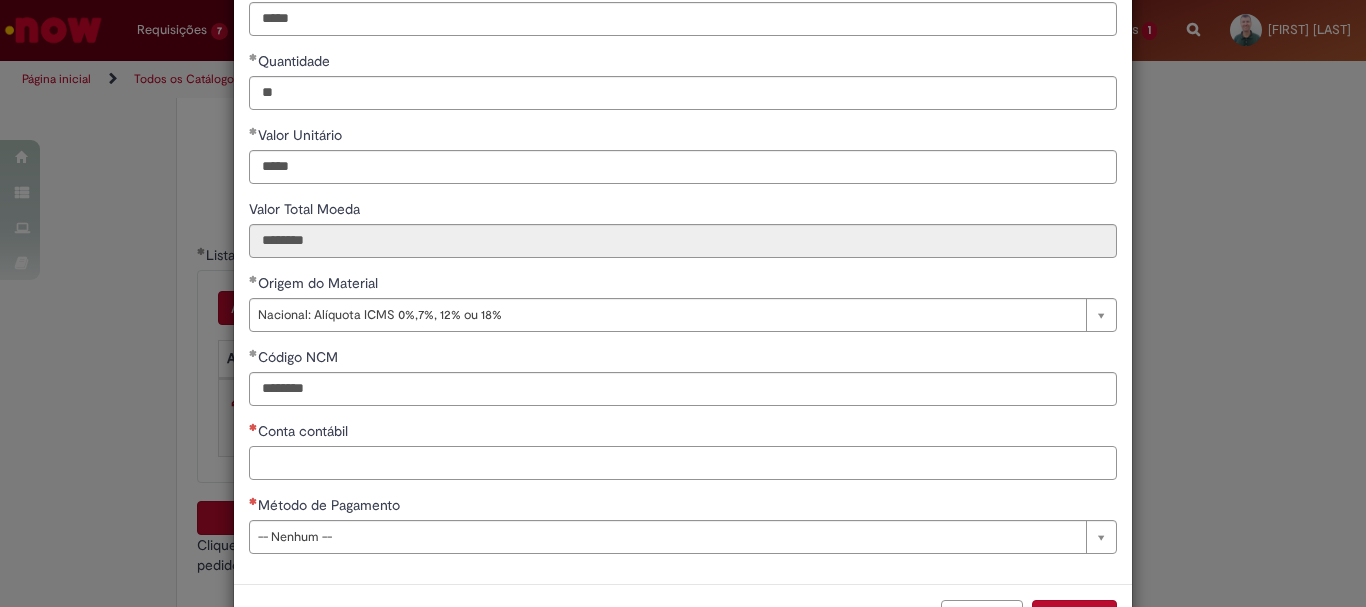 paste on "********" 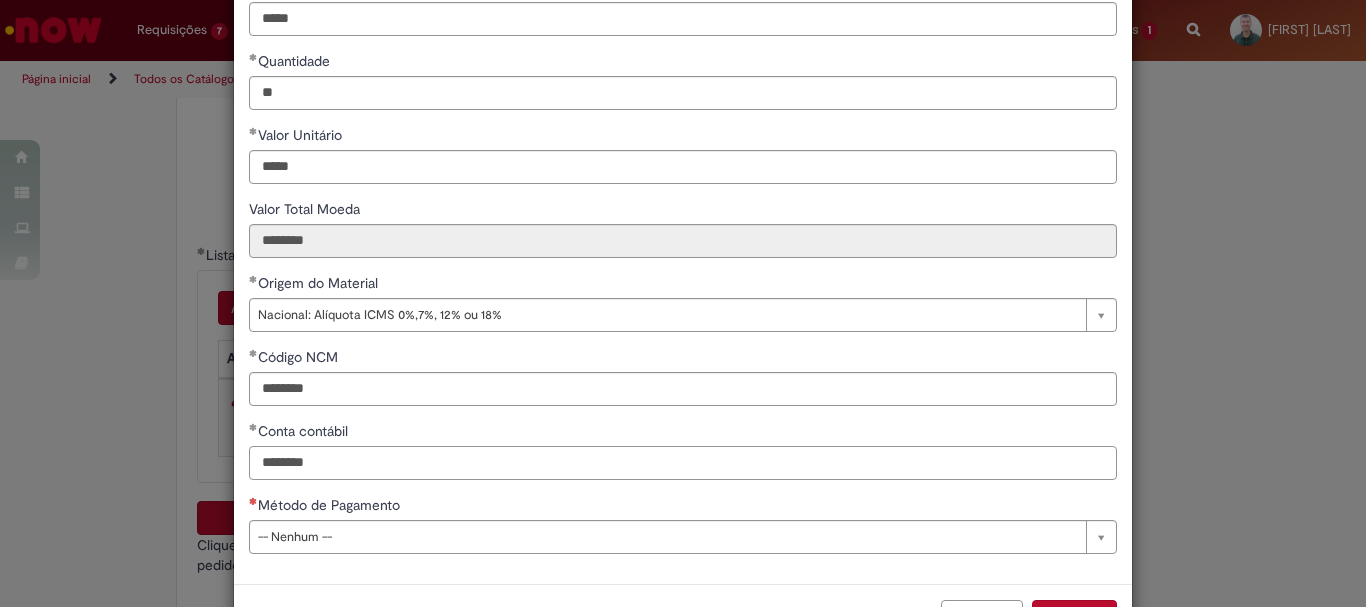 type on "********" 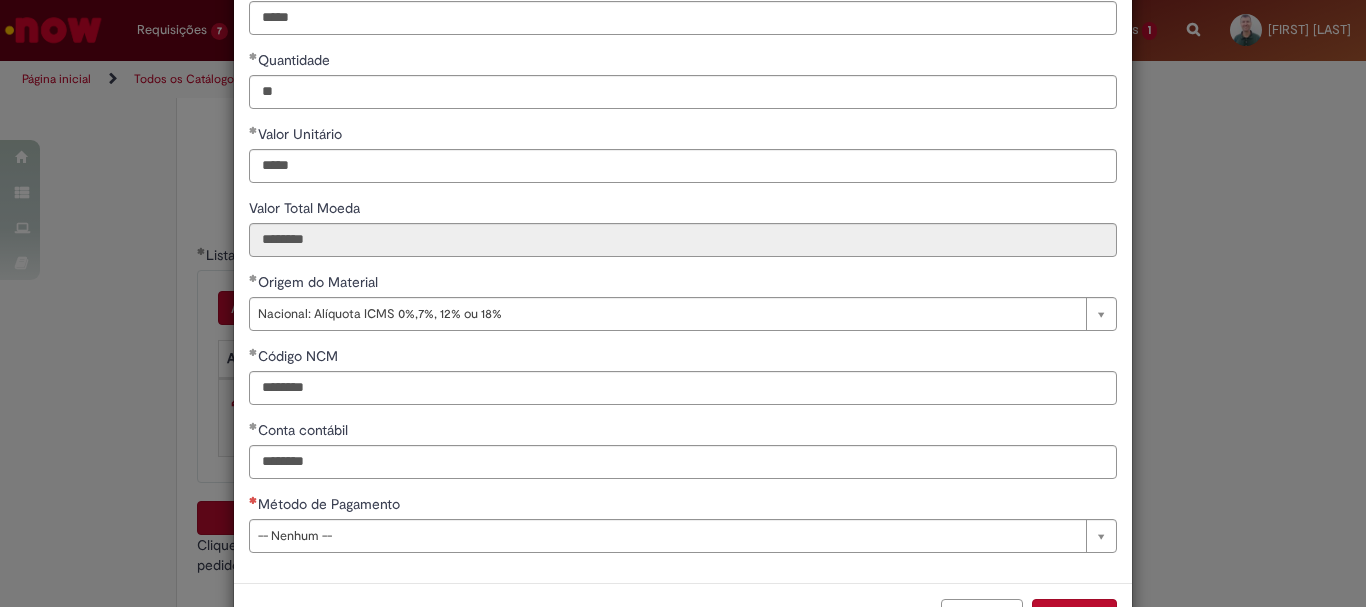 click on "Método de Pagamento" at bounding box center (683, 506) 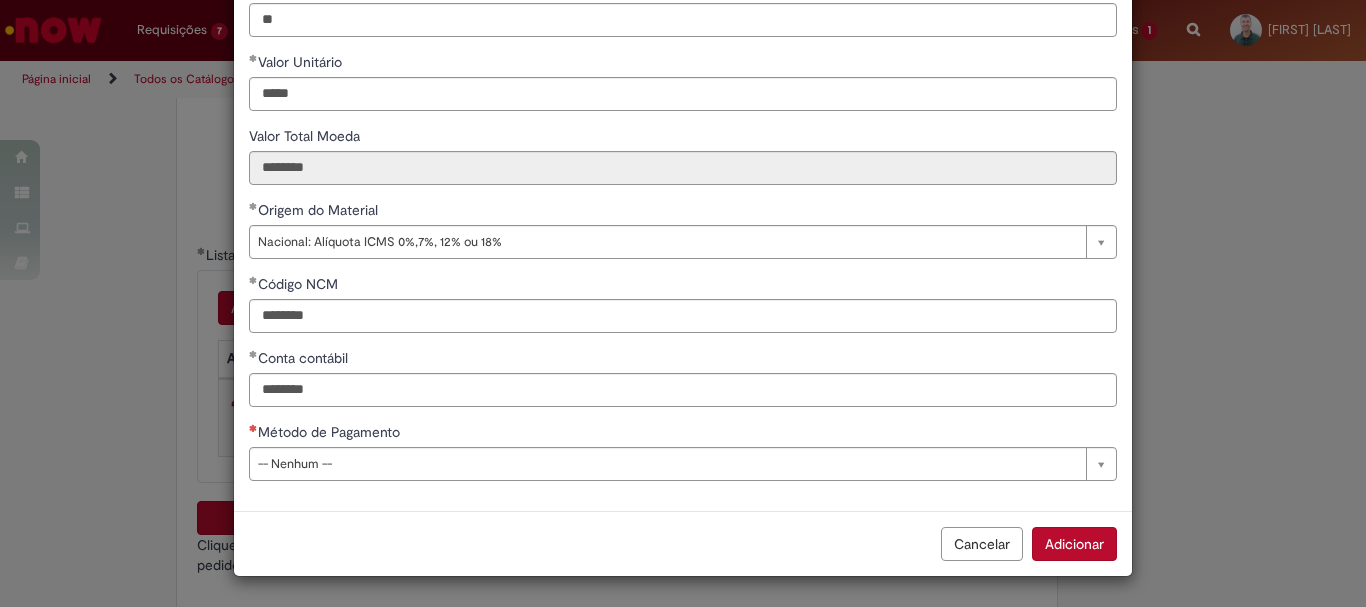 scroll, scrollTop: 273, scrollLeft: 0, axis: vertical 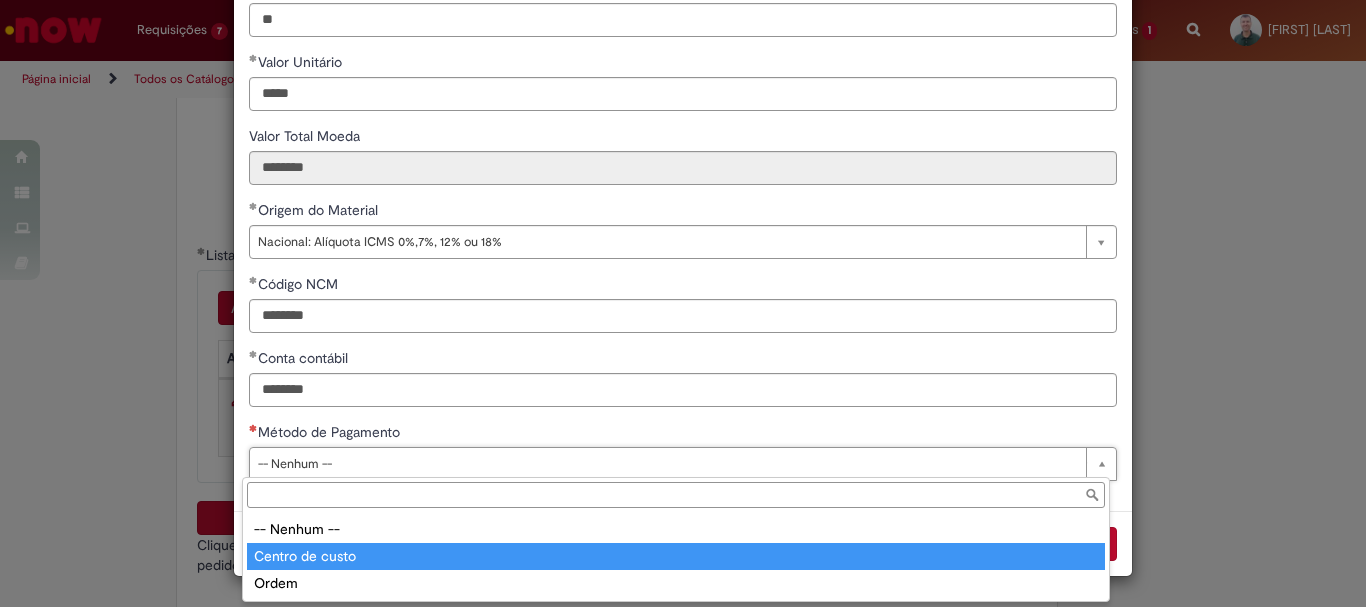 type on "**********" 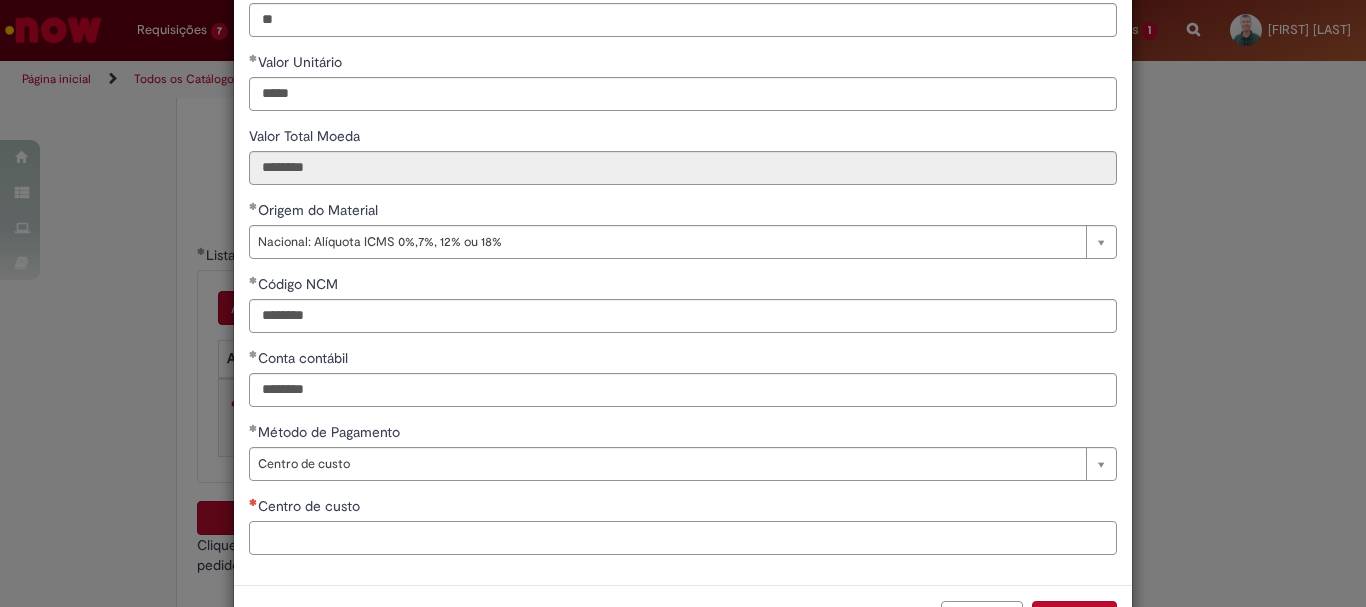 click on "Centro de custo" at bounding box center [683, 538] 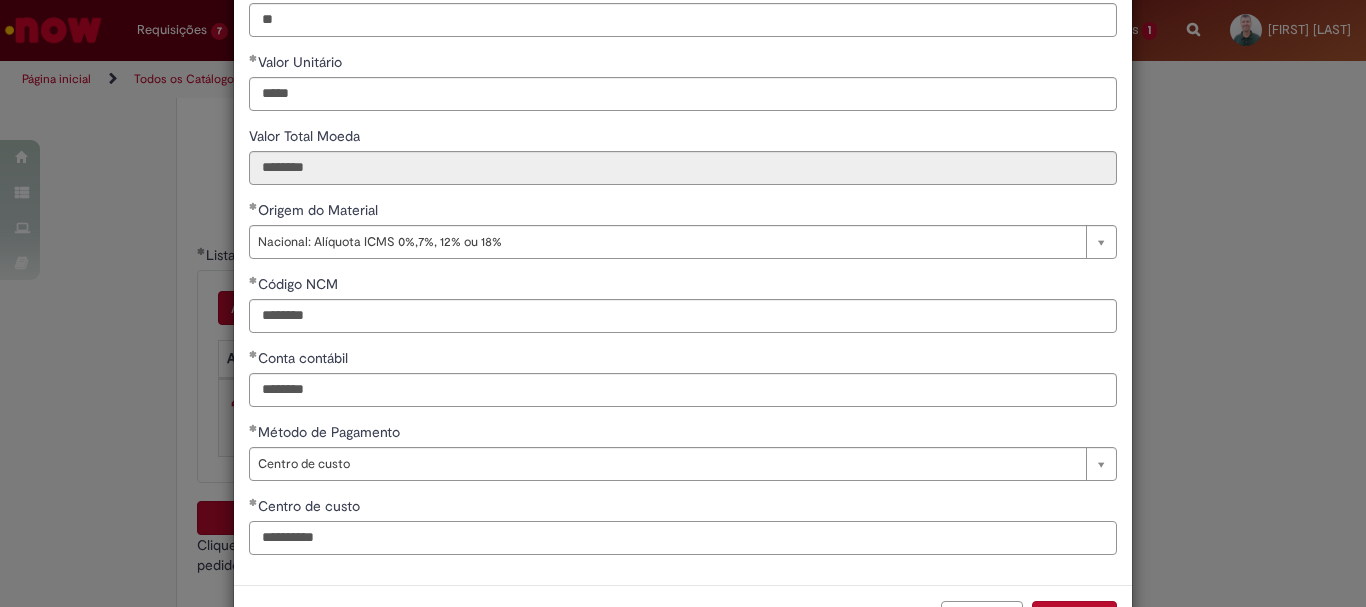 scroll, scrollTop: 347, scrollLeft: 0, axis: vertical 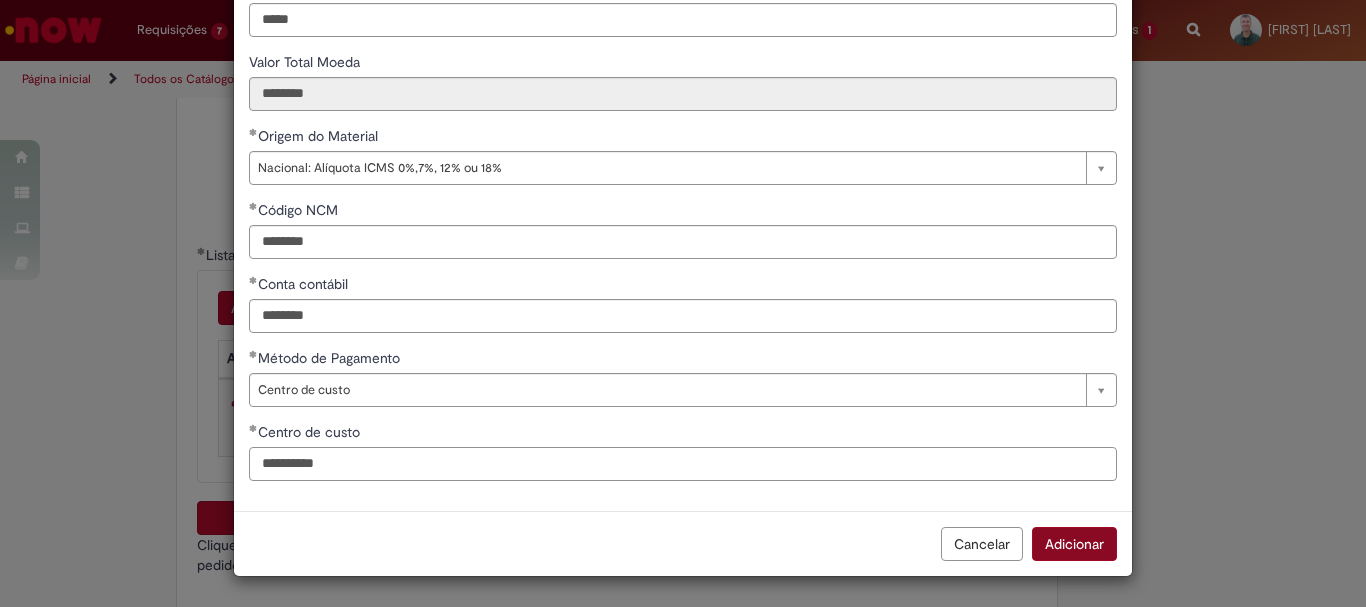 type on "**********" 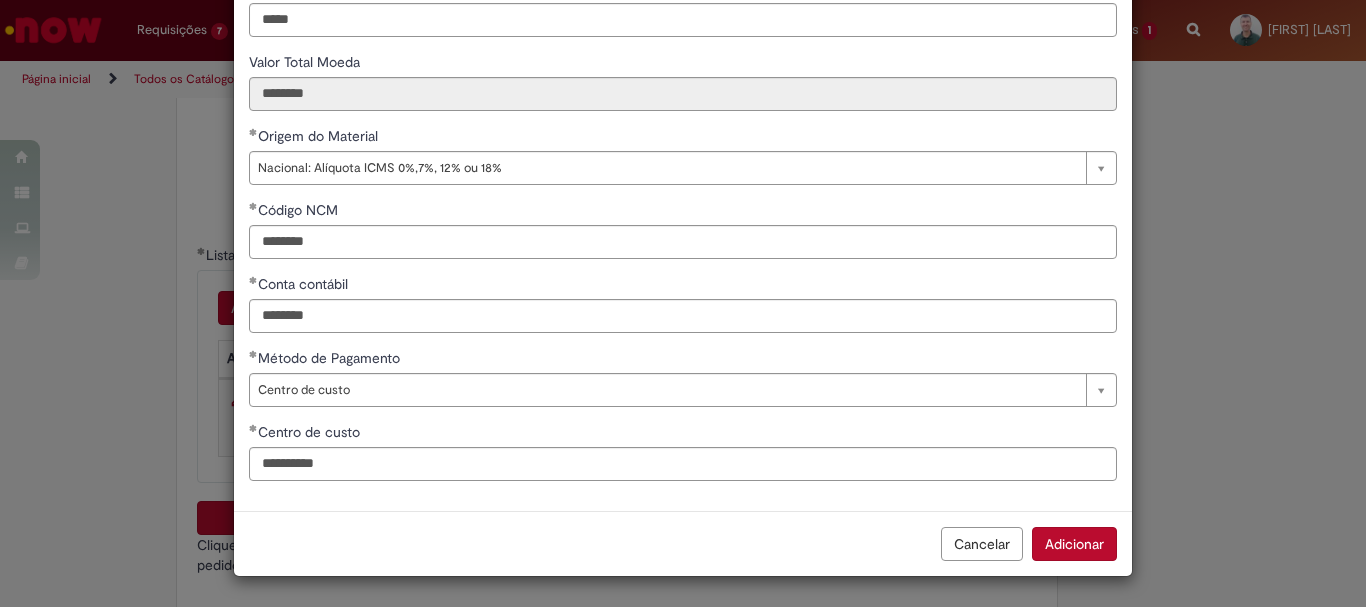 click on "Adicionar" at bounding box center (1074, 544) 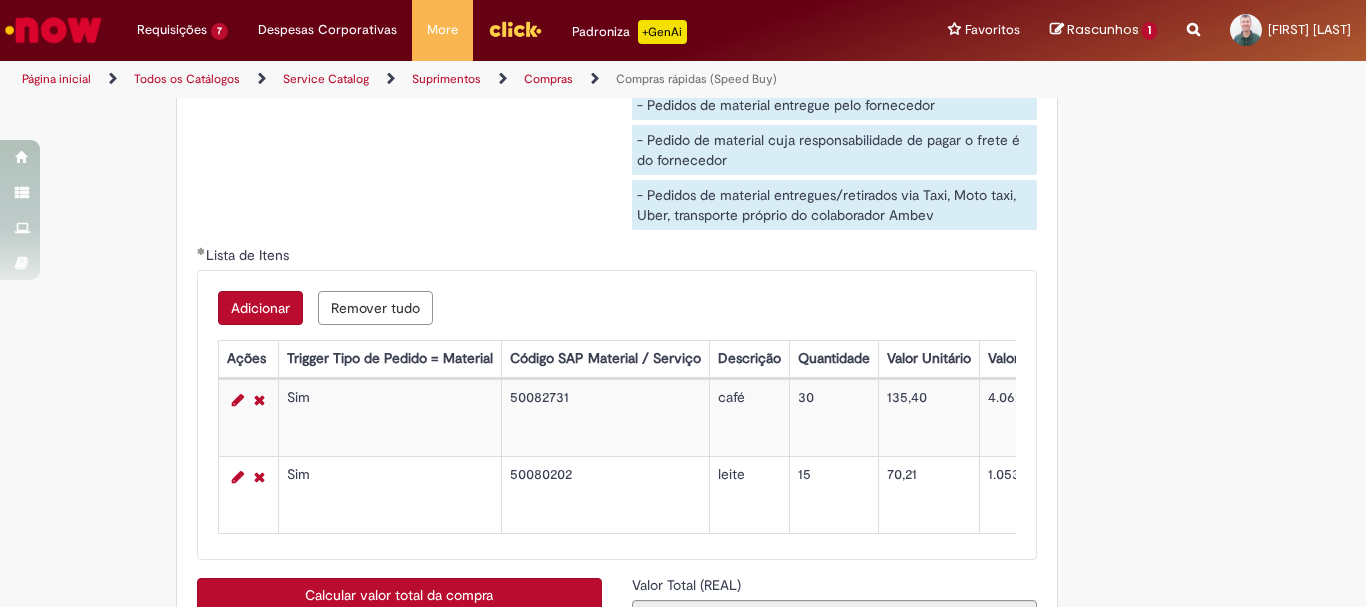click on "Adicionar" at bounding box center (260, 308) 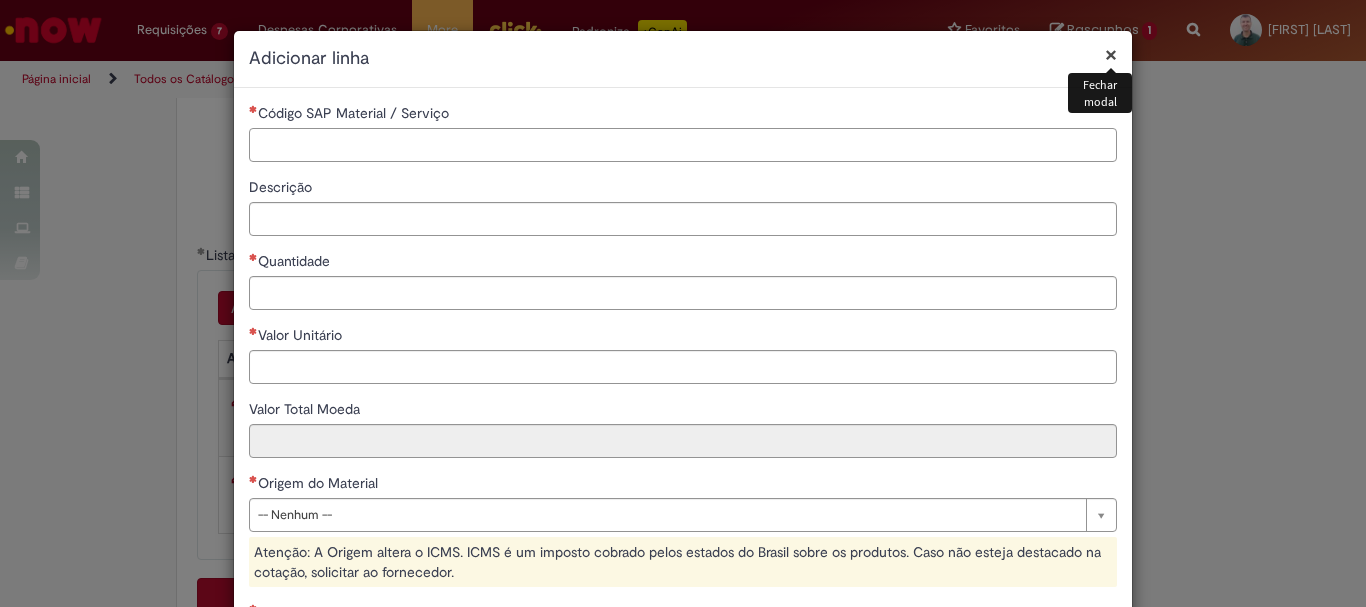 click on "Código SAP Material / Serviço" at bounding box center (683, 145) 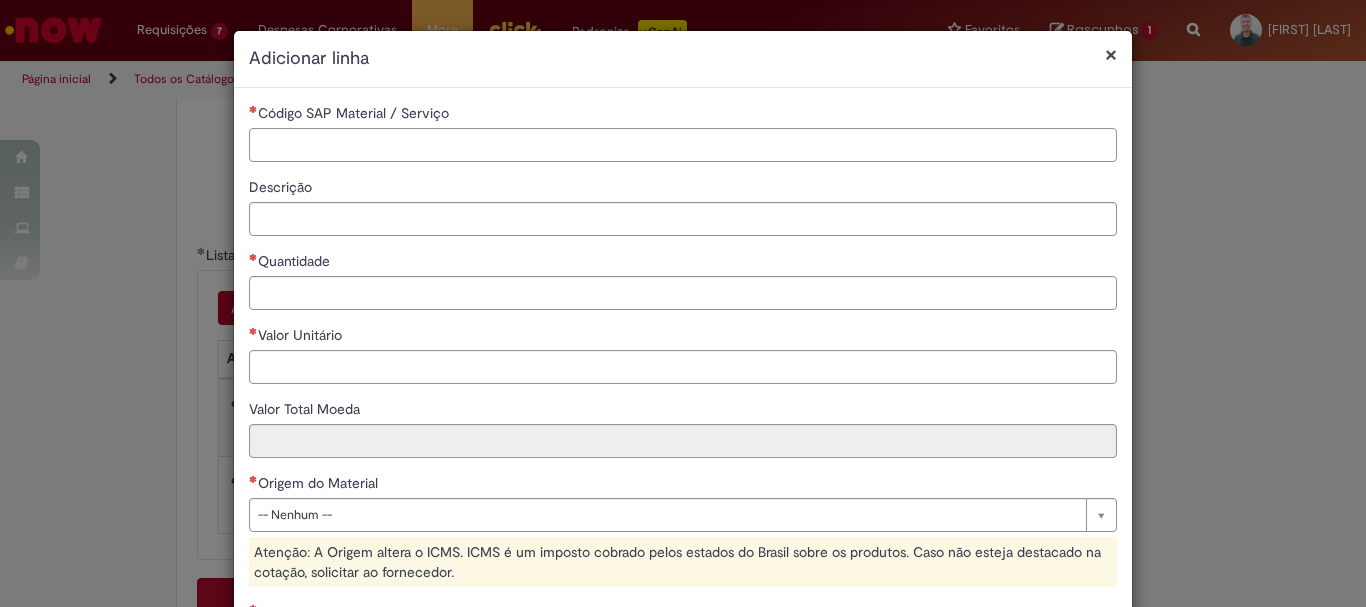 paste on "********" 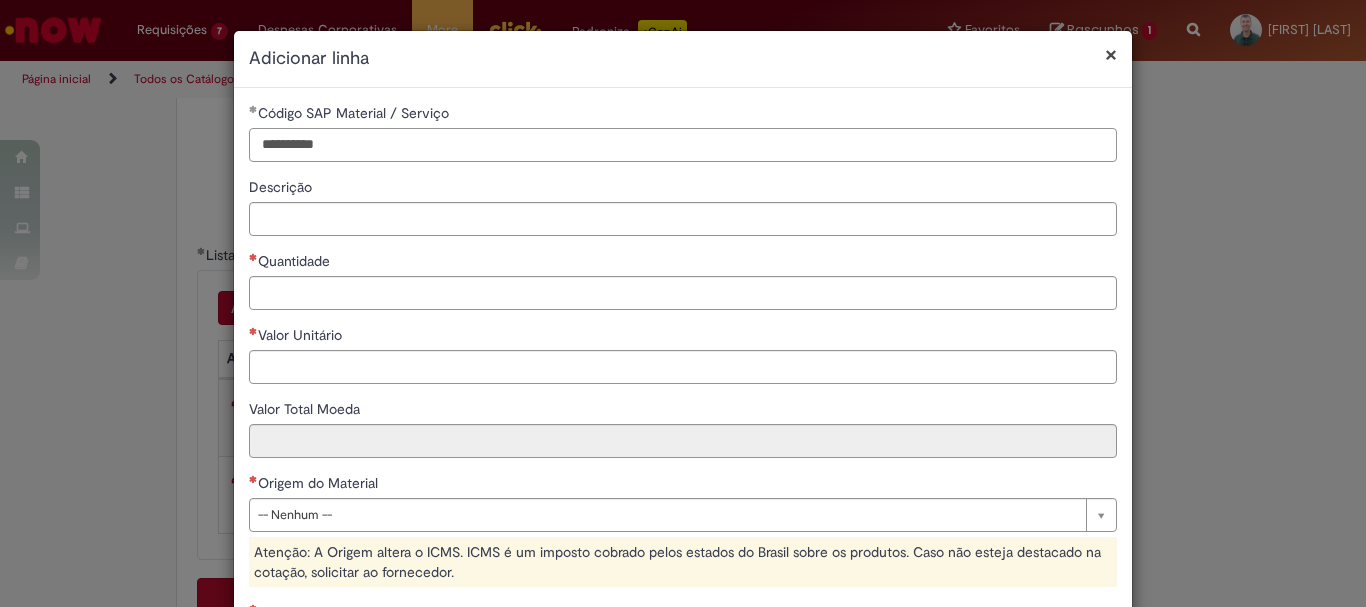 click on "********" at bounding box center (683, 145) 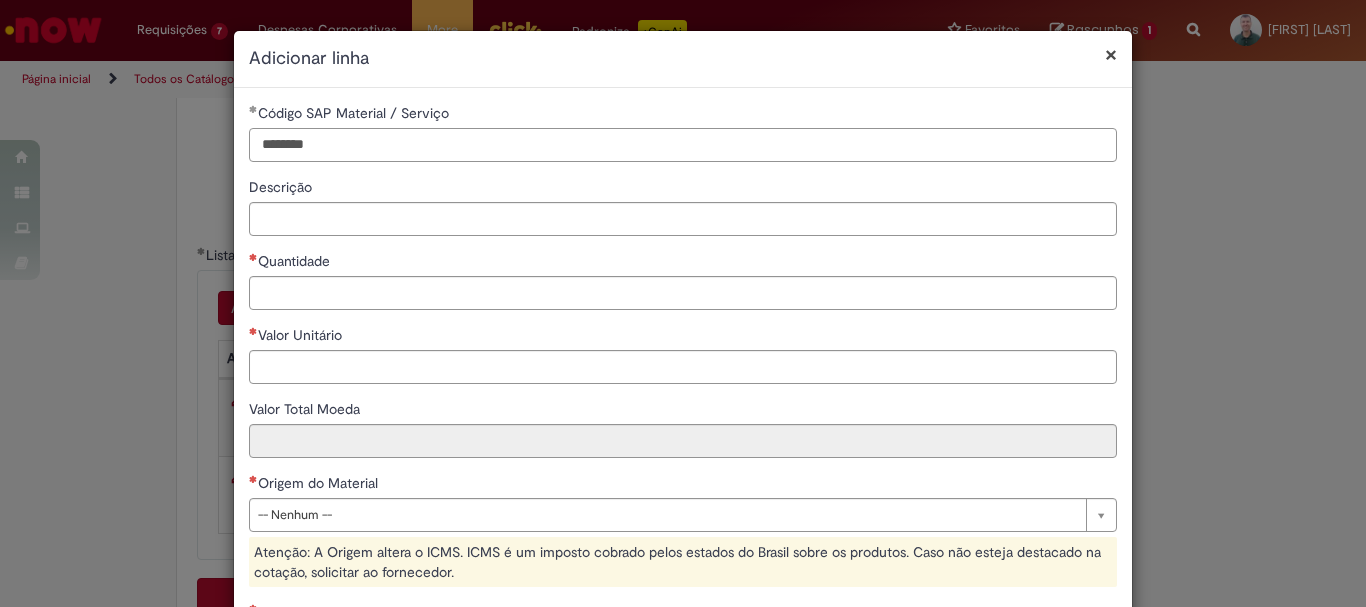 type on "********" 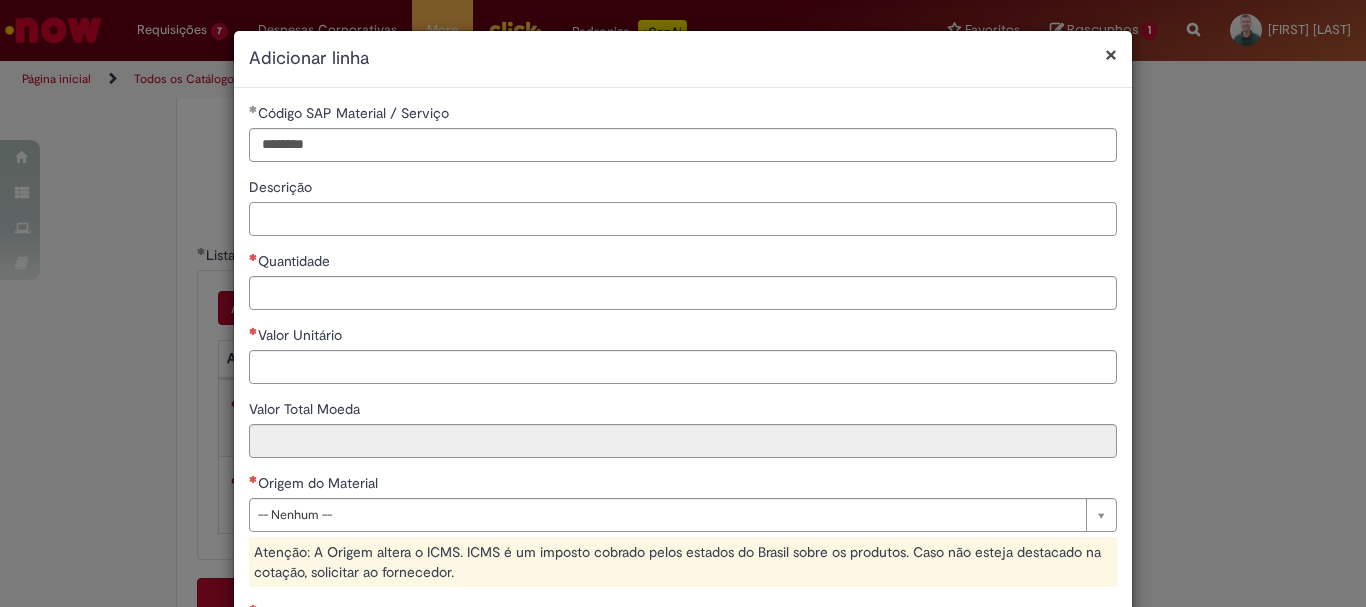 click on "Descrição" at bounding box center (683, 219) 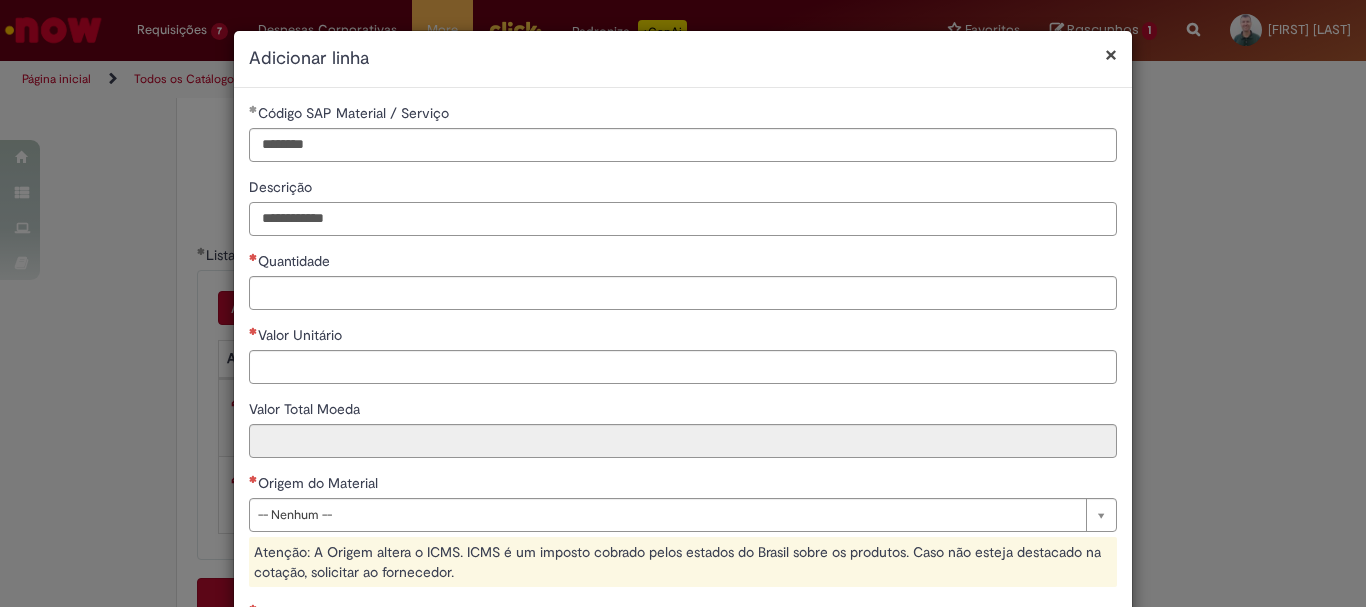 type on "**********" 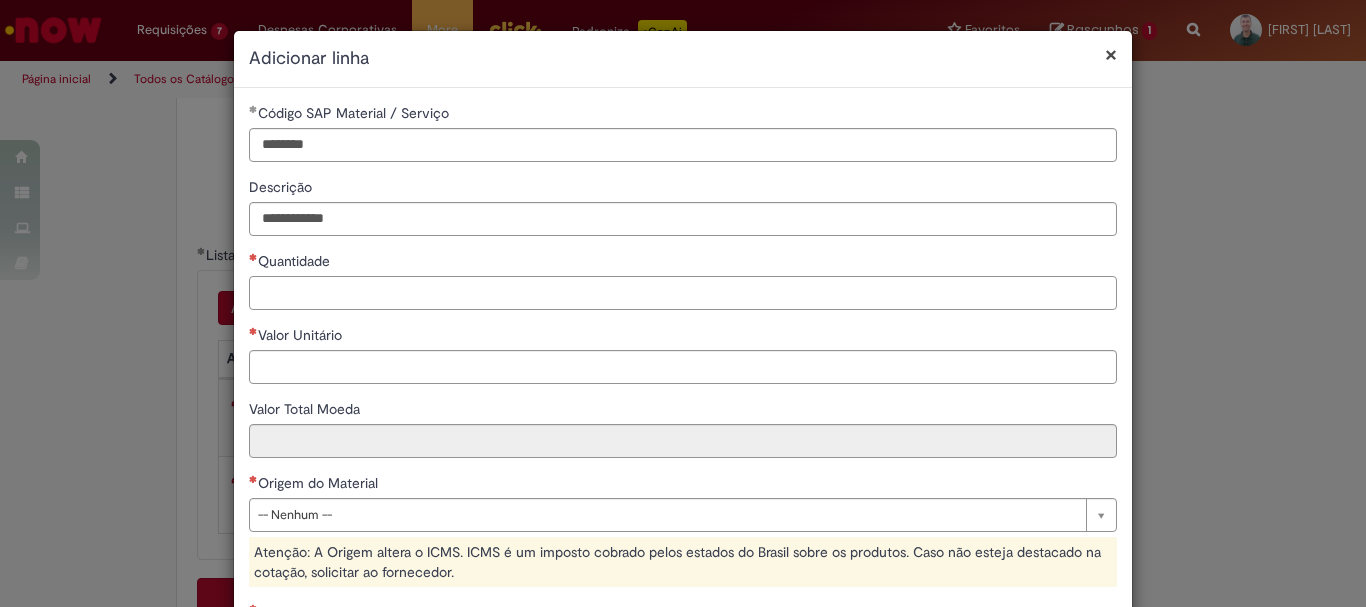 click on "Quantidade" at bounding box center [683, 293] 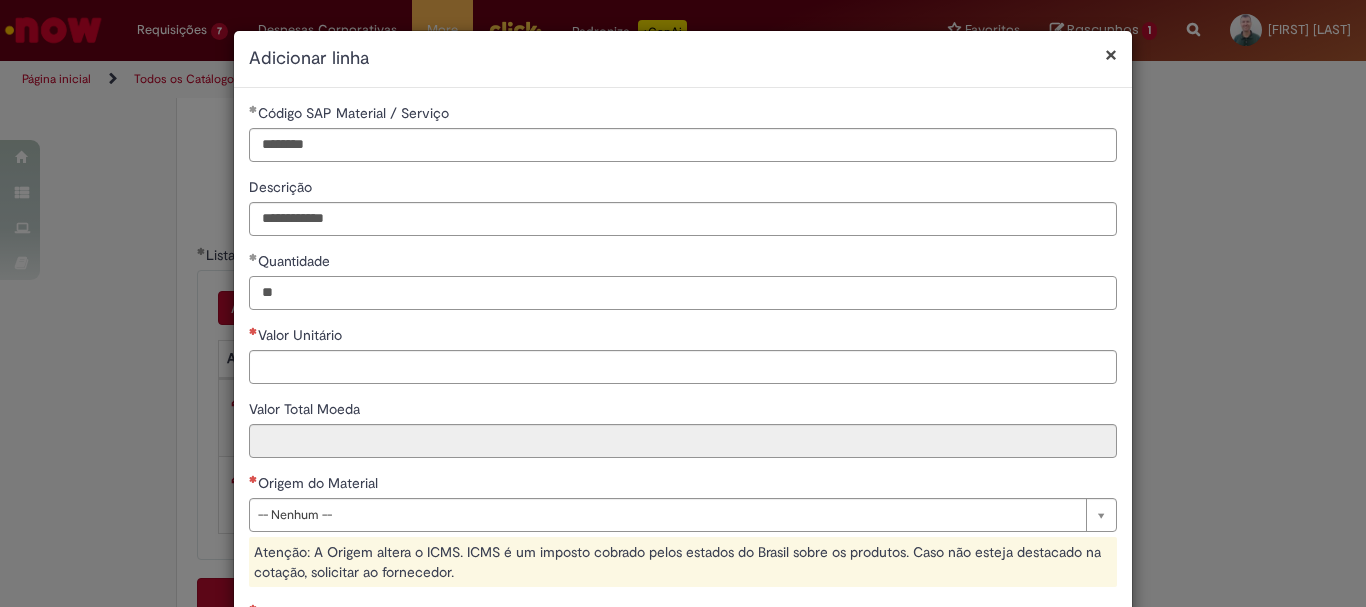 type on "**" 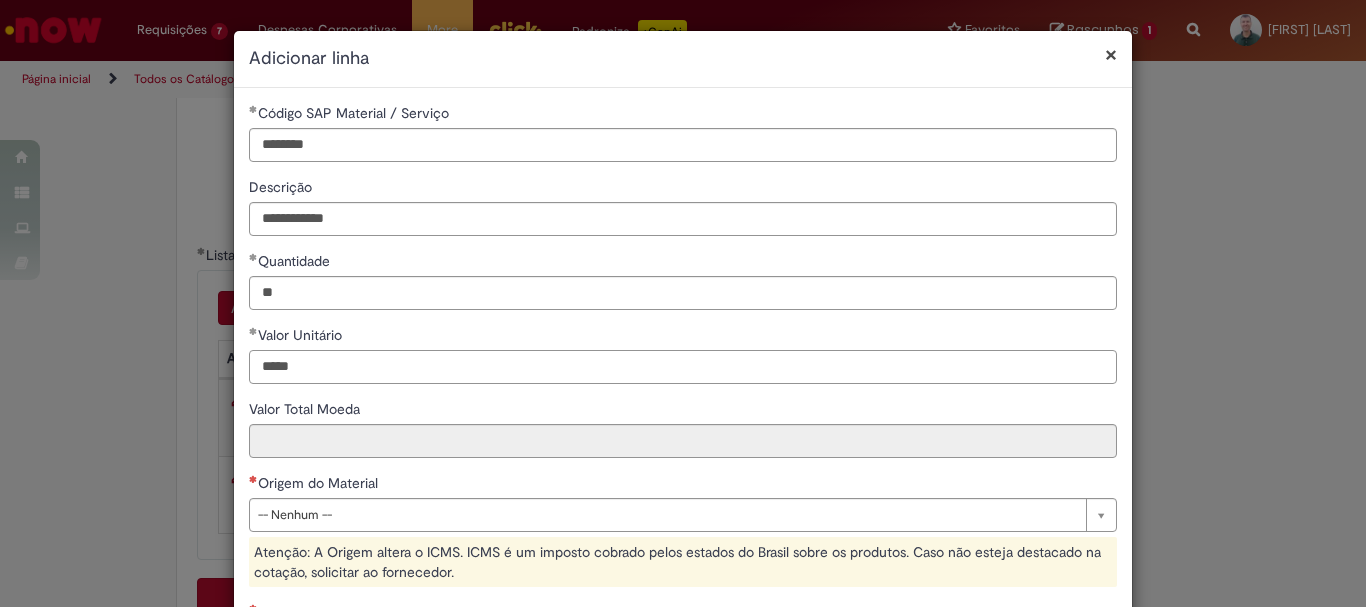 type on "*****" 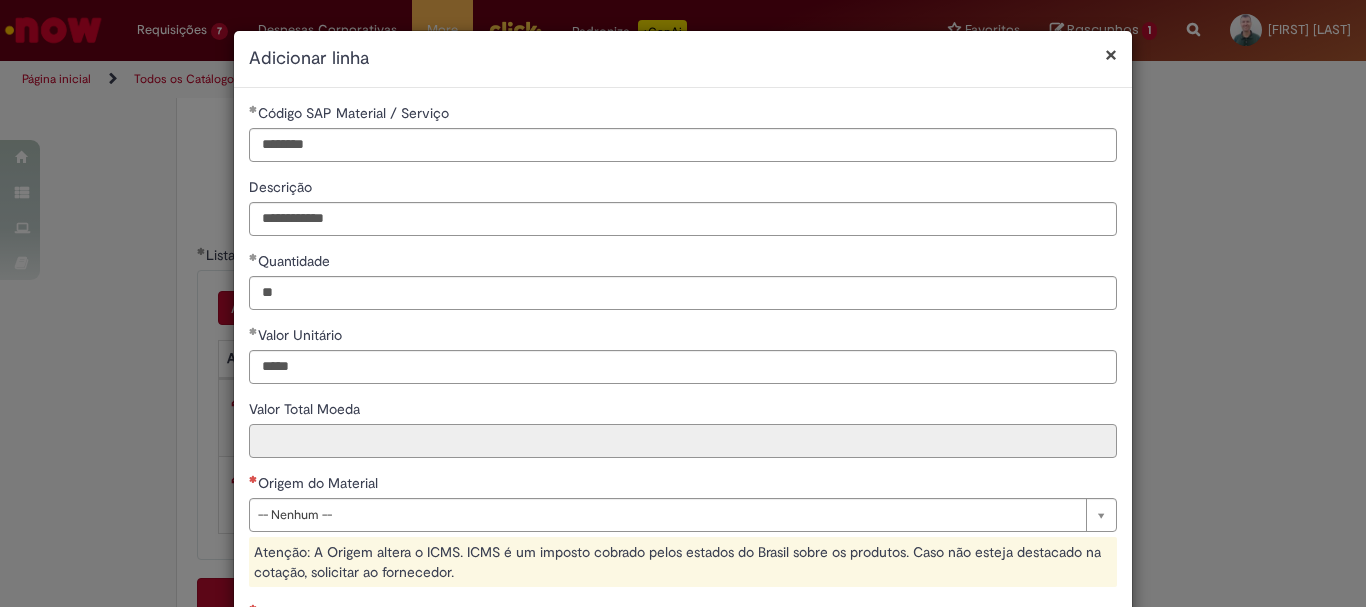 type on "********" 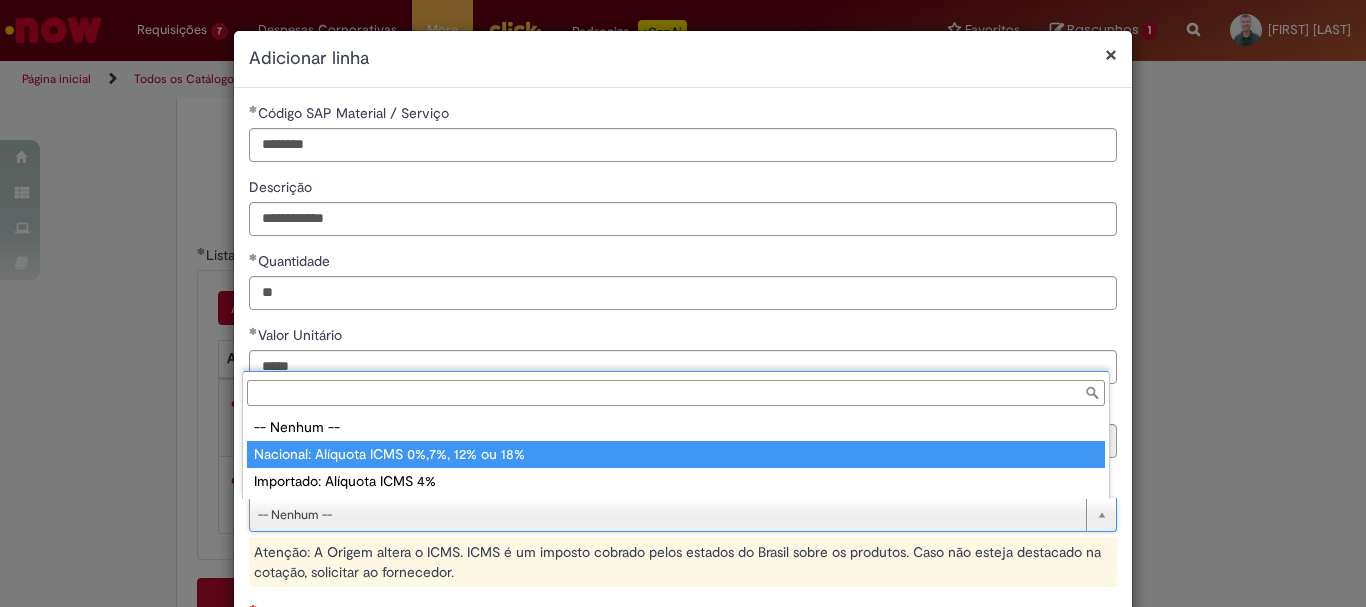 type on "**********" 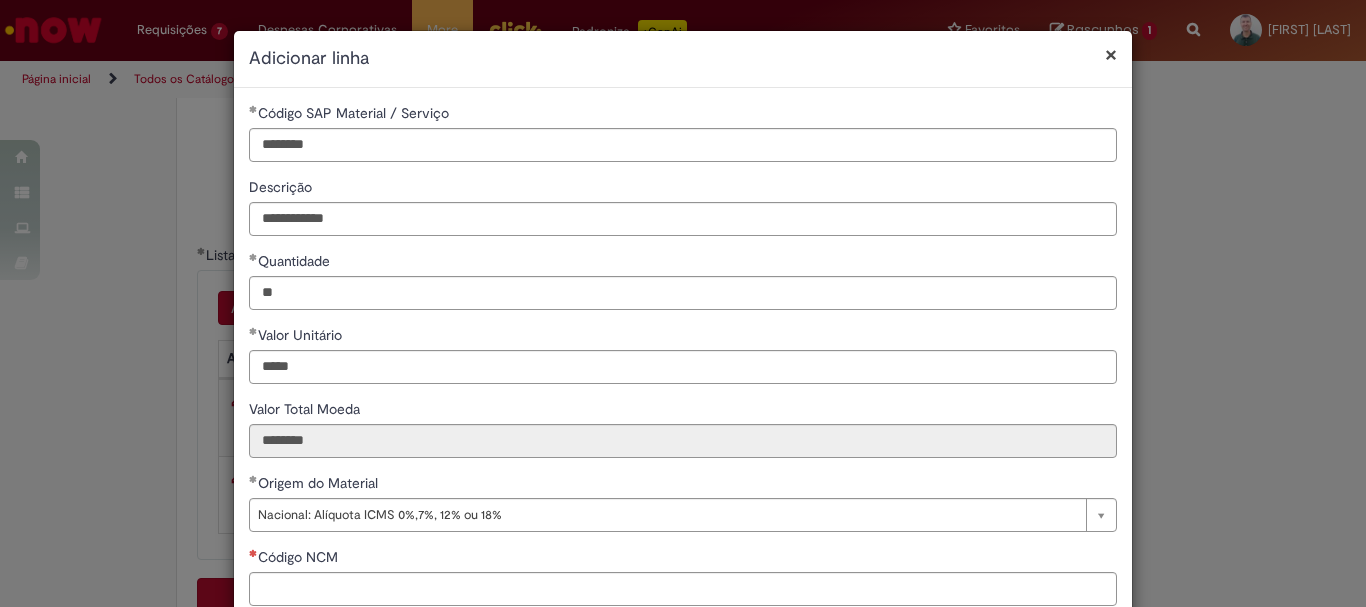 click on "Código NCM" at bounding box center [683, 559] 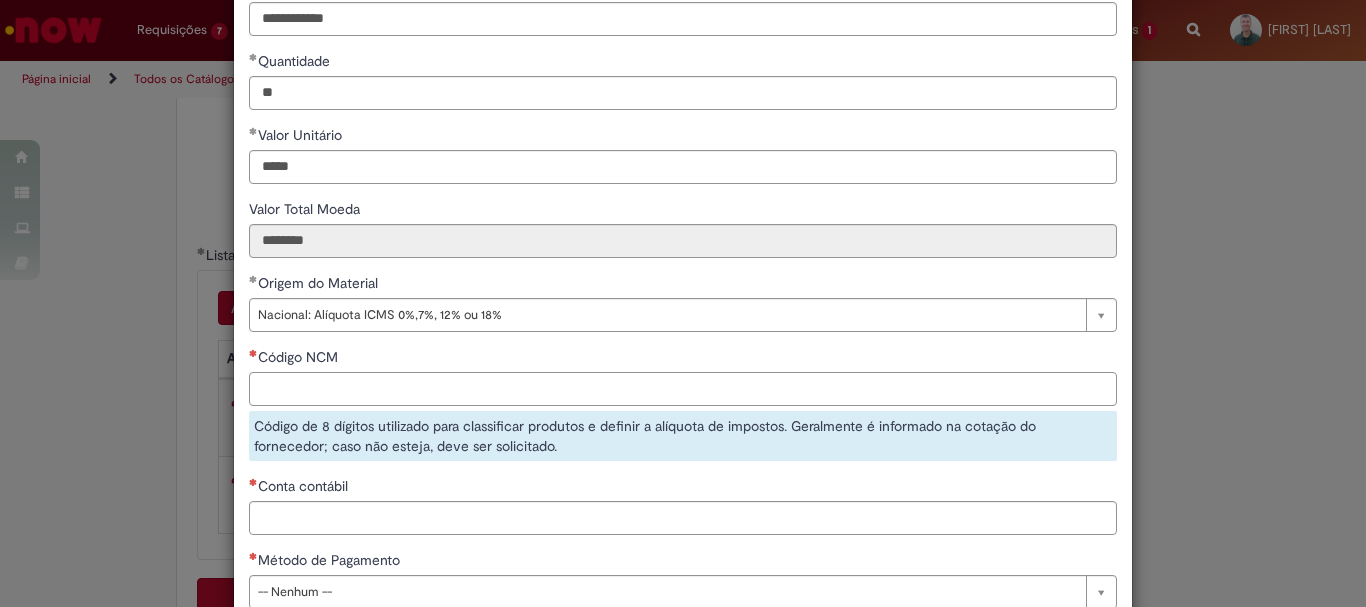 scroll, scrollTop: 199, scrollLeft: 0, axis: vertical 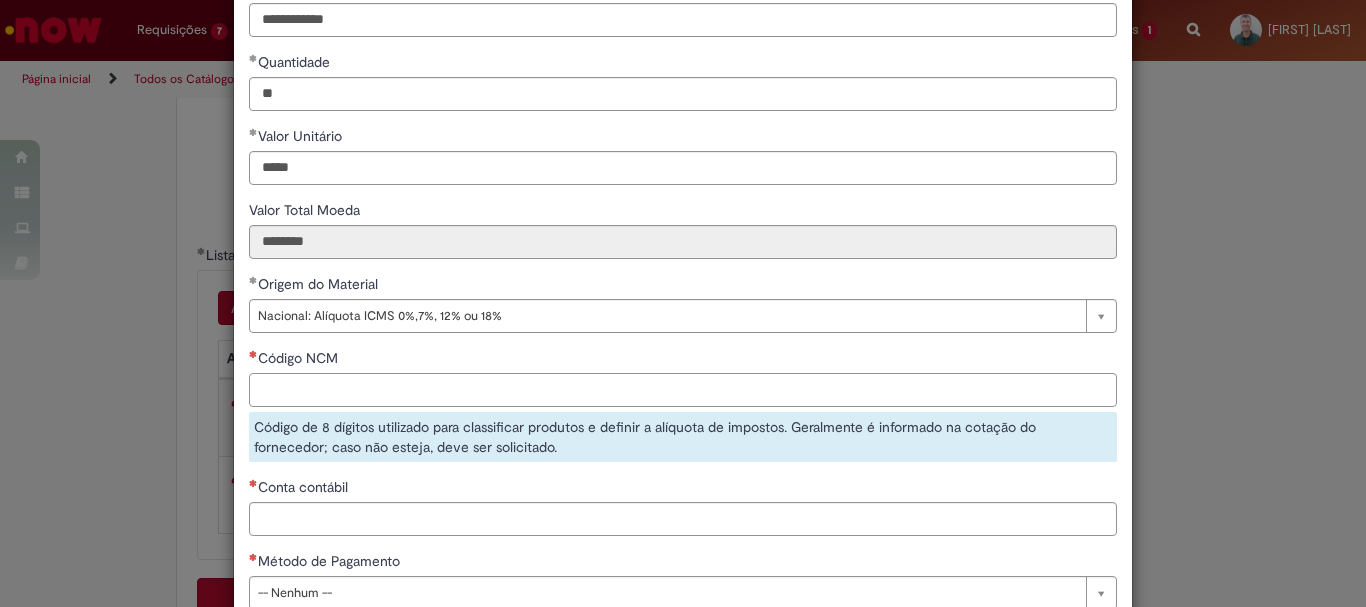 click on "Código NCM" at bounding box center [683, 390] 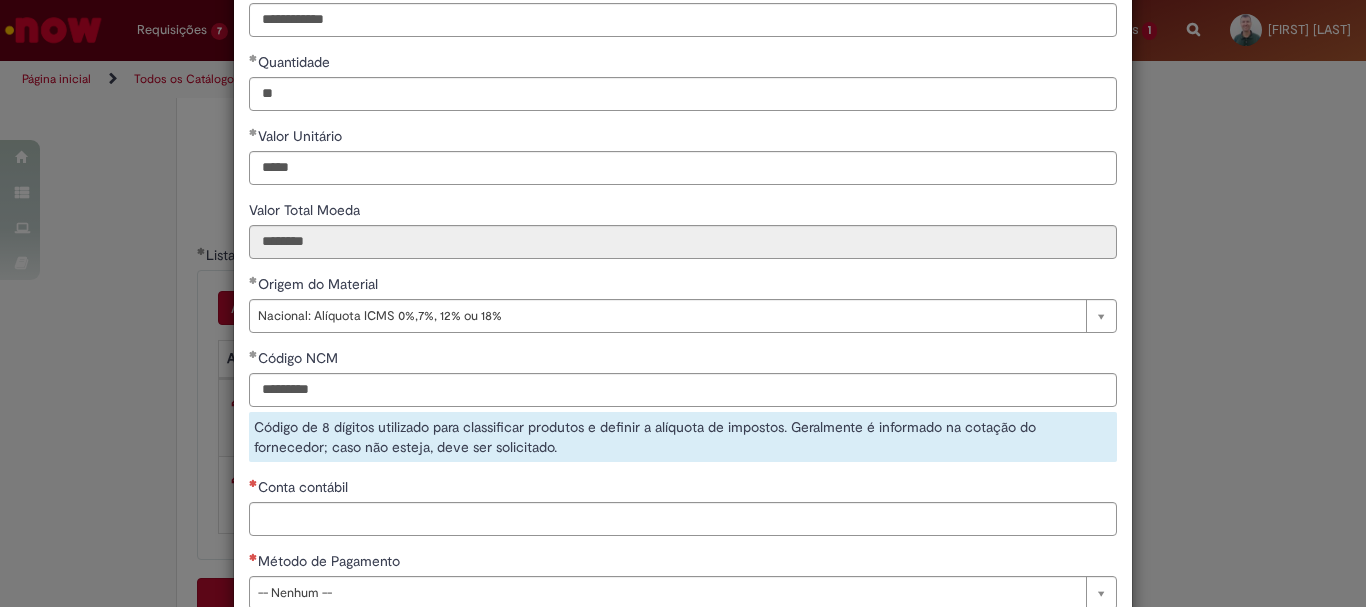 scroll, scrollTop: 200, scrollLeft: 0, axis: vertical 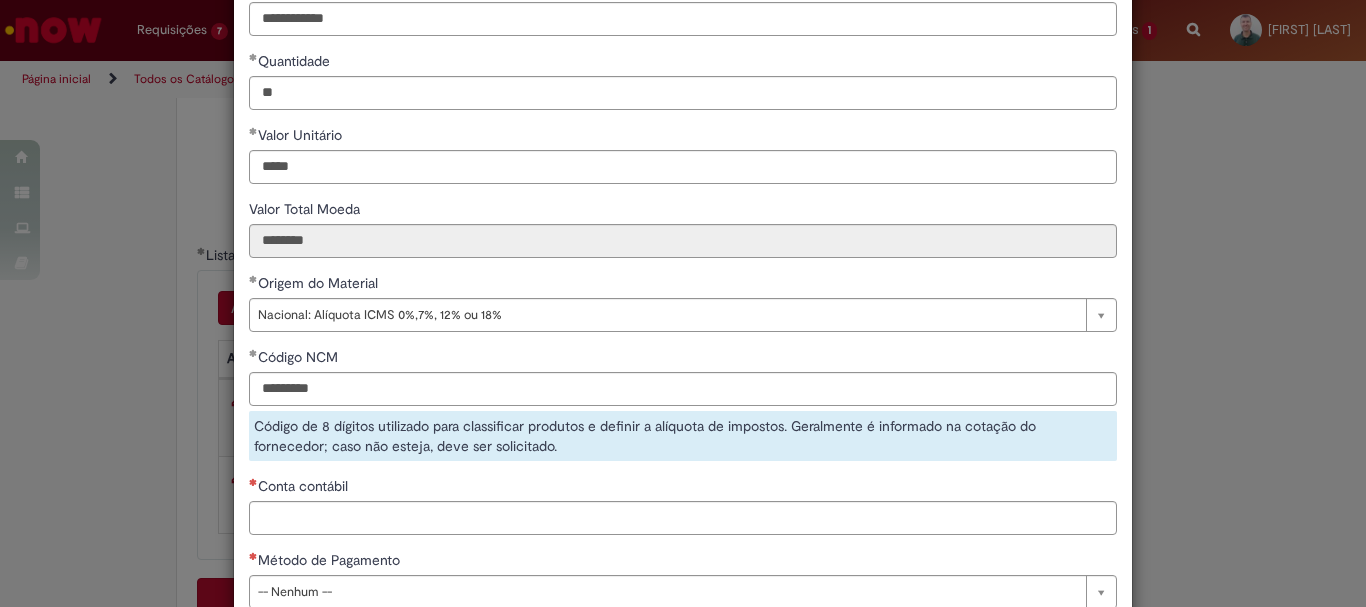 click on "**********" at bounding box center (683, 263) 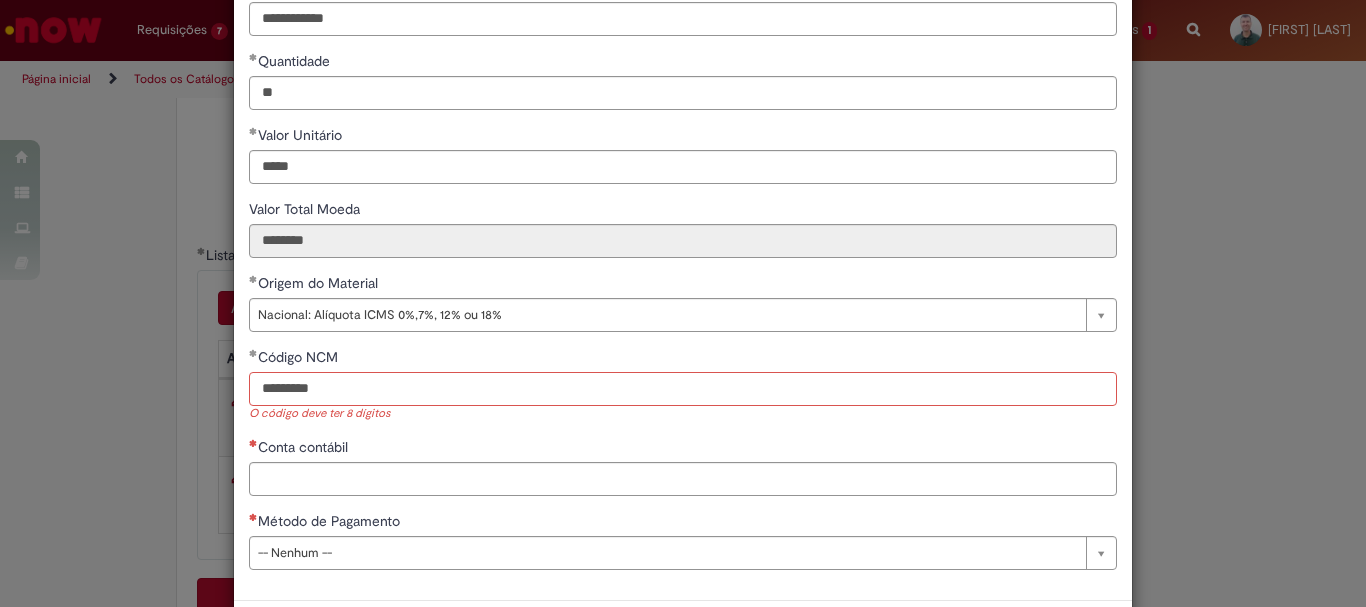 scroll, scrollTop: 199, scrollLeft: 0, axis: vertical 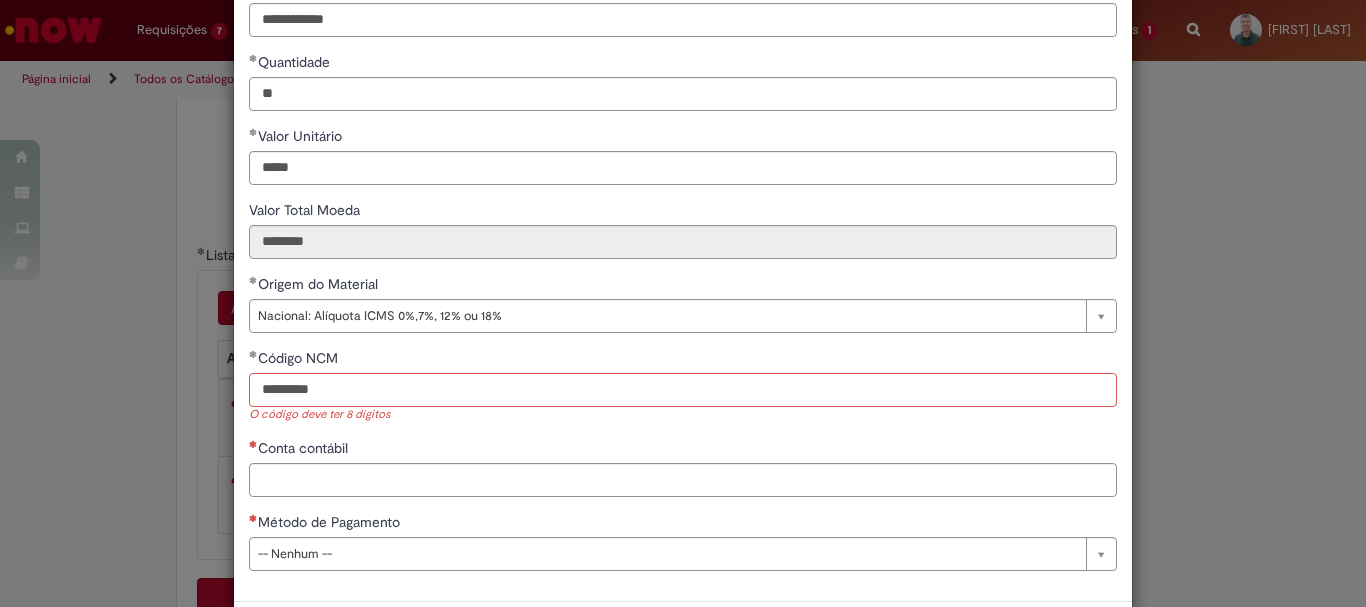 click on "********" at bounding box center (683, 390) 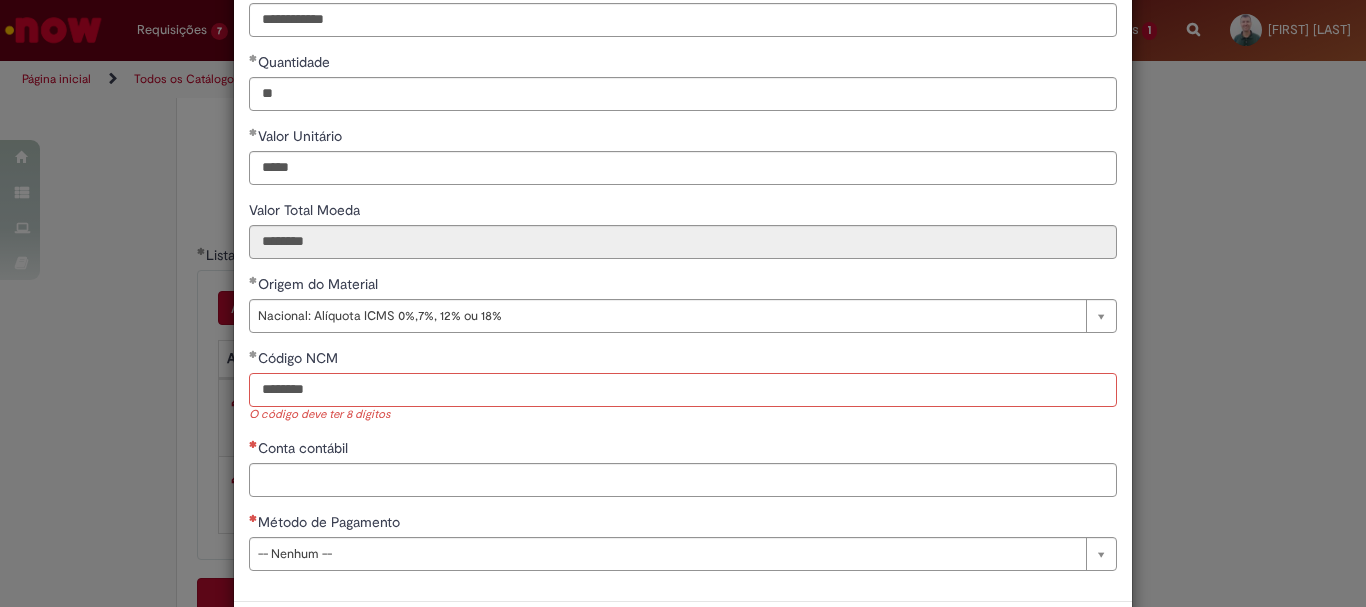 type on "********" 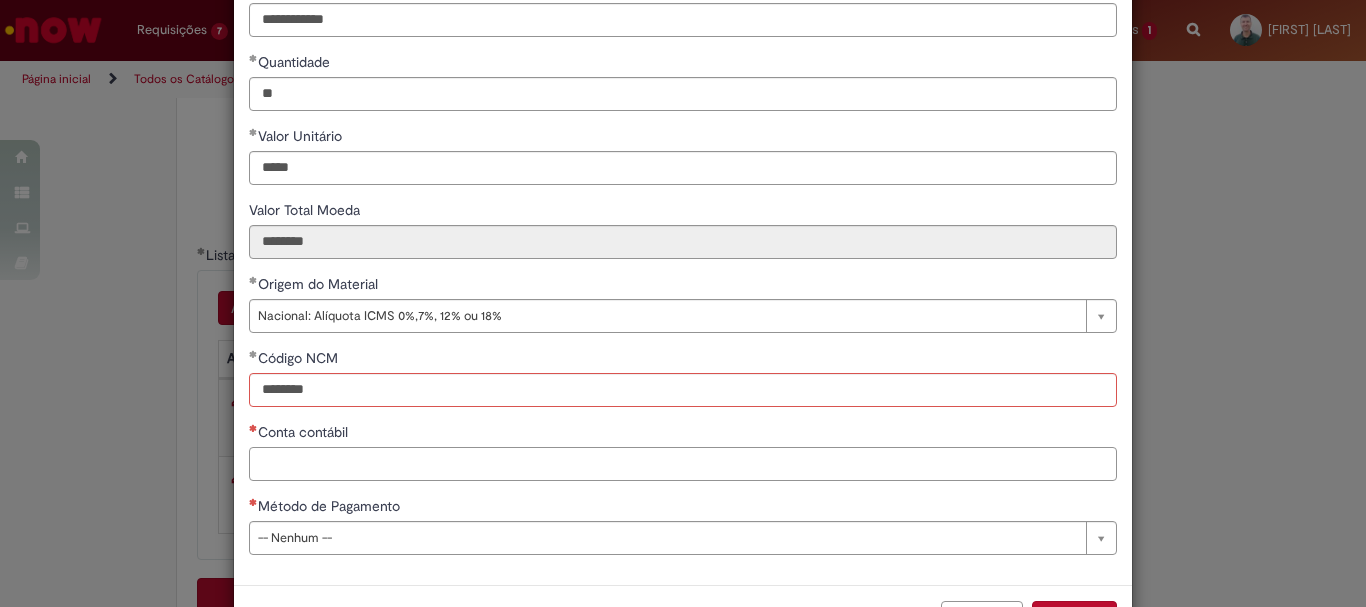 click on "**********" at bounding box center (683, 237) 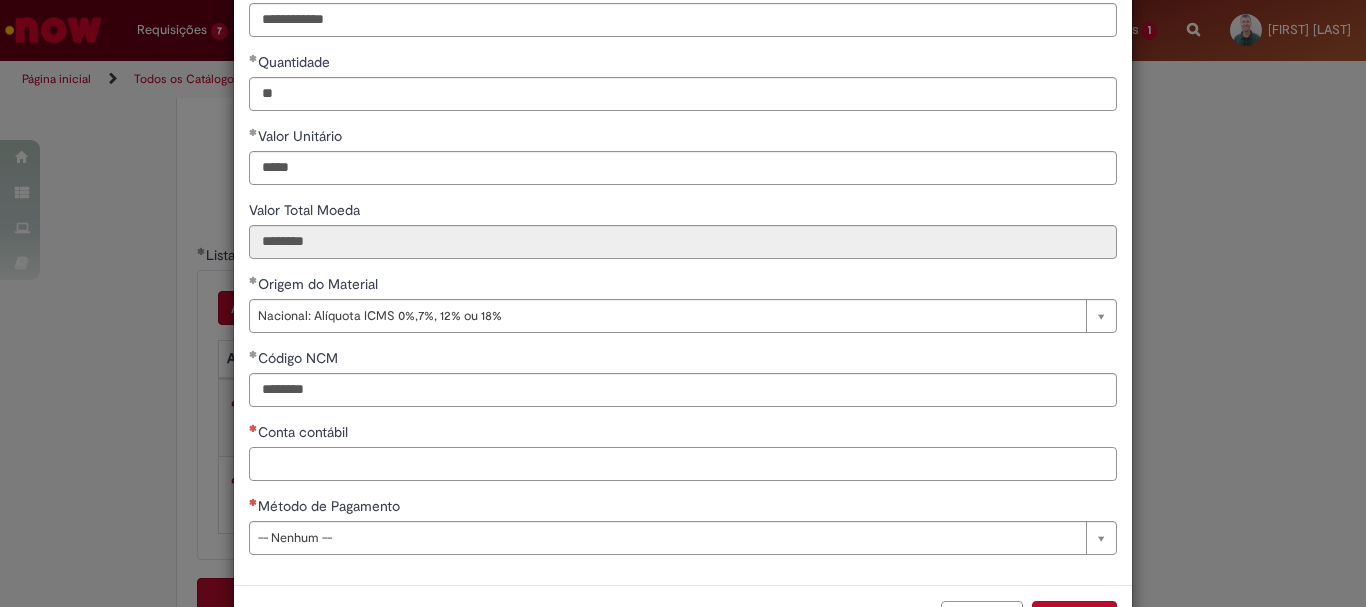 paste on "********" 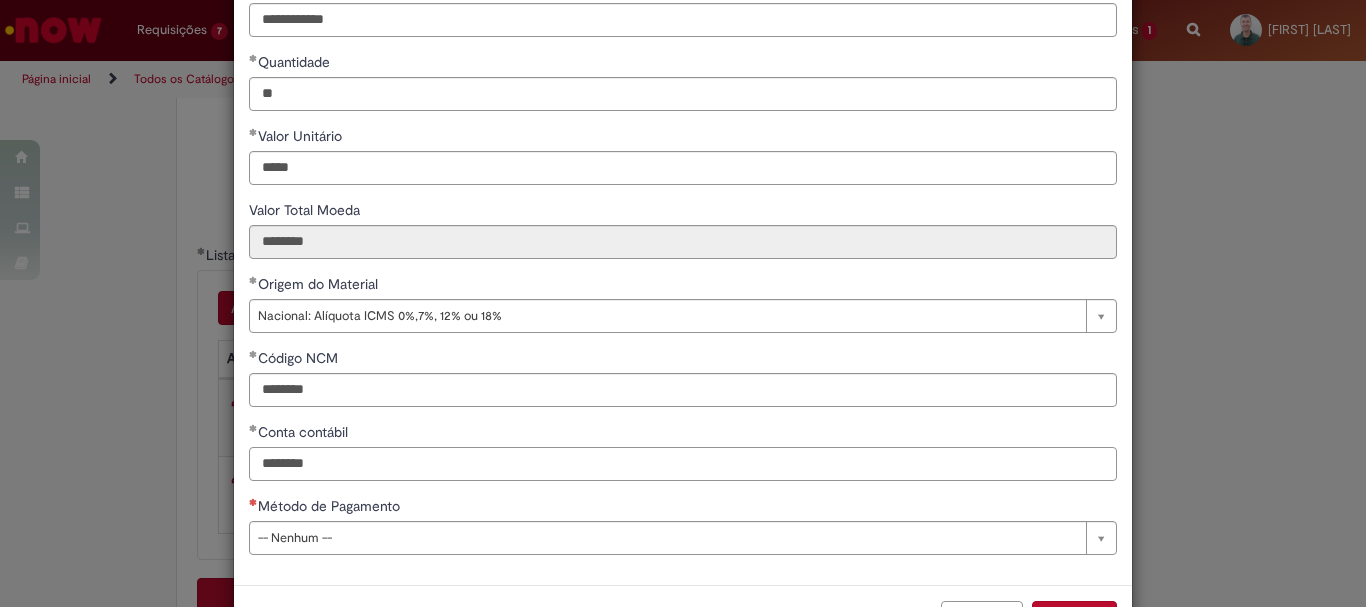 type on "********" 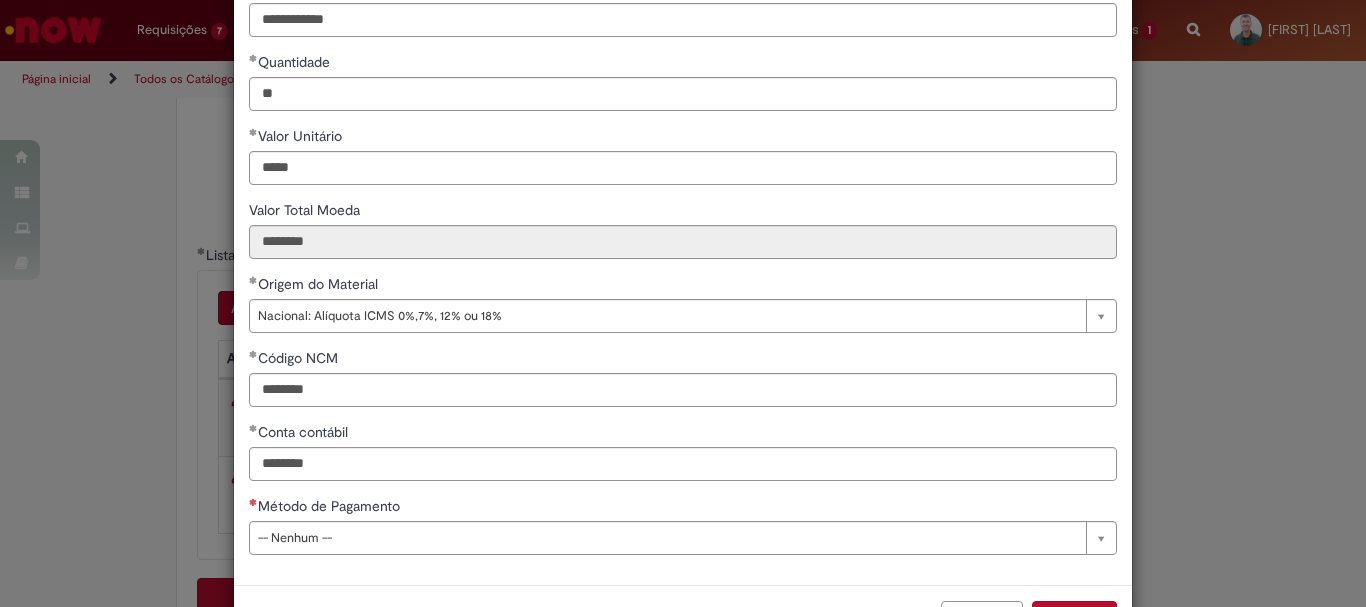 click on "**********" at bounding box center [683, 237] 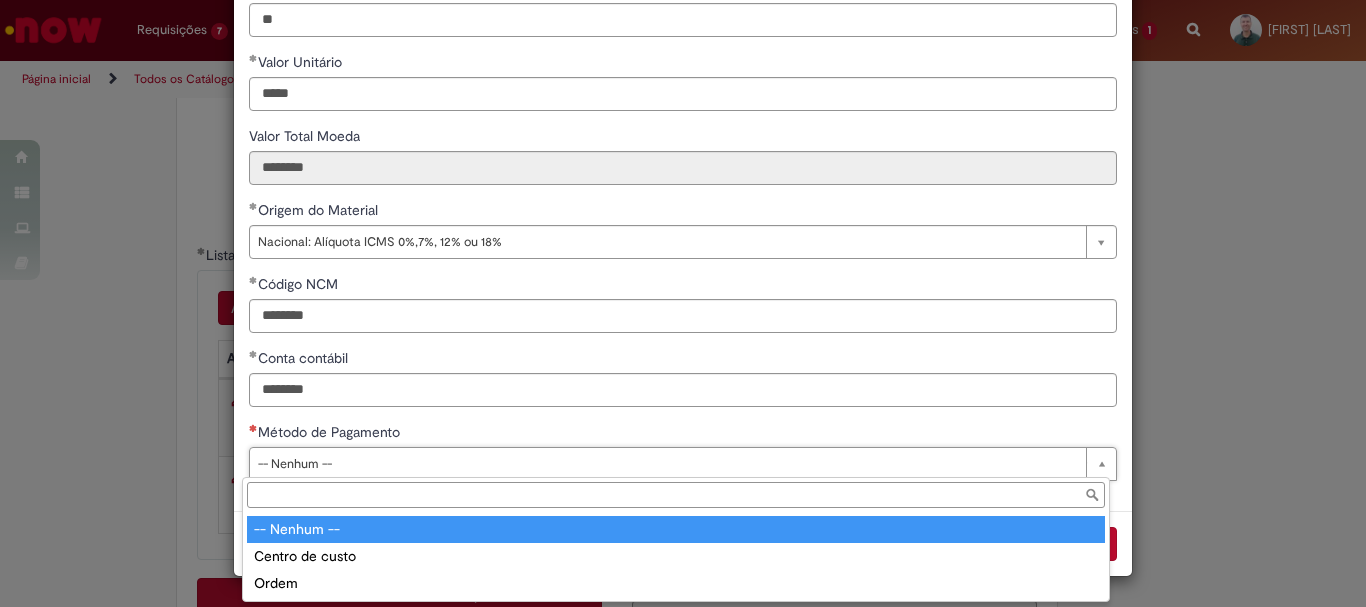 scroll, scrollTop: 273, scrollLeft: 0, axis: vertical 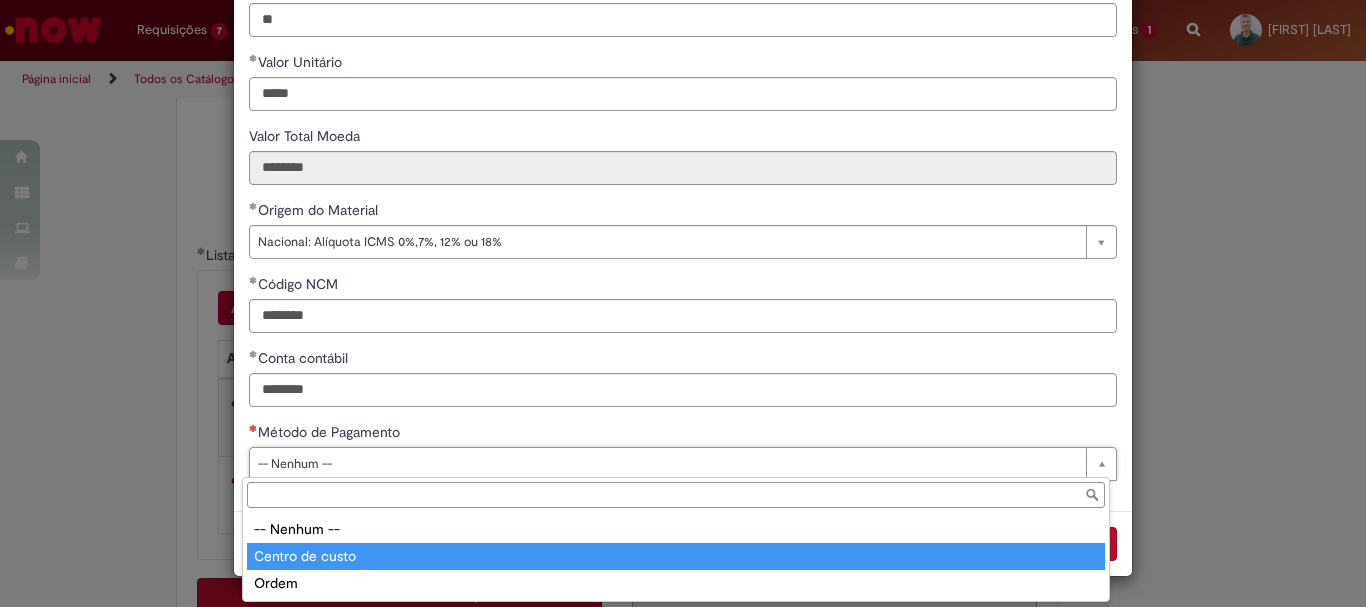 type on "**********" 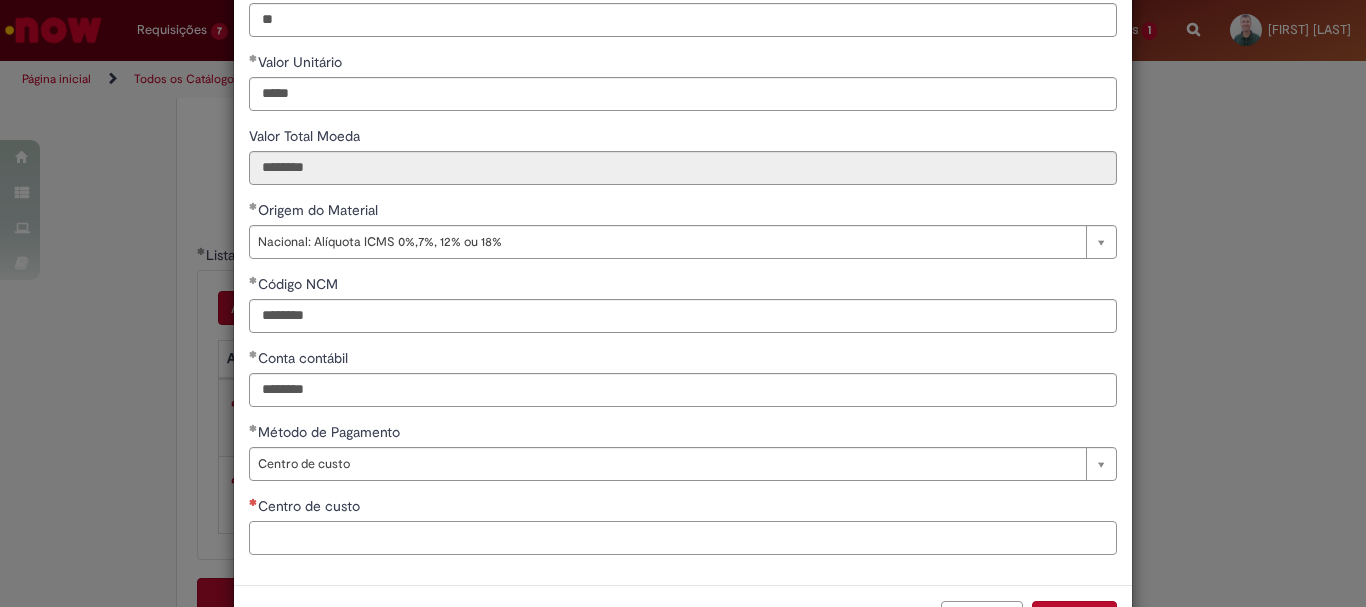 click on "Centro de custo" at bounding box center (683, 538) 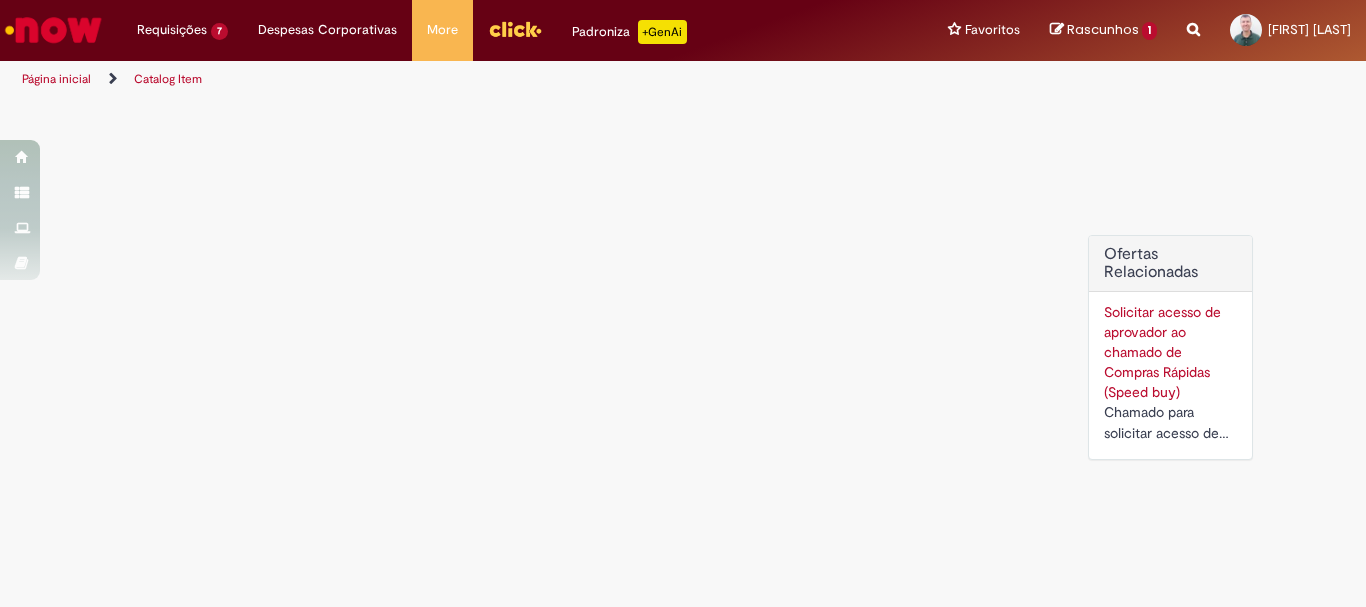 scroll, scrollTop: 0, scrollLeft: 0, axis: both 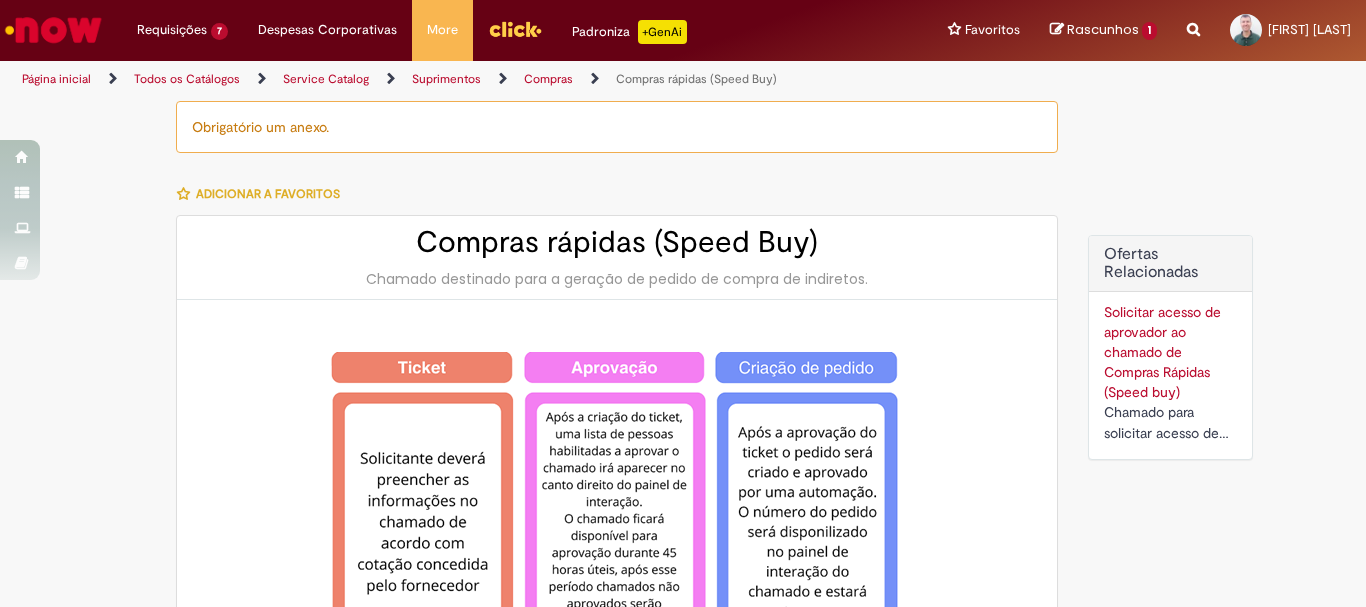 type on "********" 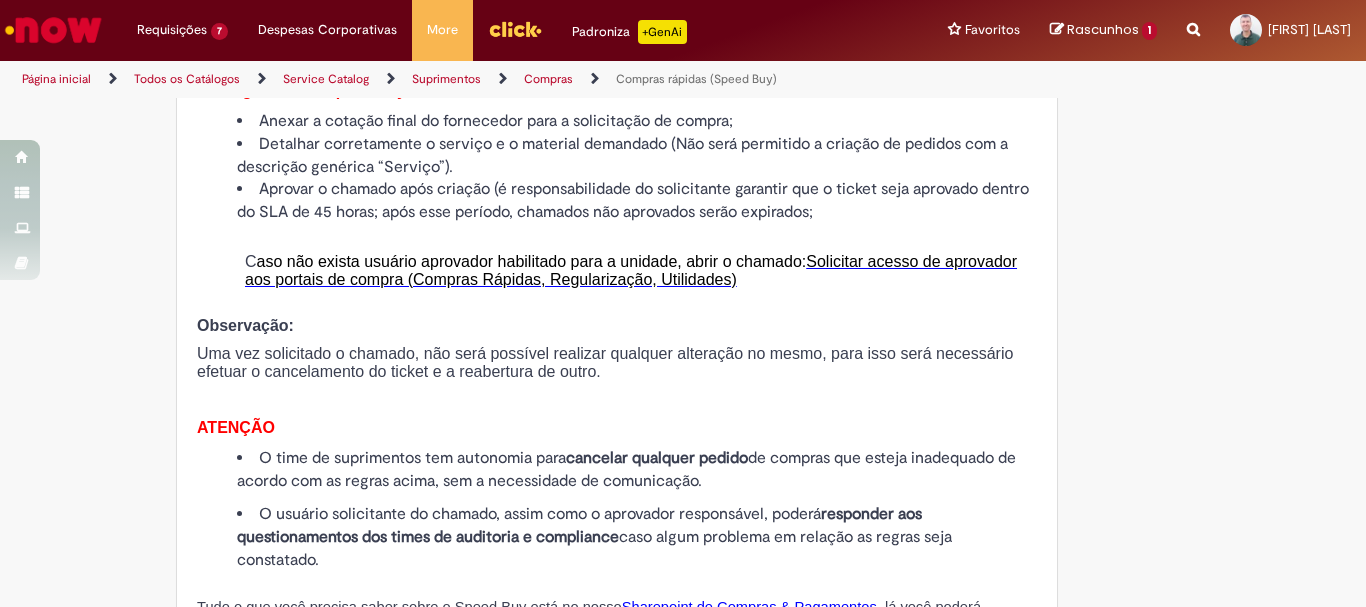 scroll, scrollTop: 2354, scrollLeft: 0, axis: vertical 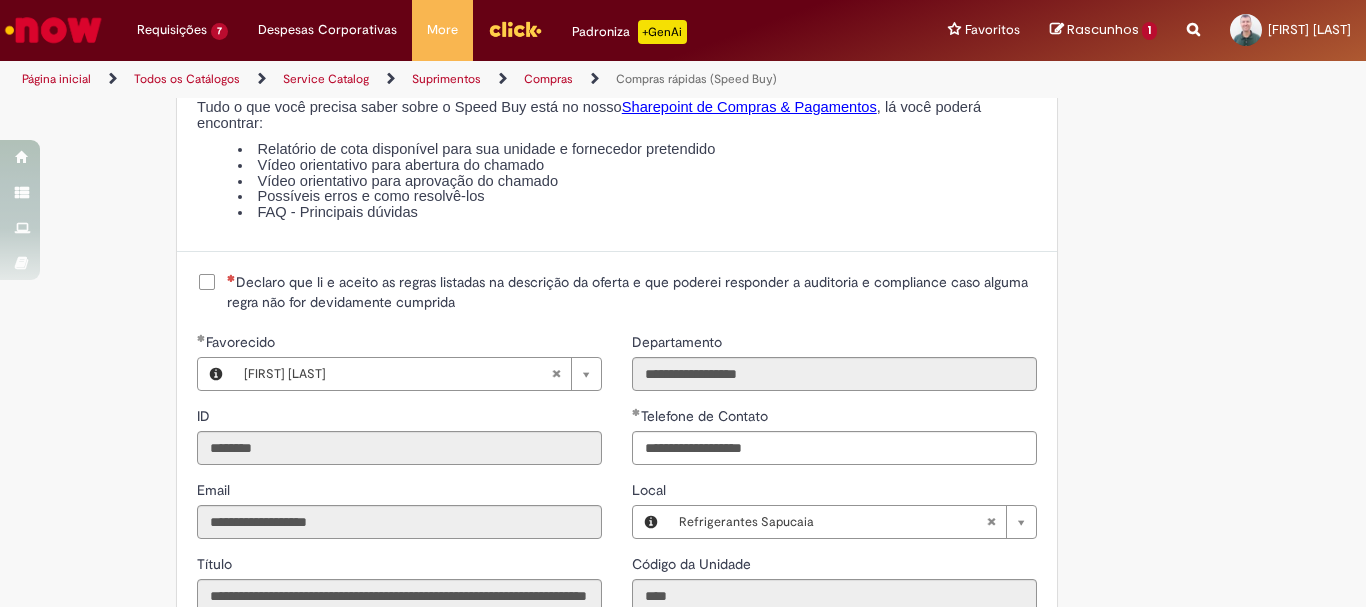 click on "Declaro que li e aceito as regras listadas na descrição da oferta e que poderei responder a auditoria e compliance caso alguma regra não for devidamente cumprida" at bounding box center [617, 292] 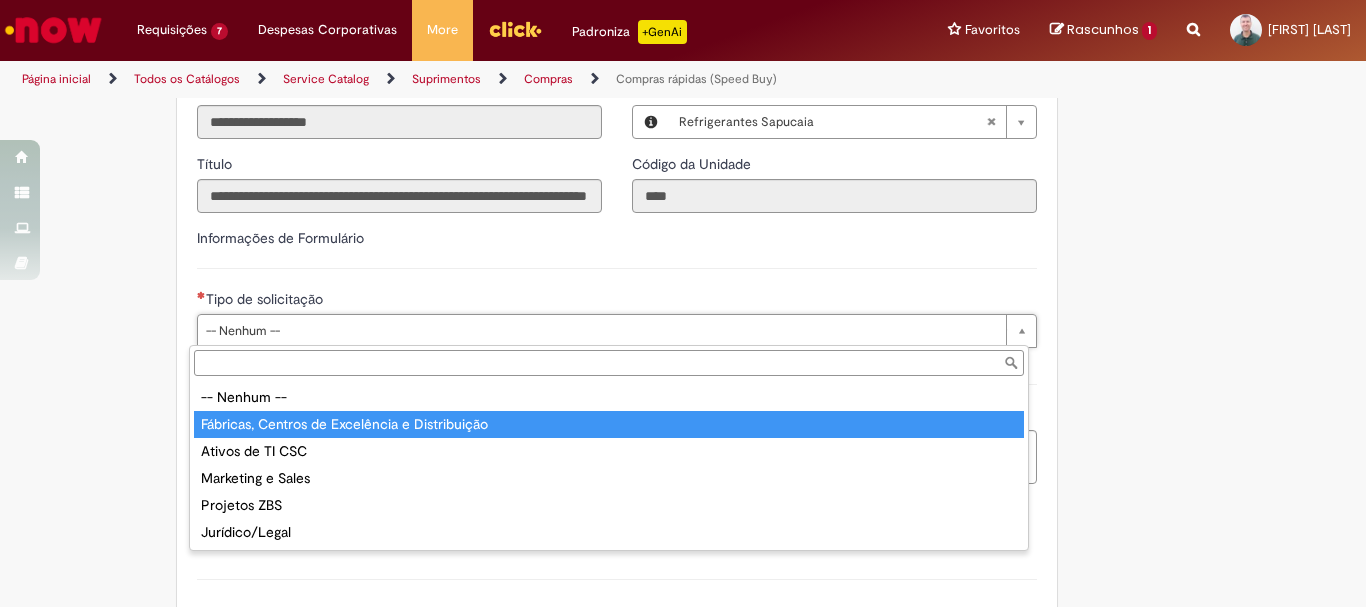 type on "**********" 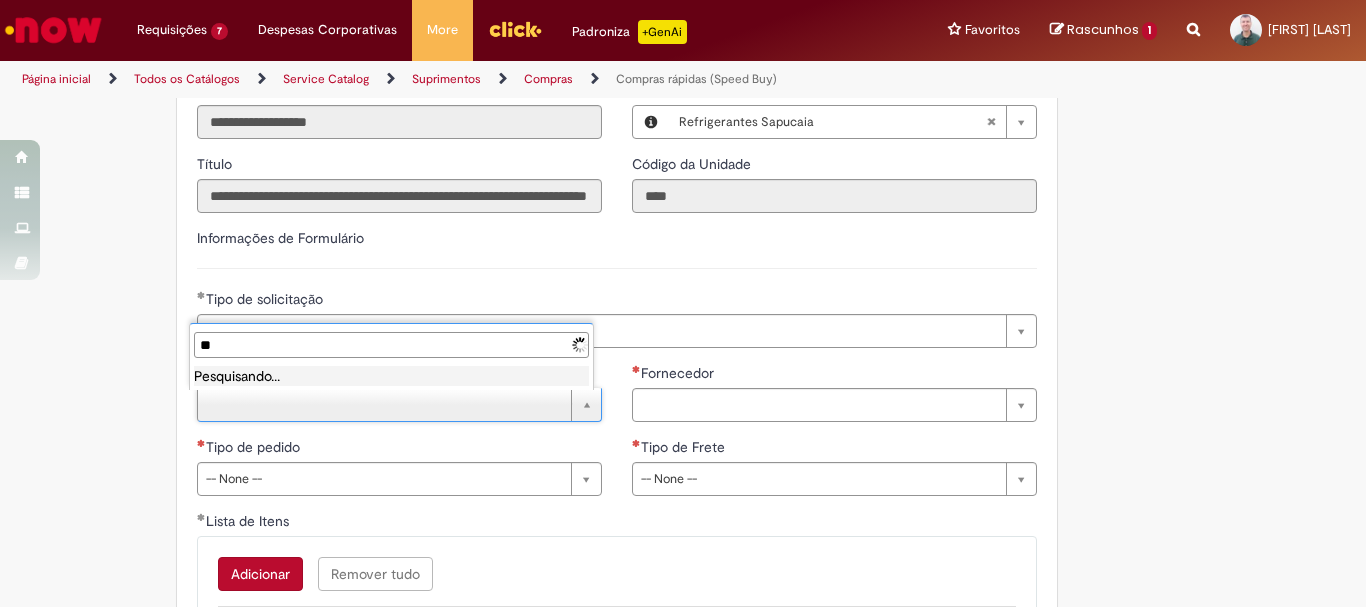type on "*" 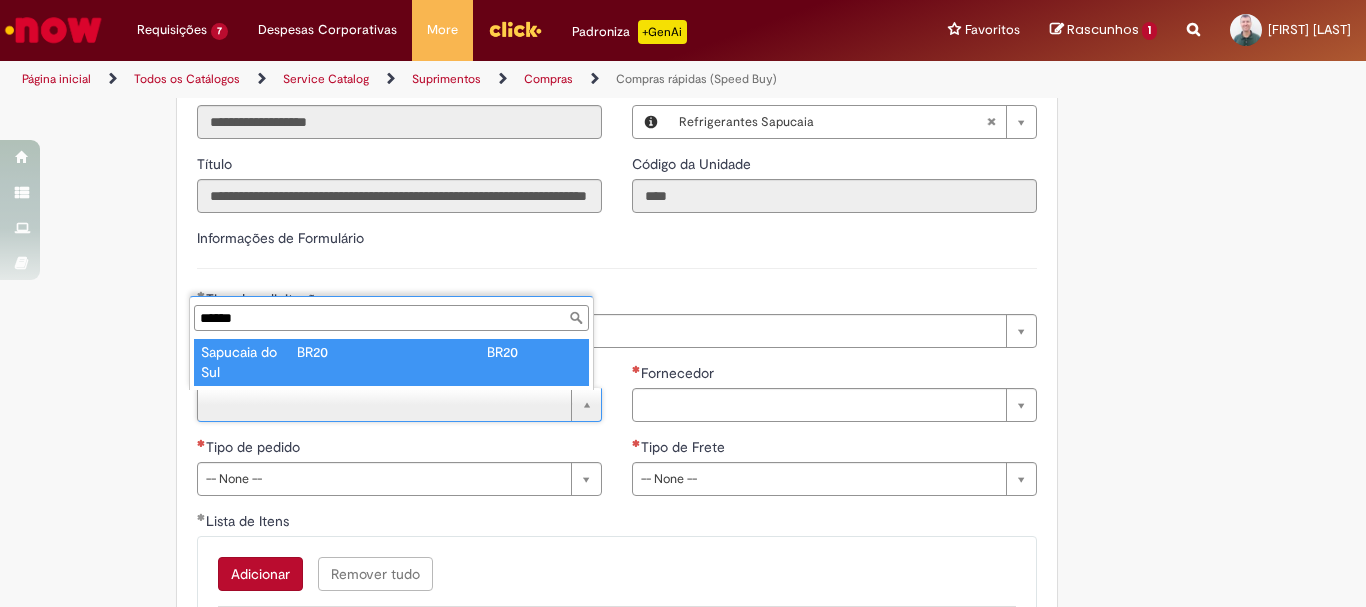 type on "******" 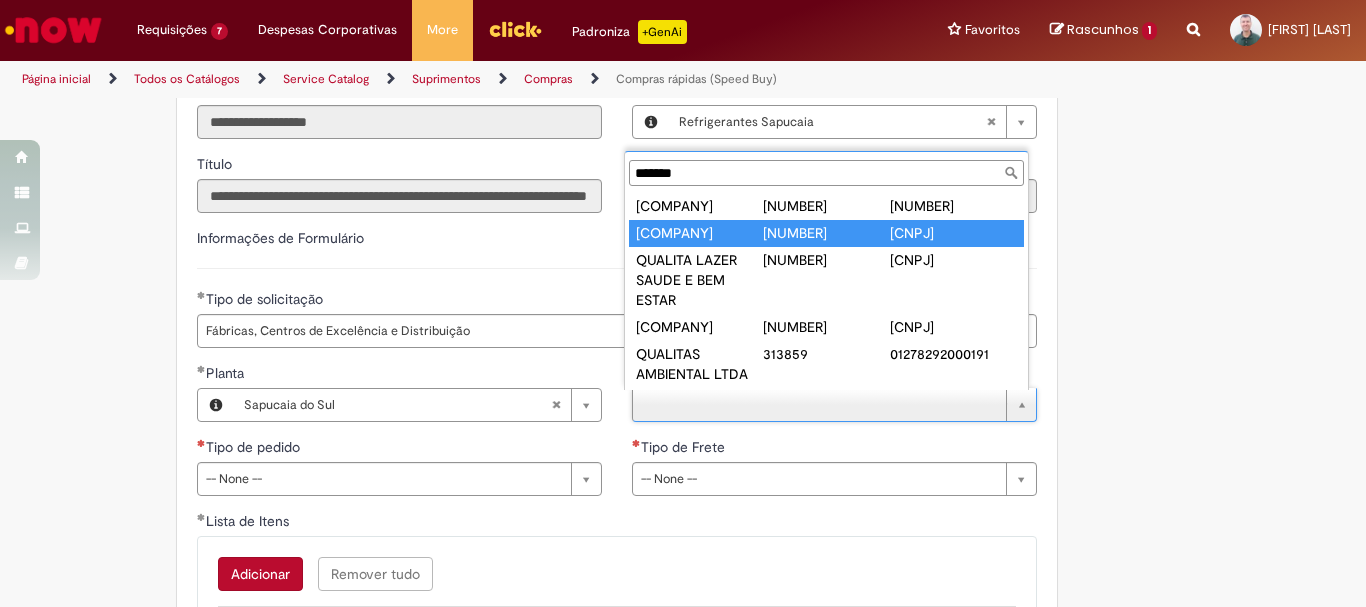 scroll, scrollTop: 0, scrollLeft: 0, axis: both 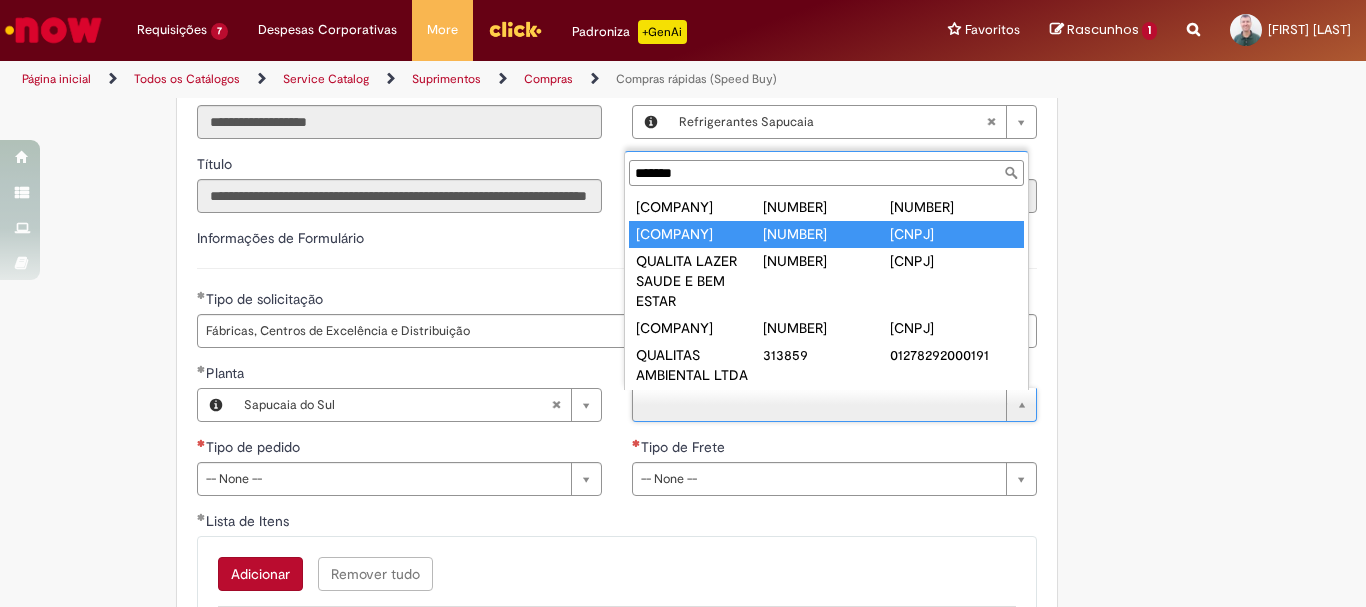 type on "*******" 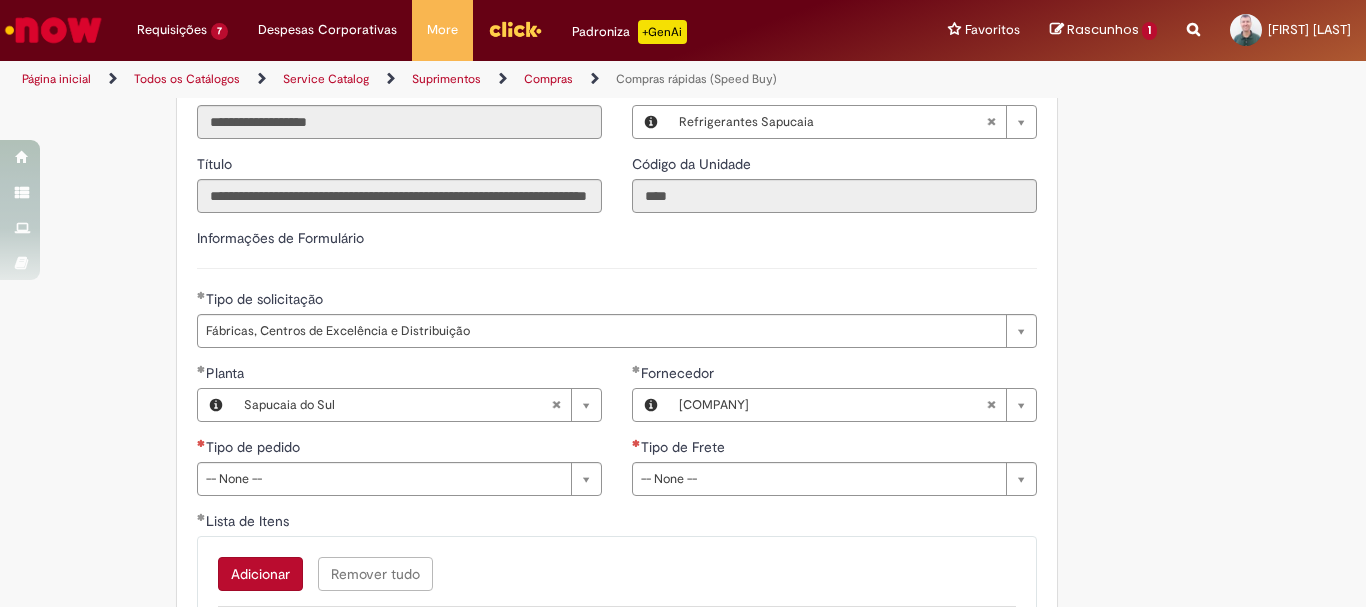 click on "Obrigatório um anexo.
Adicionar a Favoritos
Compras rápidas (Speed Buy)
Chamado destinado para a geração de pedido de compra de indiretos.
O Speed buy é a ferramenta oficial para a geração de pedidos de compra que atenda aos seguintes requisitos:
Compras de material e serviço indiretos
Compras inferiores a R$13.000 *
Compras com fornecedores nacionais
Compras de material sem contrato ativo no SAP para o centro solicitado
* Essa cota é referente ao tipo de solicitação padrão de Speed buy. Os chamados com cotas especiais podem possuir valores divergentes.
Regras de Utilização
No campo “Tipo de Solicitação” selecionar a opção correspondente a sua unidade de negócio.
Solicitação Padrão de Speed buy:
Fábricas, centros de Excelência e de Distribuição:  habilitado para todos usuários ambev
Ativos   de TI:" at bounding box center (683, -698) 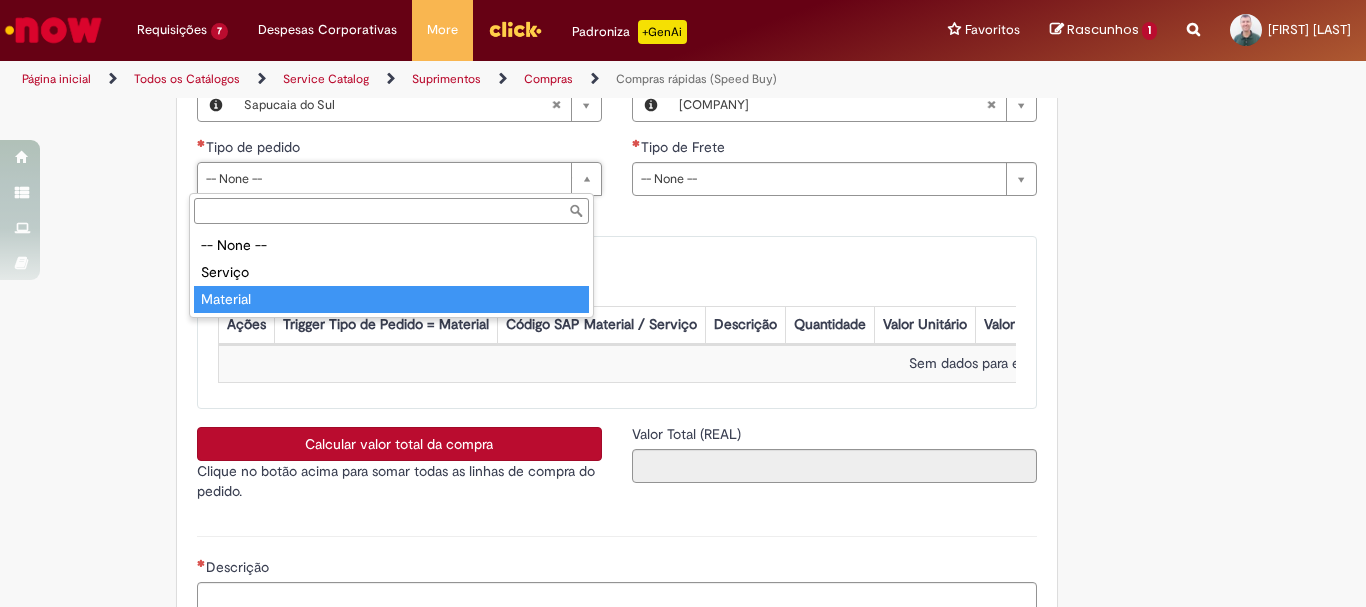 type on "********" 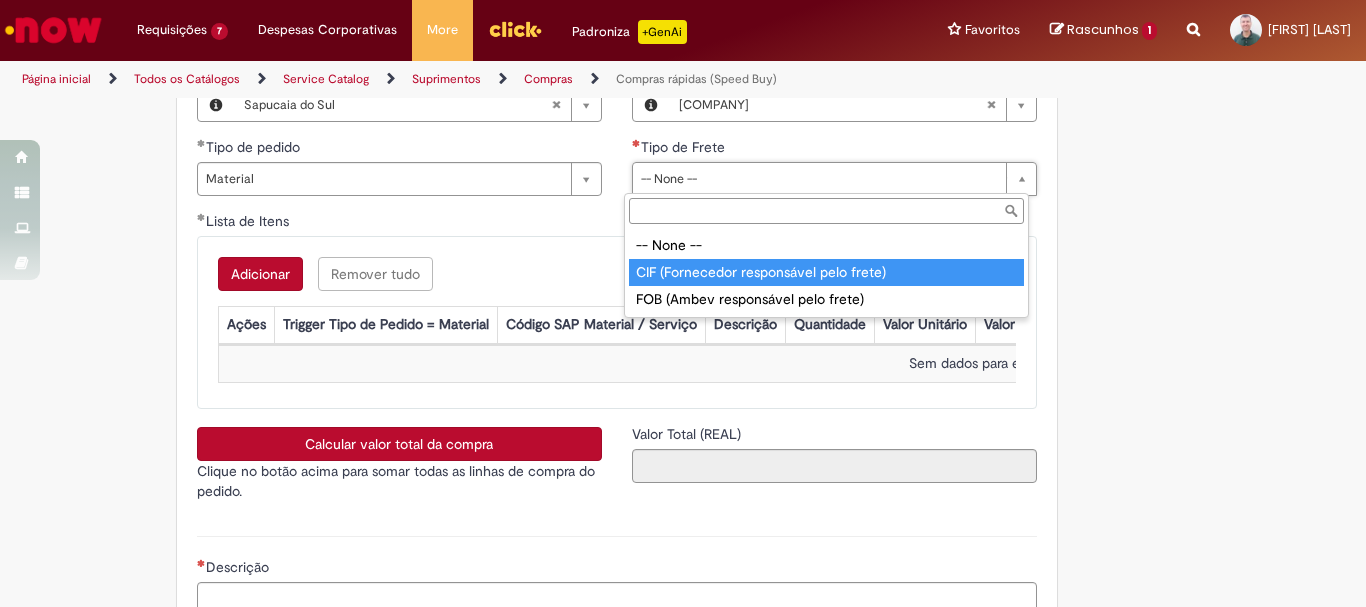 type on "**********" 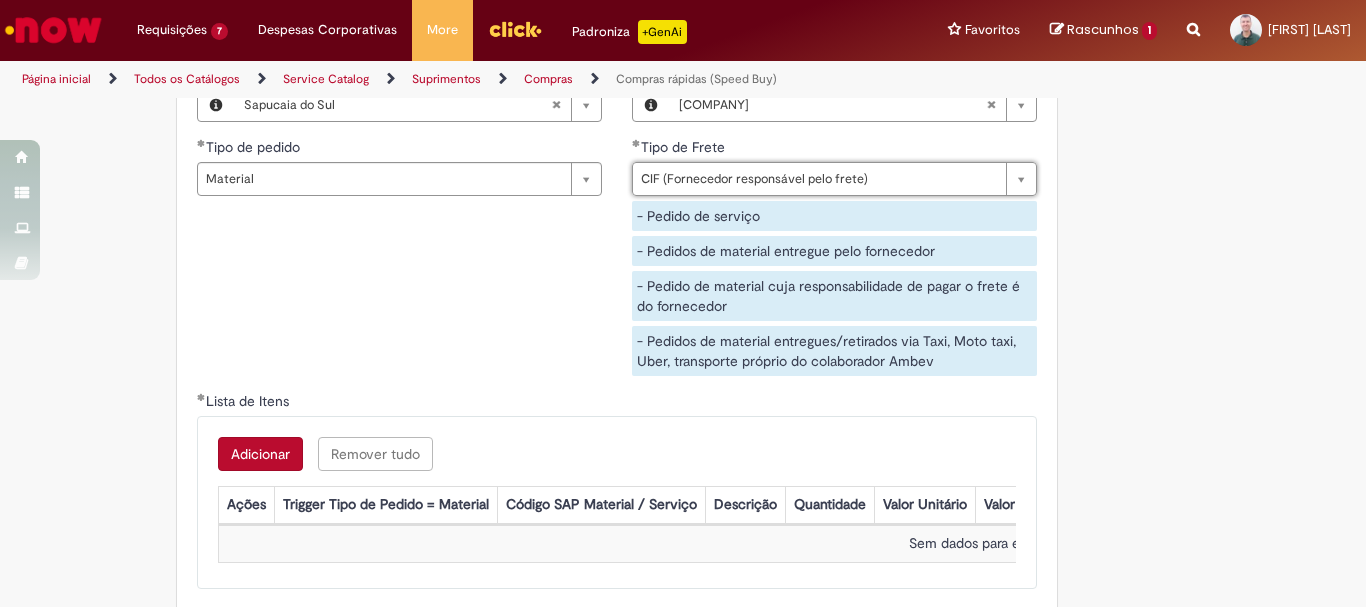 click on "**********" at bounding box center (617, 227) 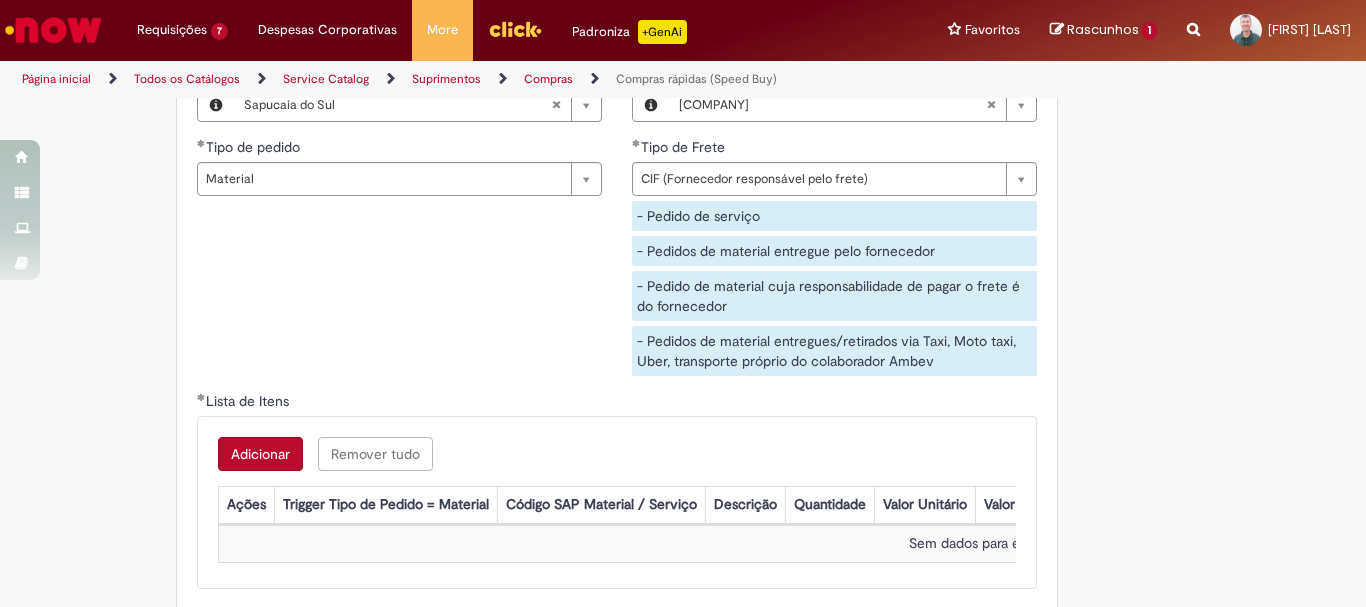 click on "Adicionar" at bounding box center (260, 454) 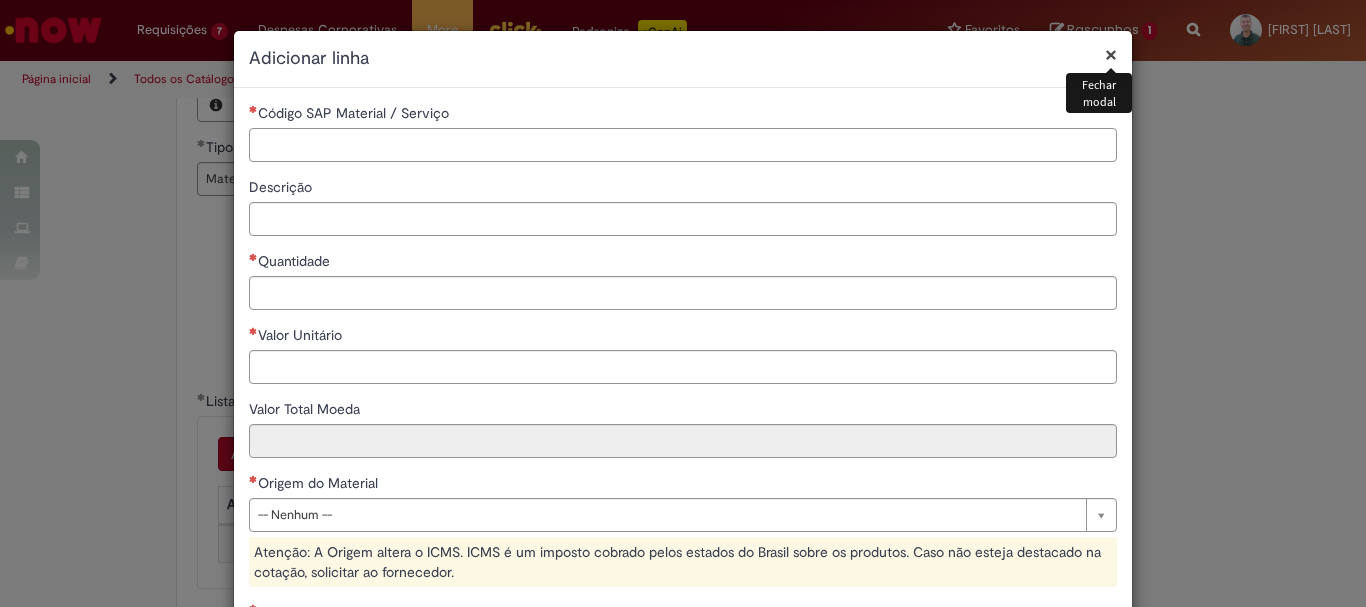 click on "Código SAP Material / Serviço" at bounding box center [683, 145] 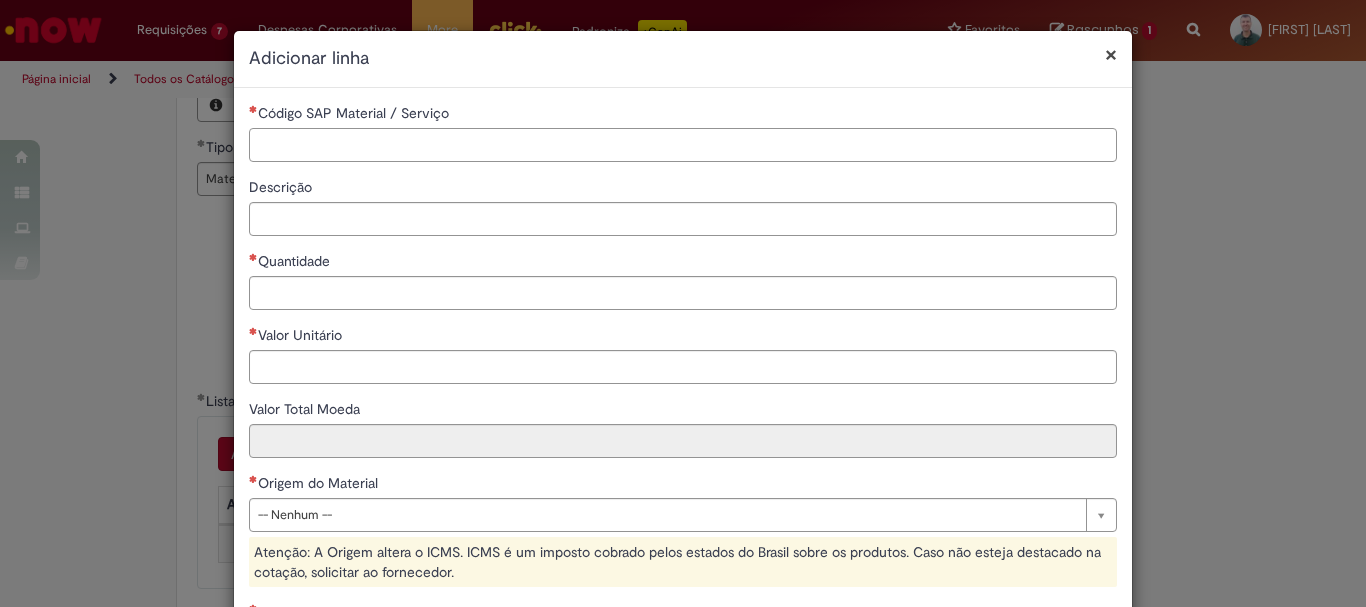paste on "********" 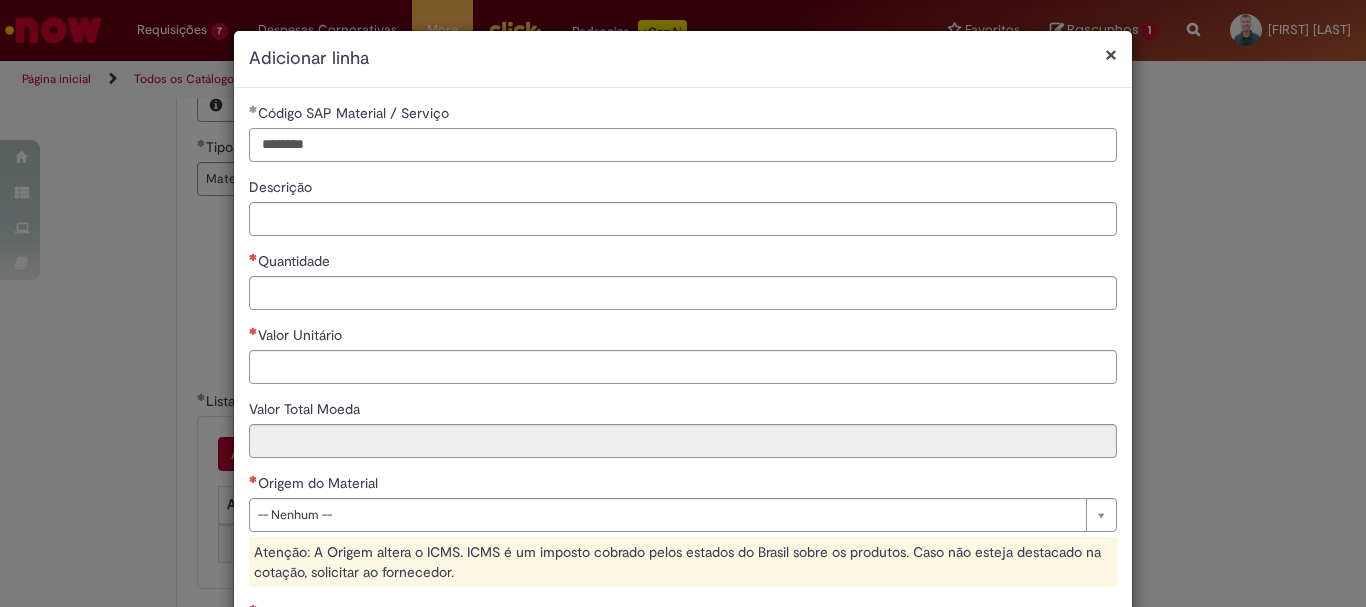type on "********" 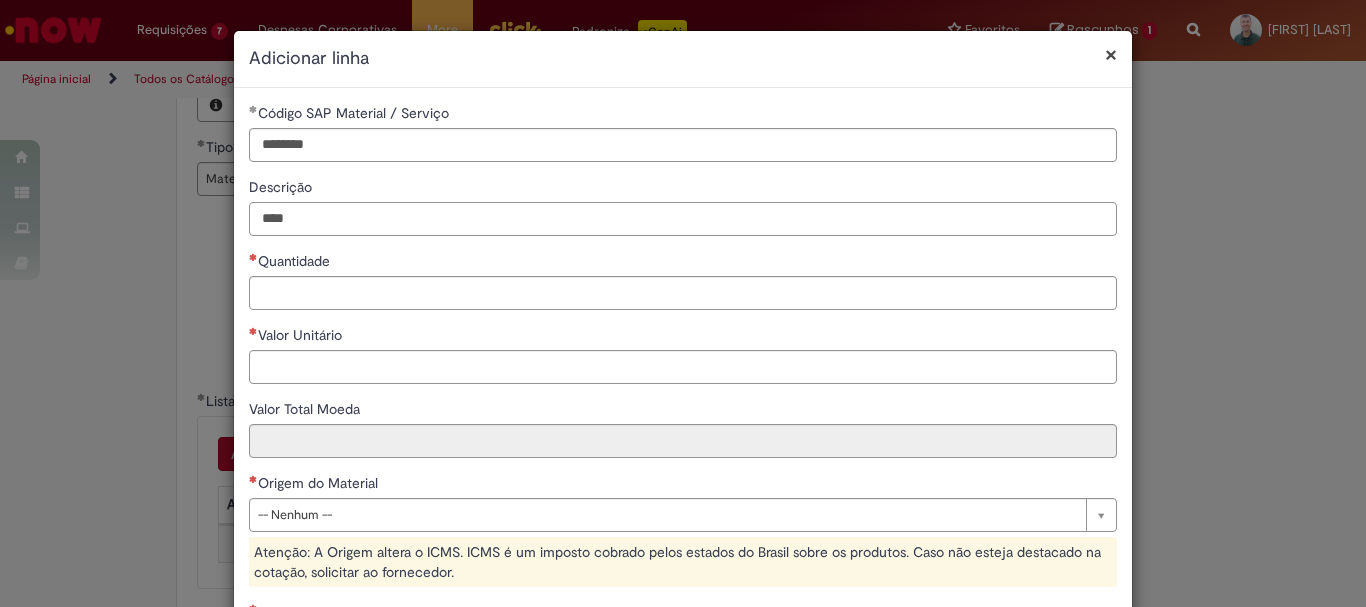 type on "****" 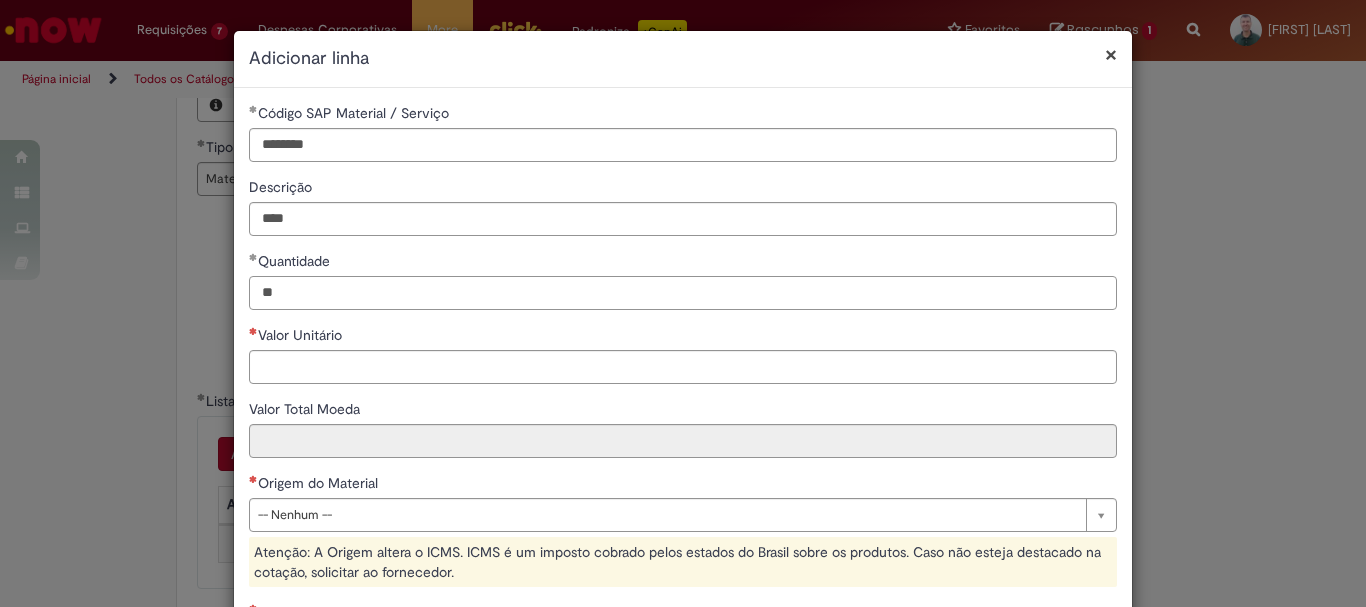 type on "**" 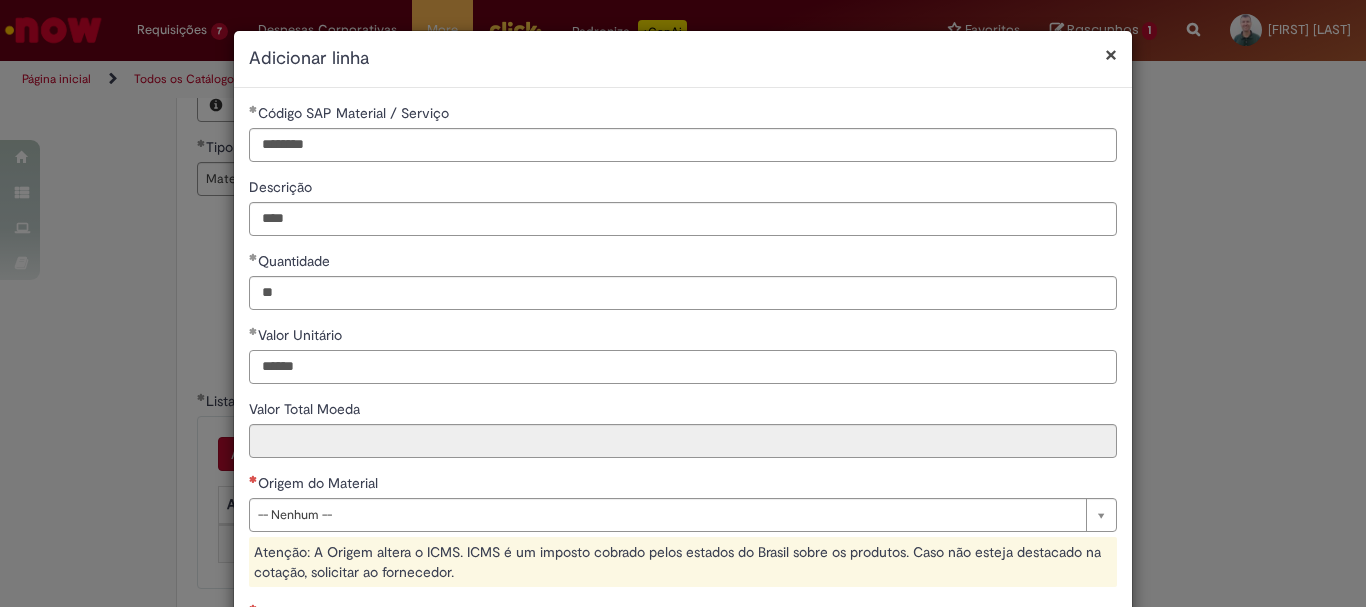 type on "******" 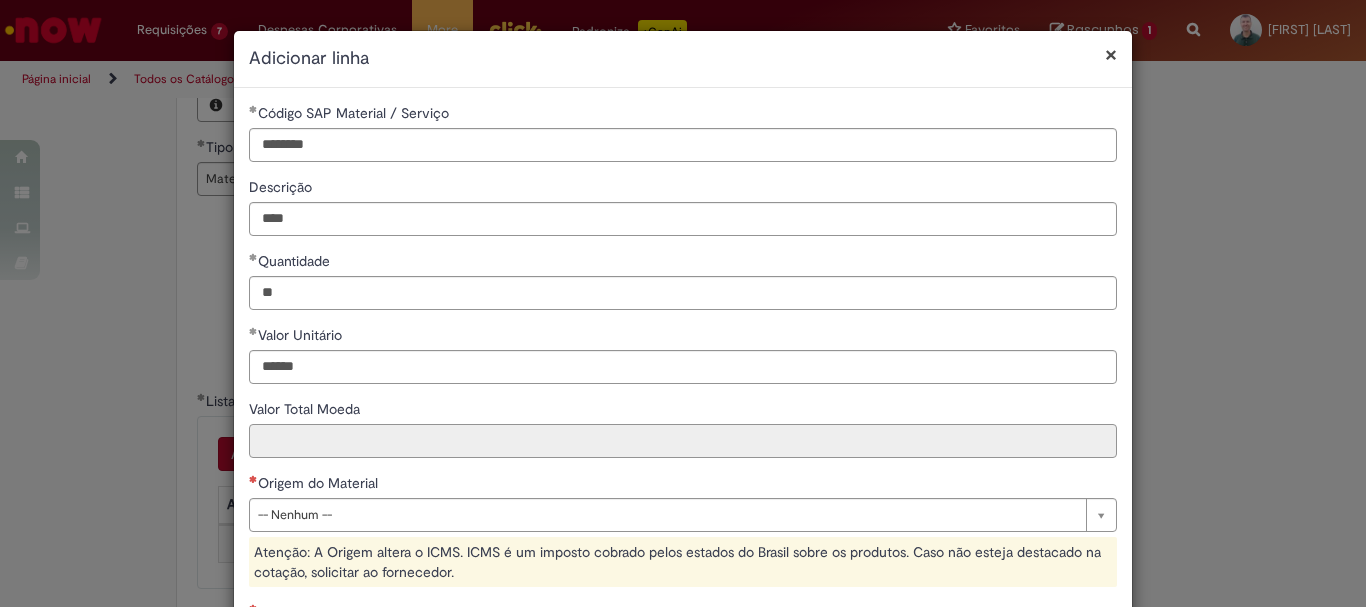 type on "********" 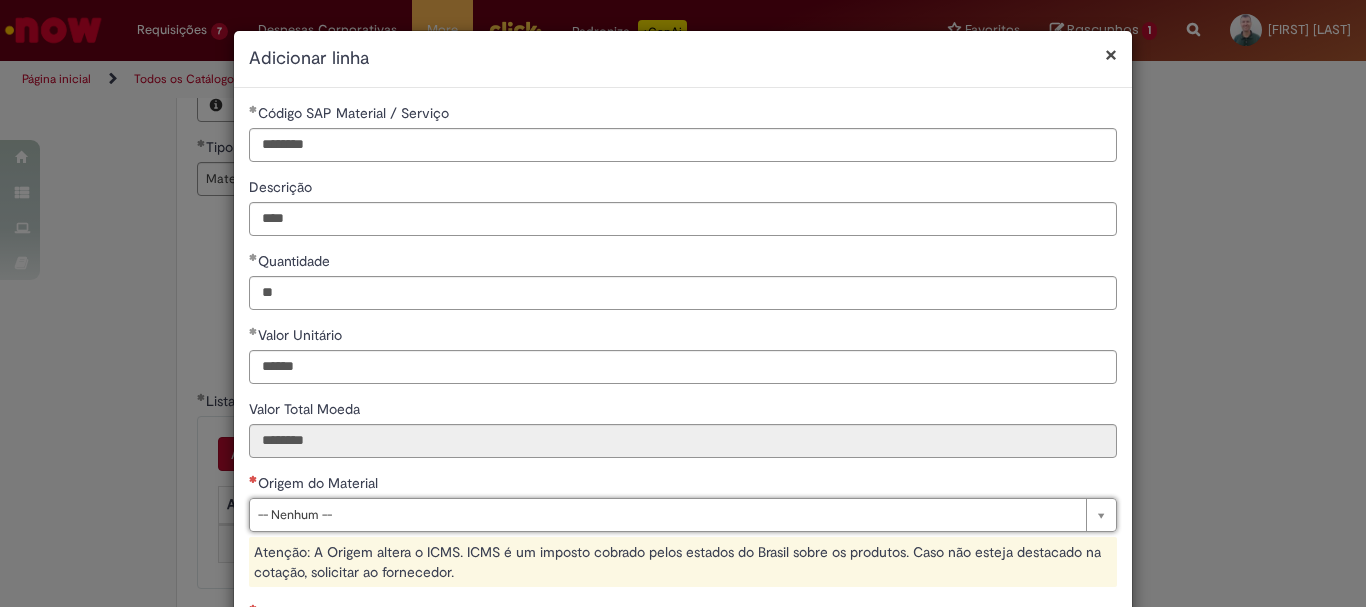 scroll, scrollTop: 300, scrollLeft: 0, axis: vertical 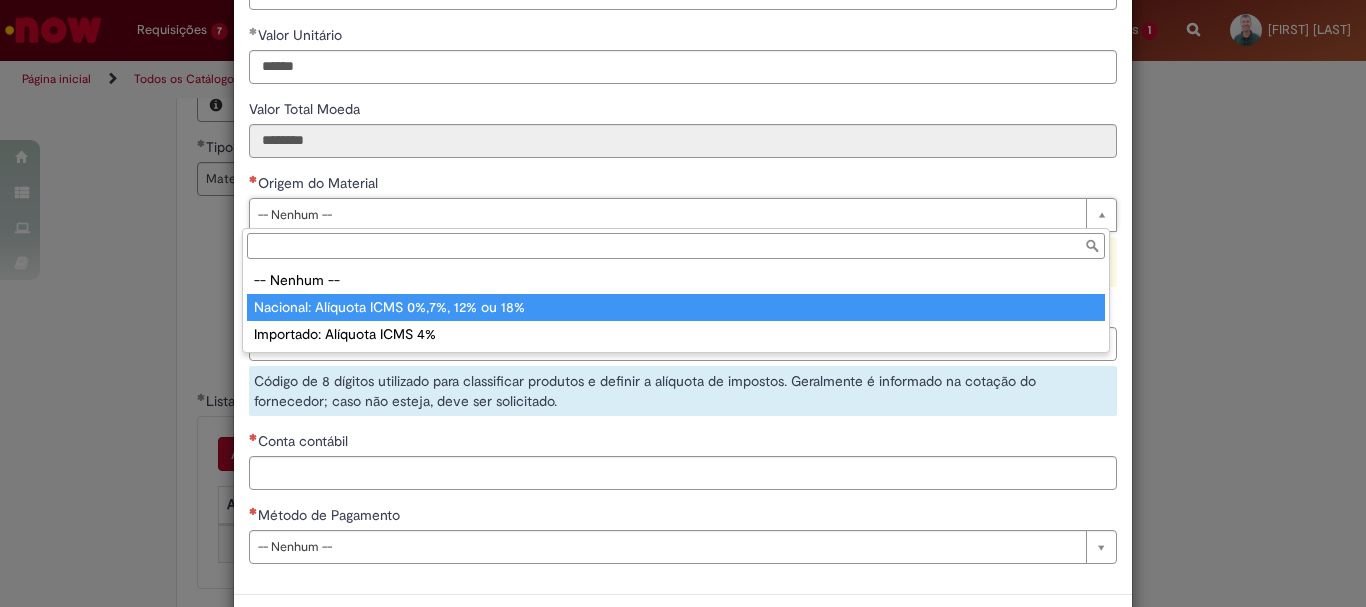 type on "**********" 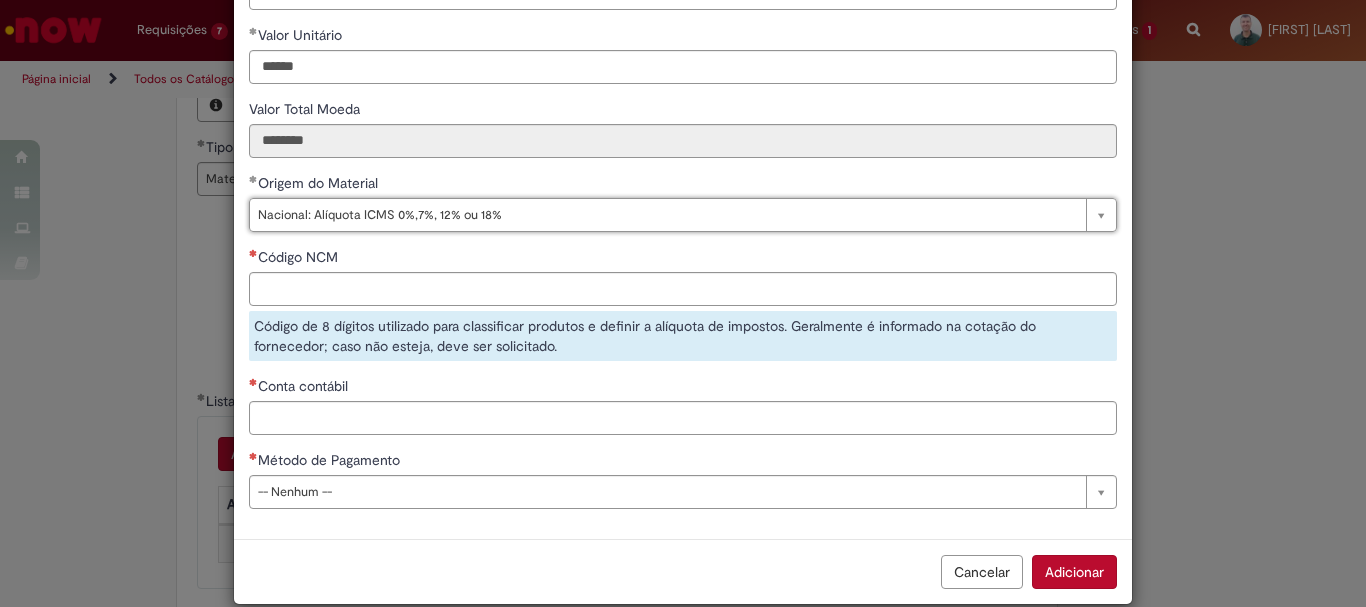scroll, scrollTop: 301, scrollLeft: 0, axis: vertical 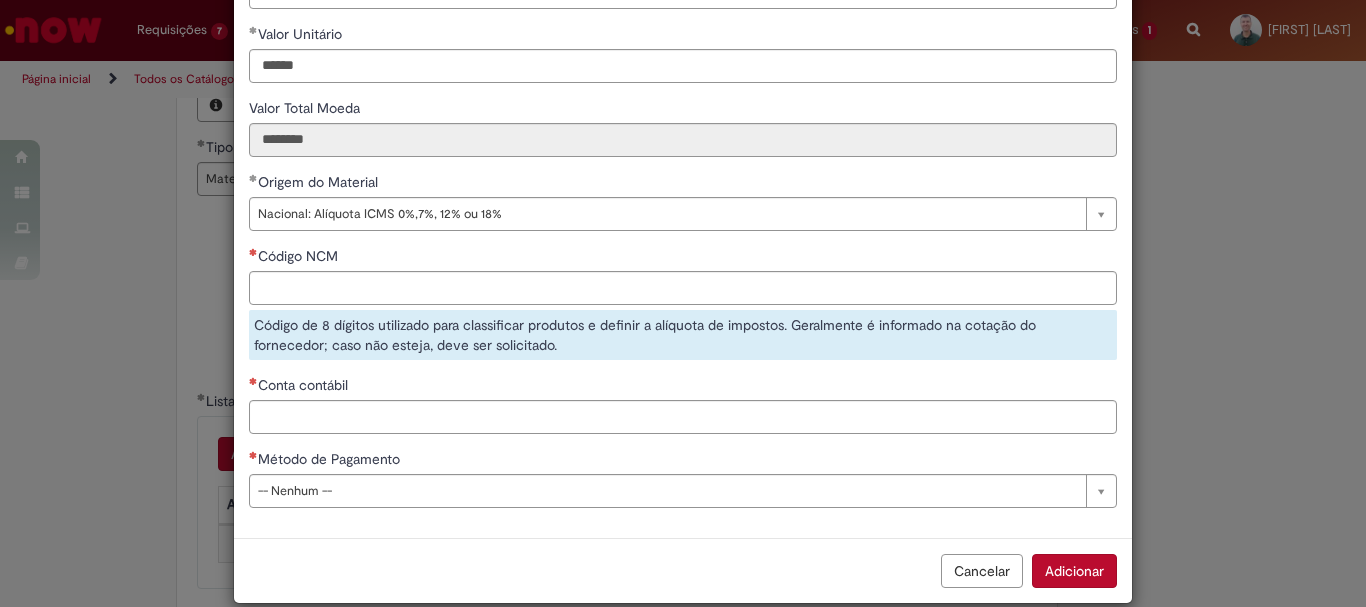 click on "Código de 8 dígitos utilizado para classificar produtos e definir a alíquota de impostos. Geralmente é informado na cotação do fornecedor; caso não esteja, deve ser solicitado." at bounding box center [683, 335] 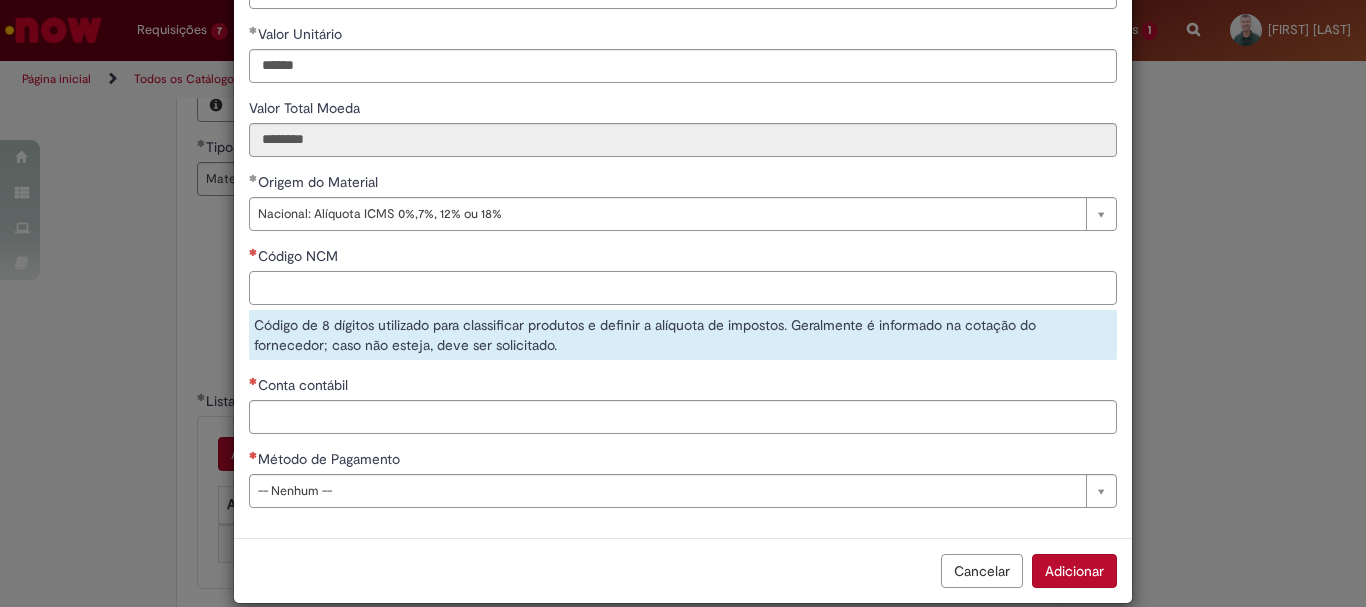 scroll, scrollTop: 300, scrollLeft: 0, axis: vertical 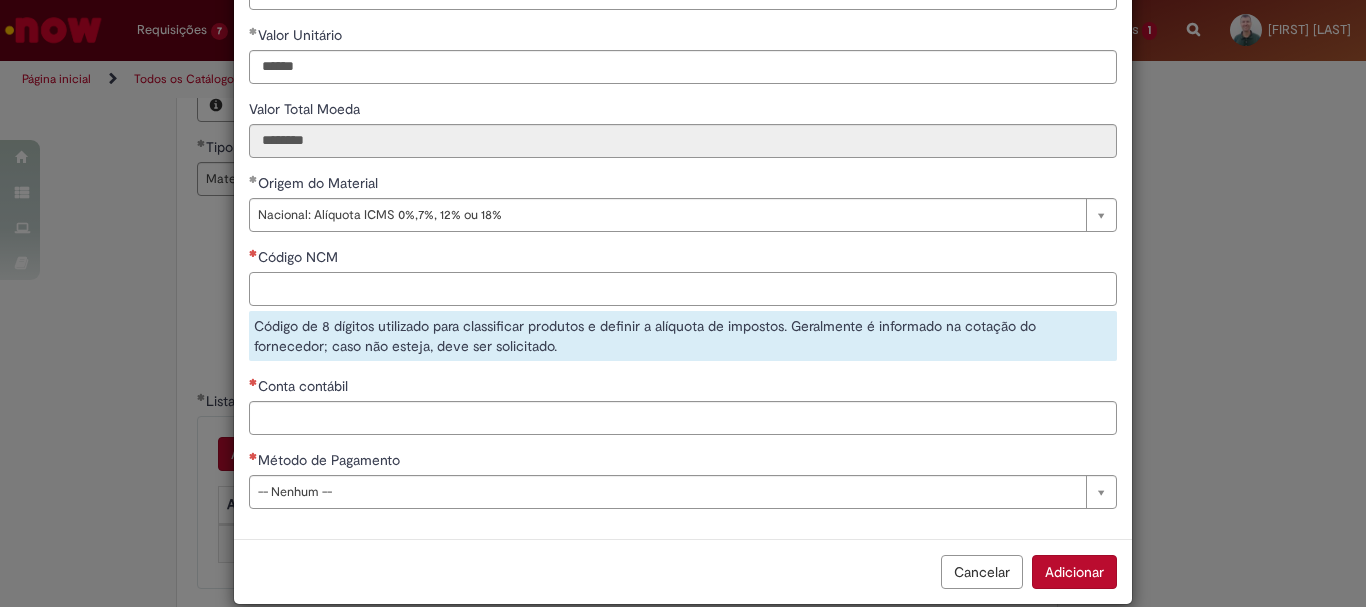 click on "Código NCM" at bounding box center [683, 289] 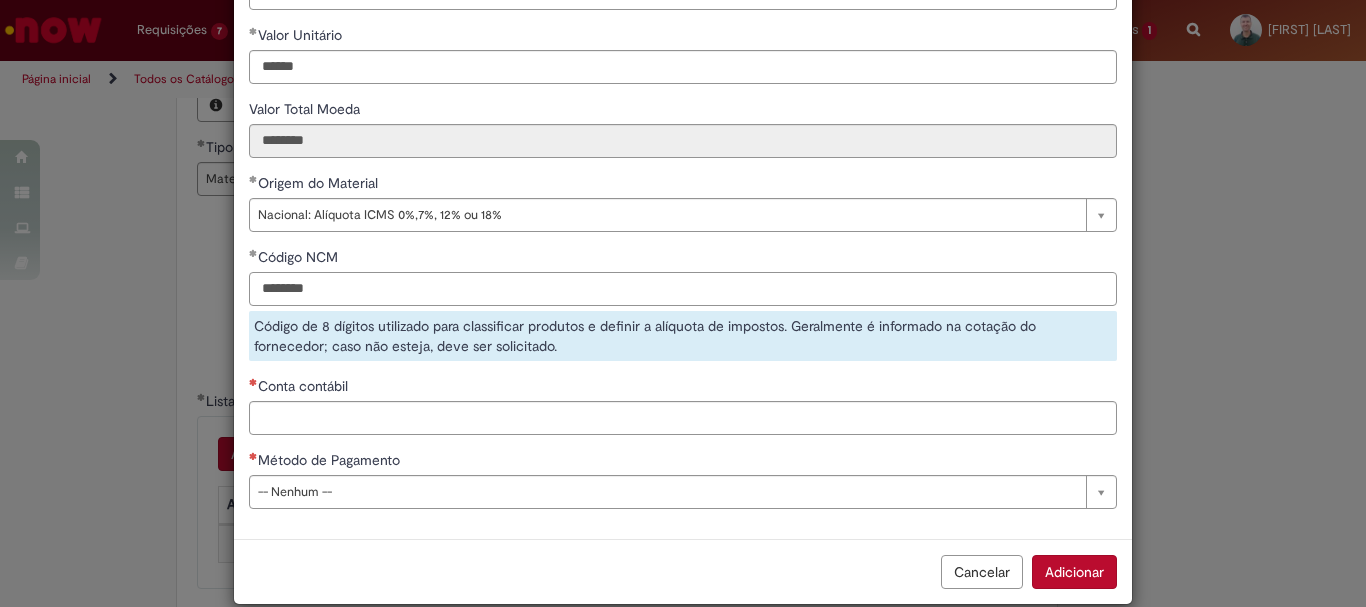 type on "********" 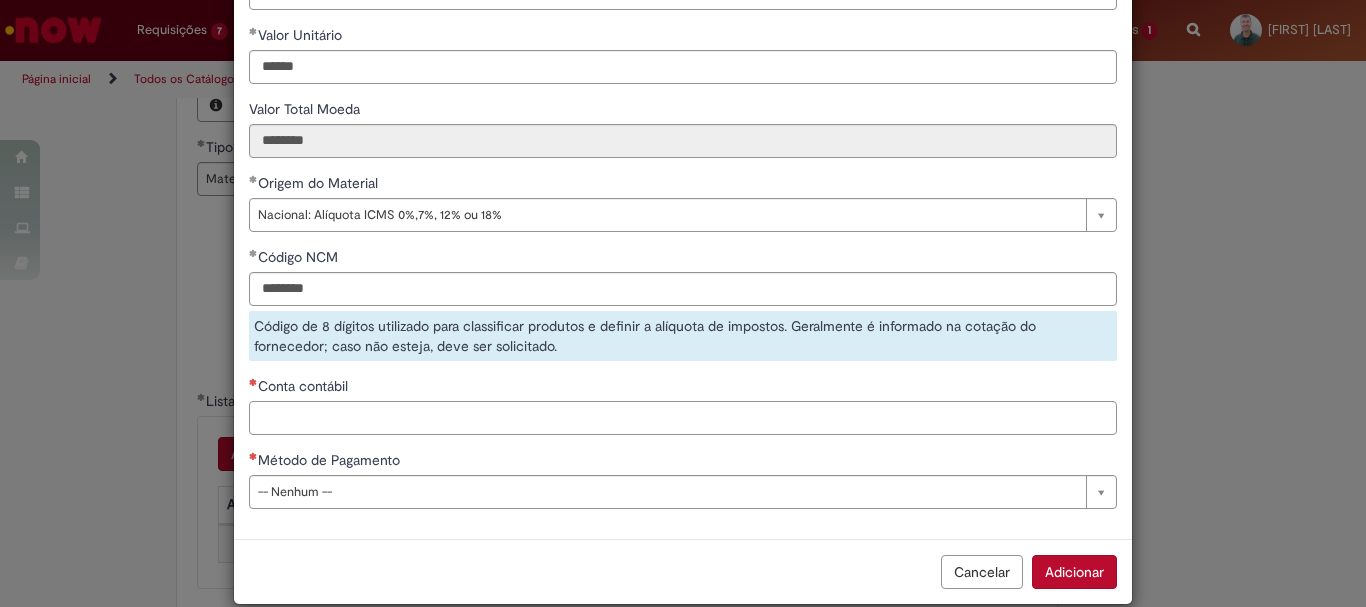 click on "**********" at bounding box center [683, 163] 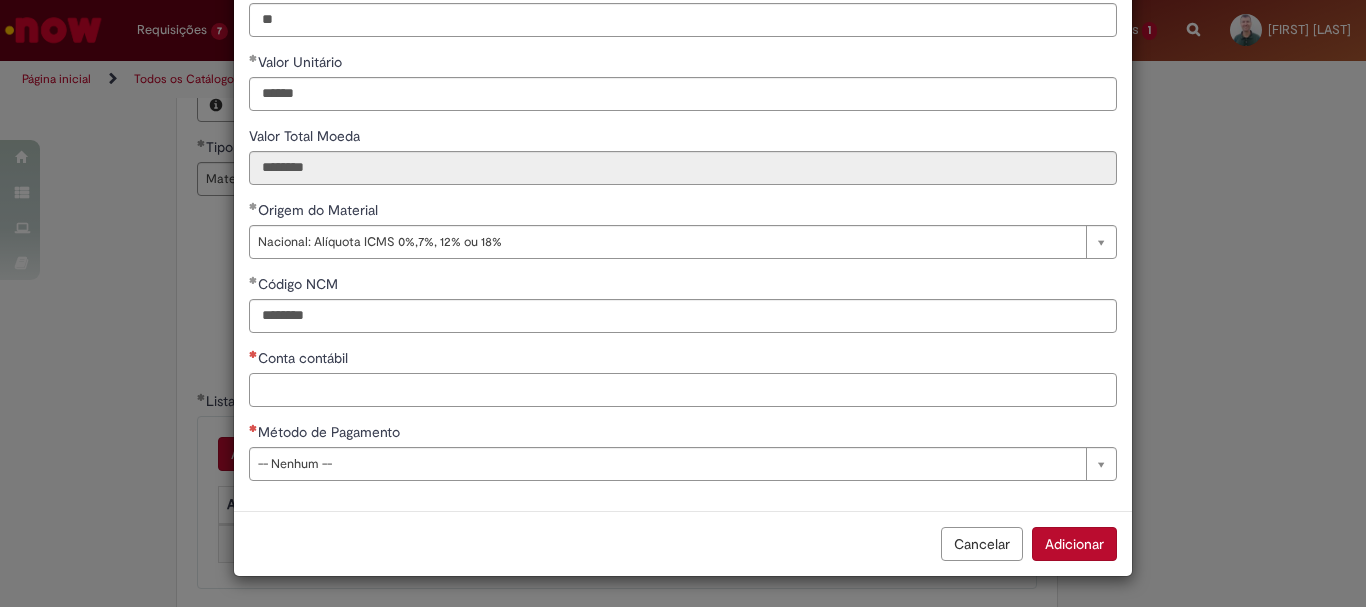 scroll, scrollTop: 273, scrollLeft: 0, axis: vertical 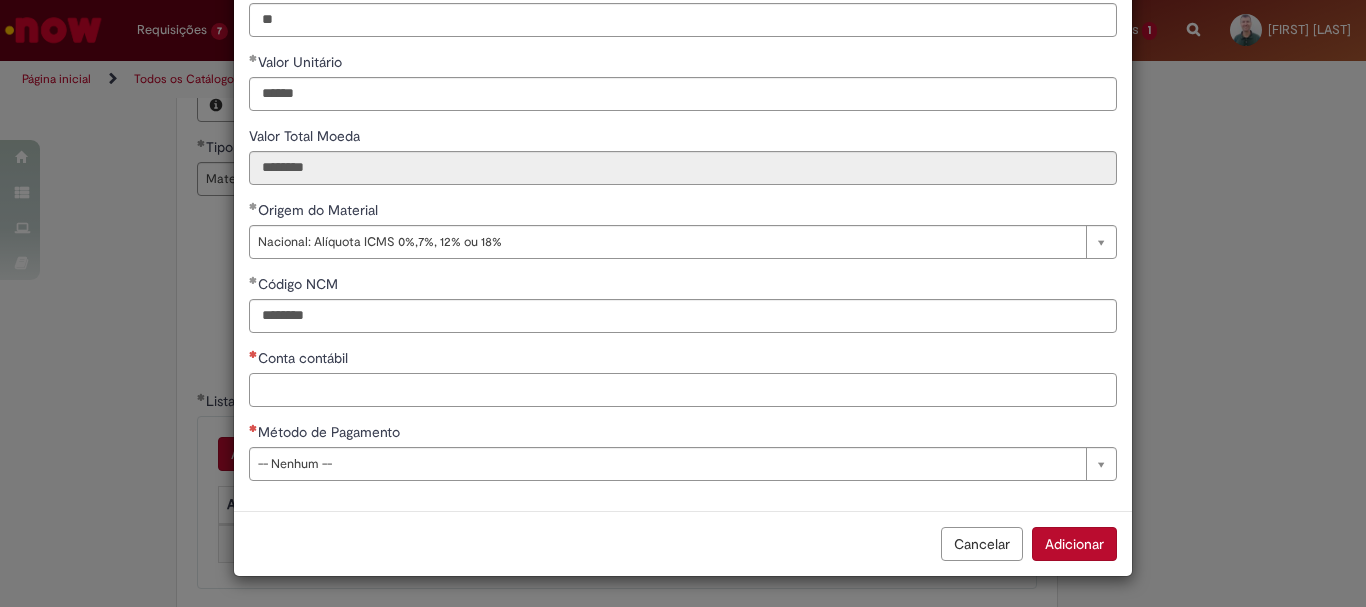 paste on "********" 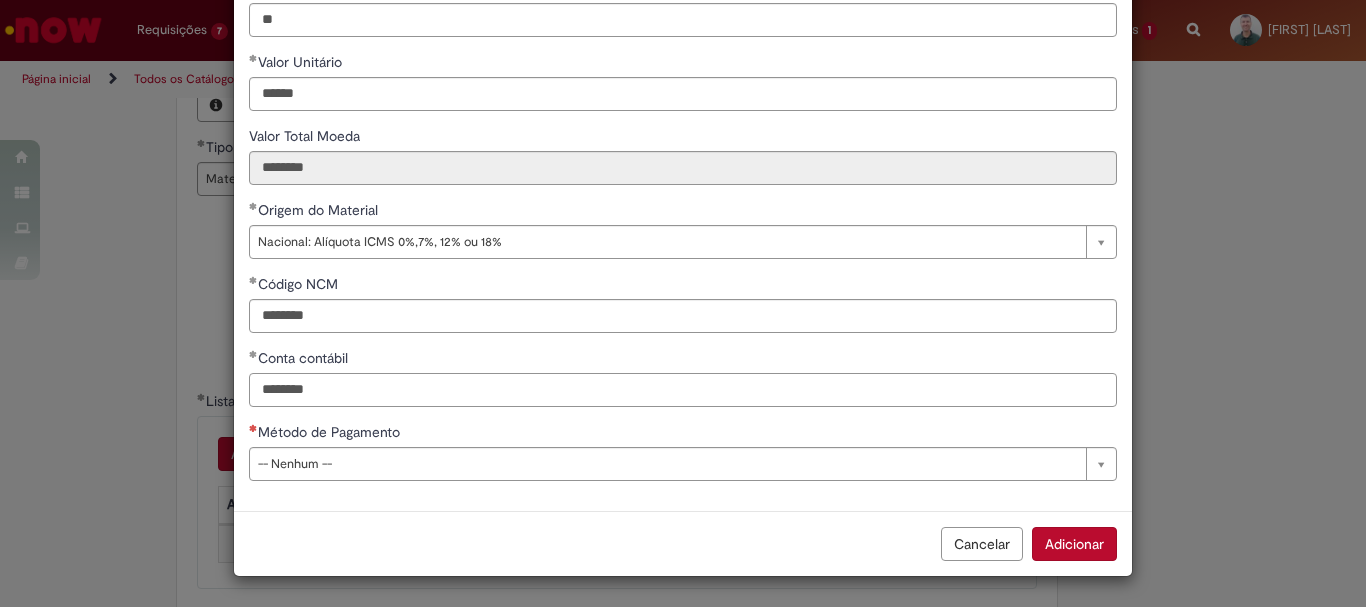 type on "********" 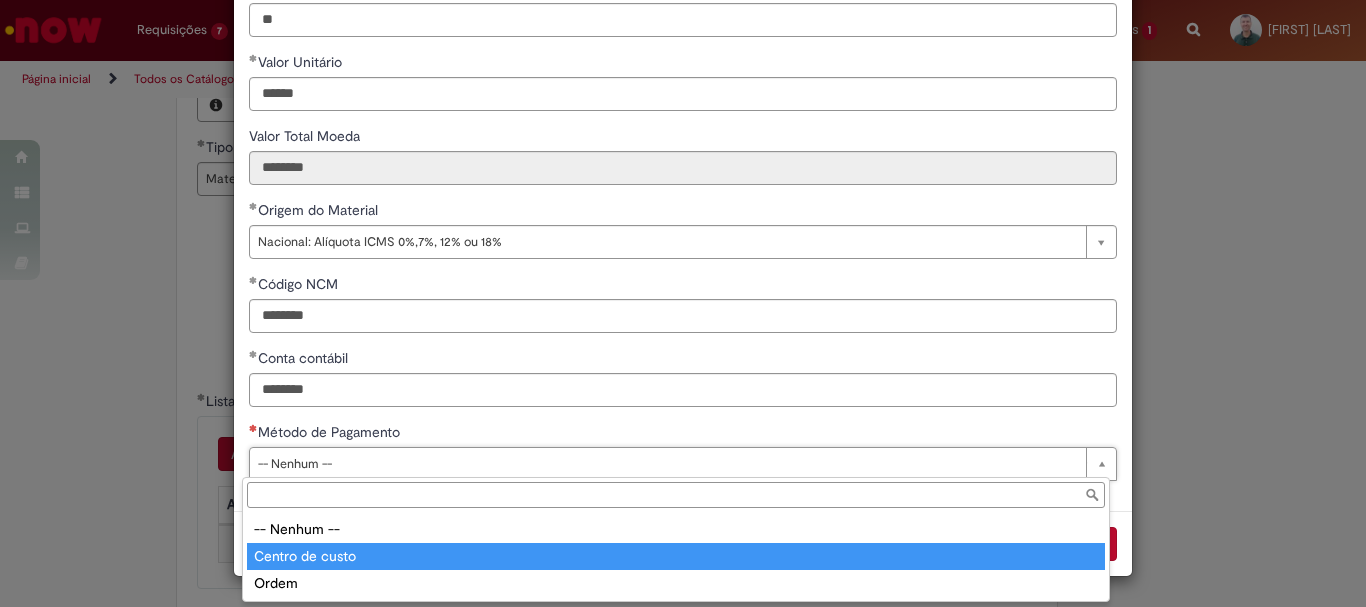 type on "**********" 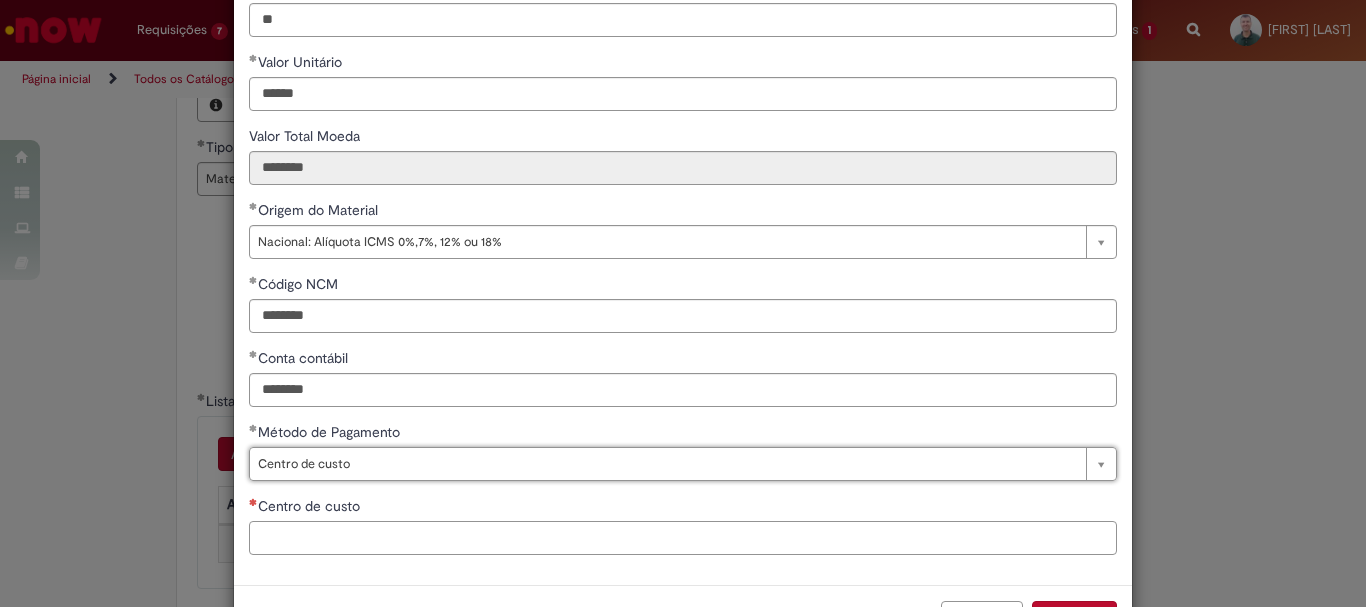 click on "Centro de custo" at bounding box center [683, 538] 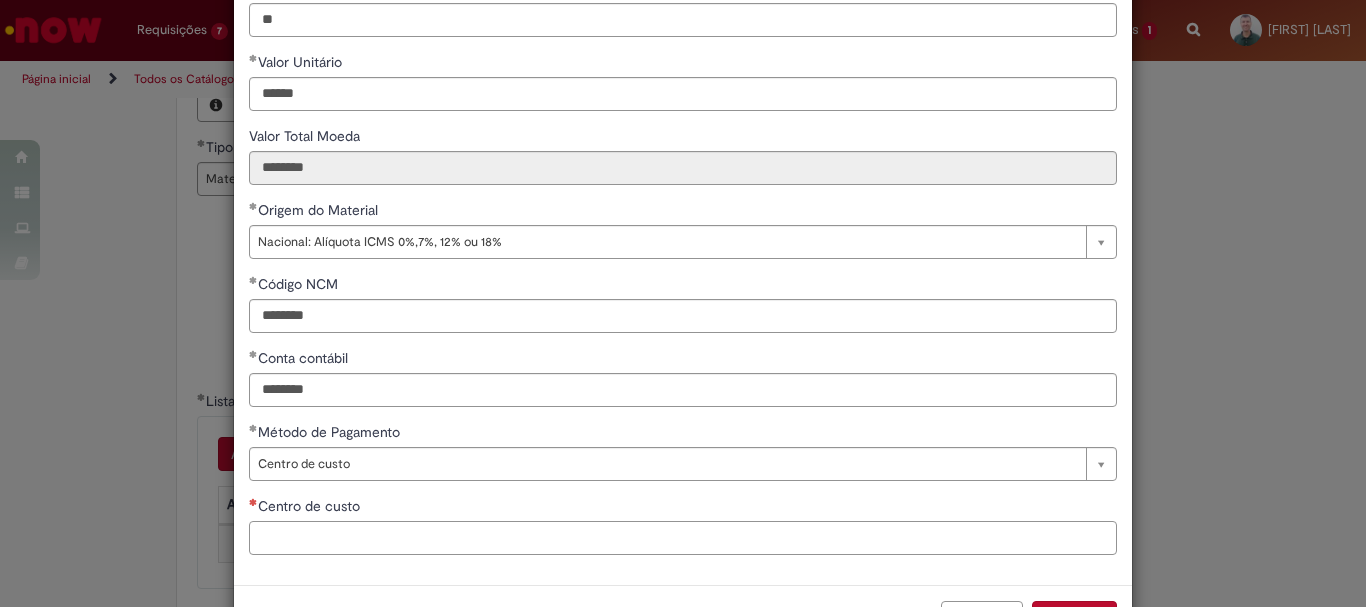 paste on "**********" 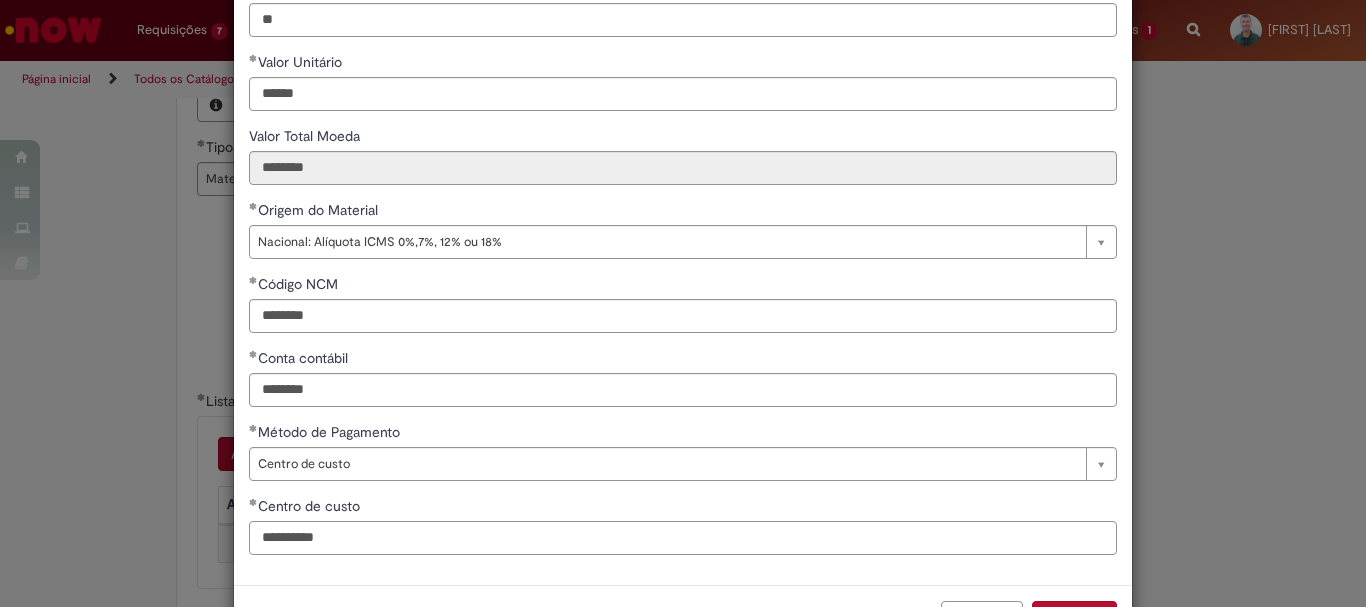scroll, scrollTop: 347, scrollLeft: 0, axis: vertical 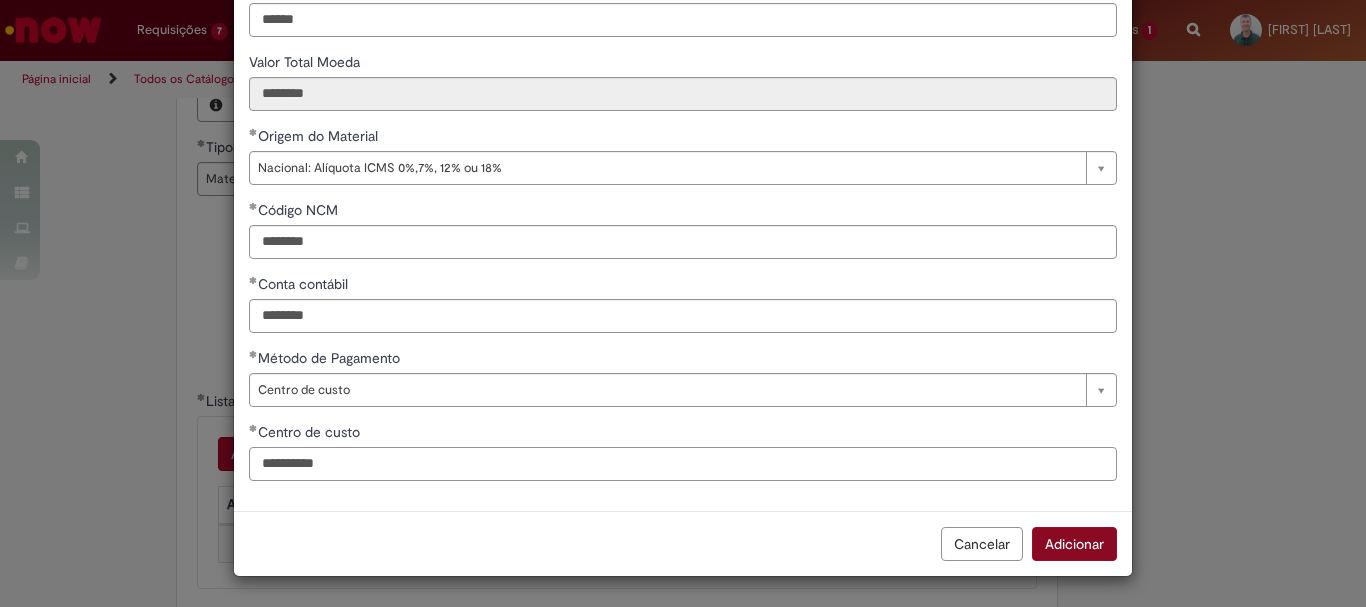 type on "**********" 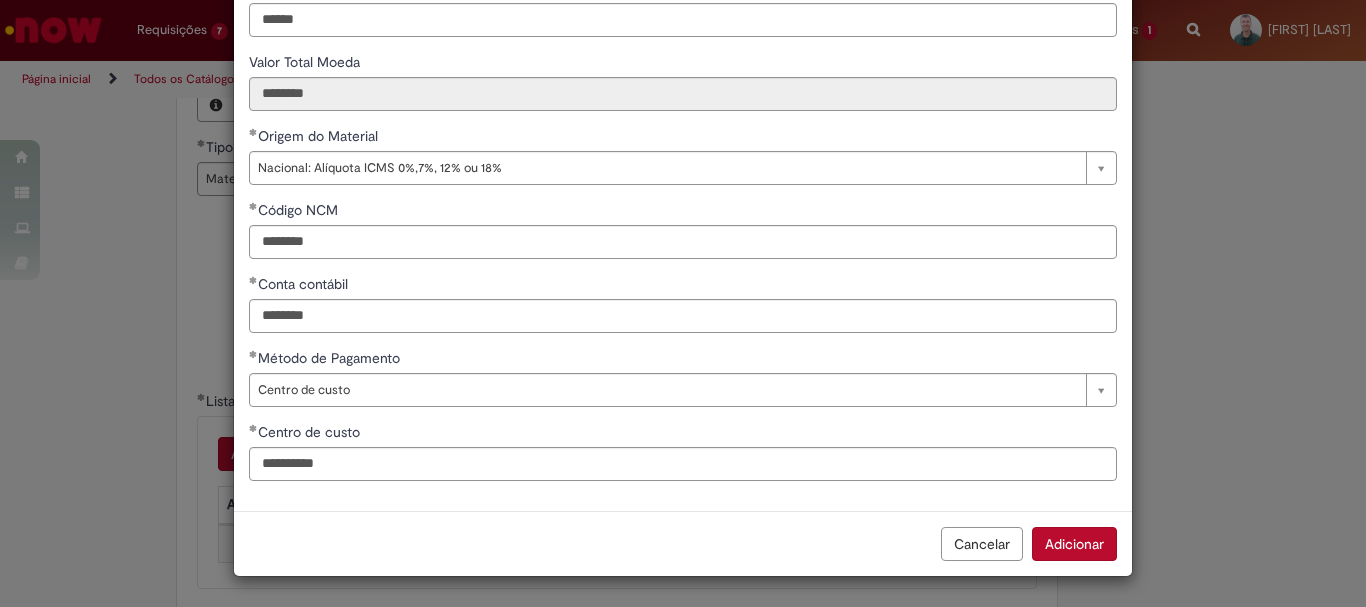 click on "Adicionar" at bounding box center (1074, 544) 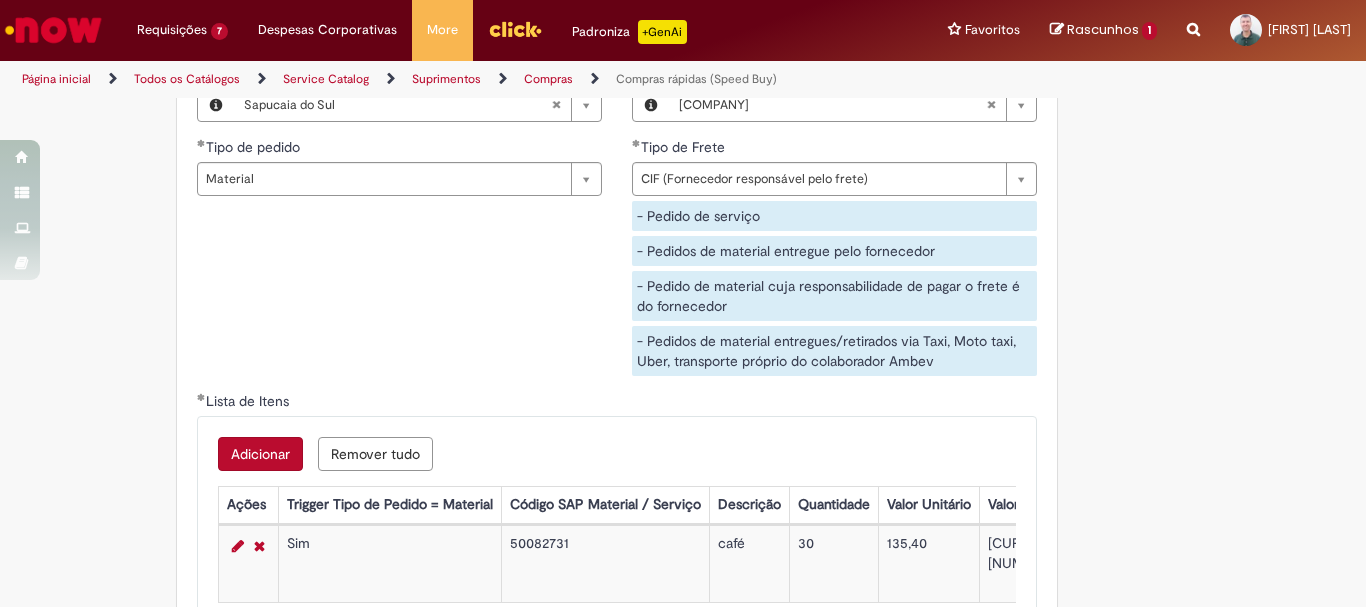 click on "Adicionar" at bounding box center (260, 454) 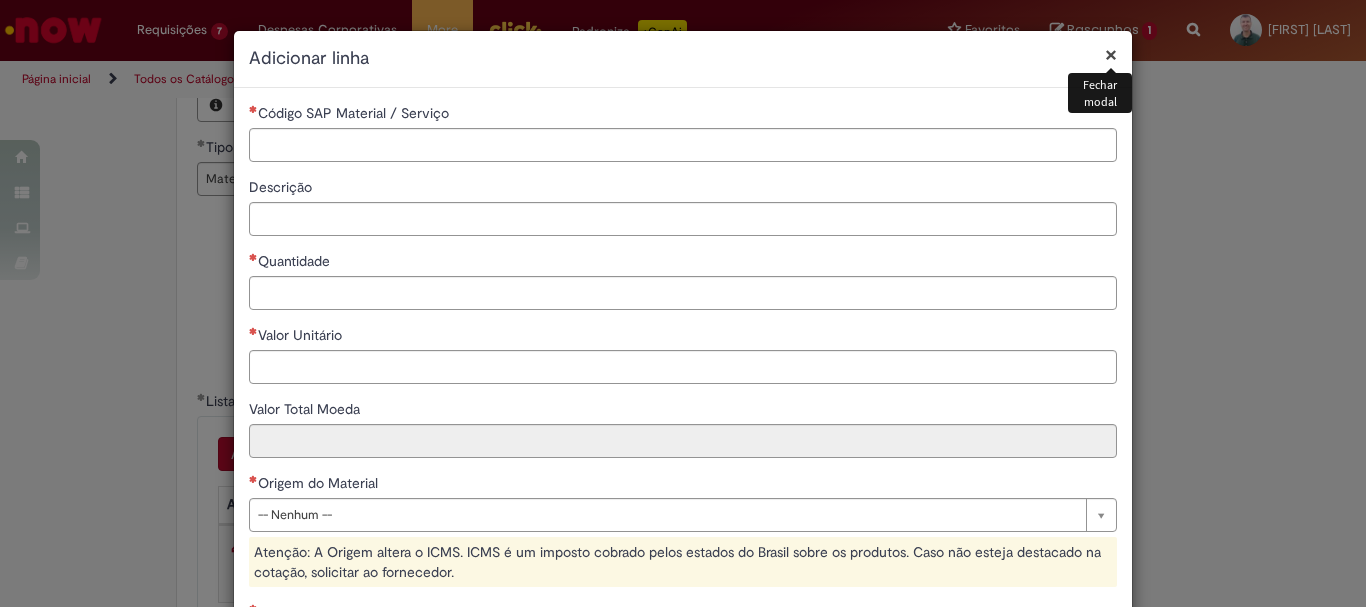 type 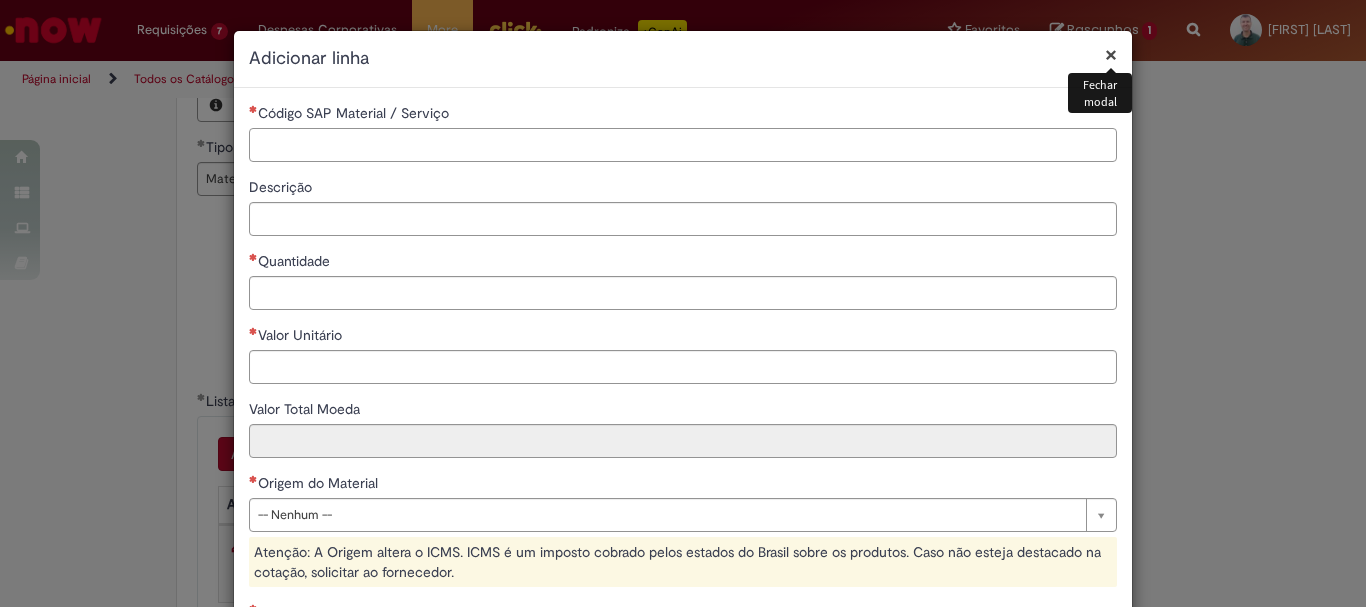 click on "Código SAP Material / Serviço" at bounding box center [683, 145] 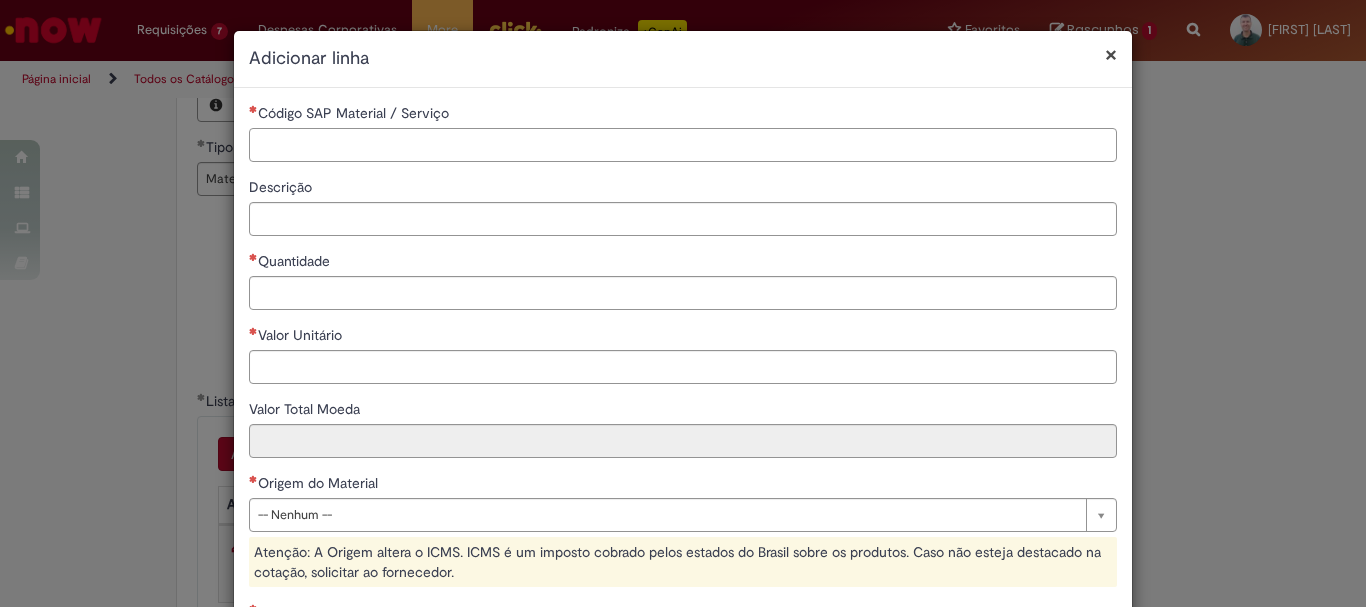 paste on "********" 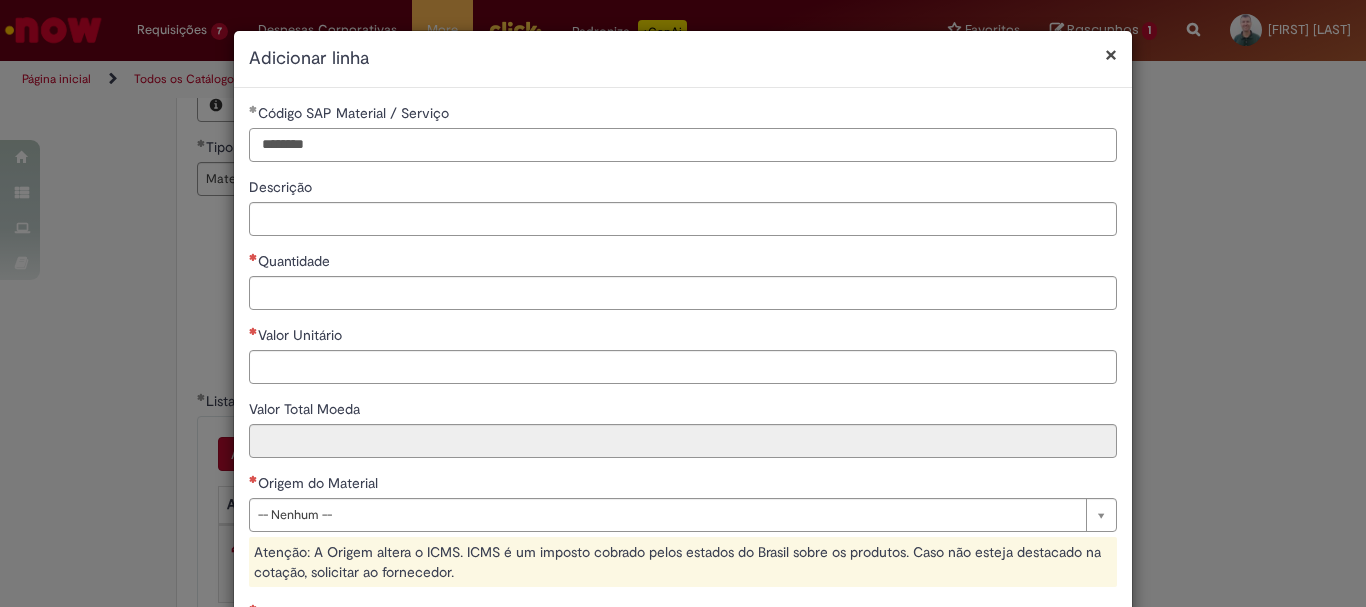 type on "********" 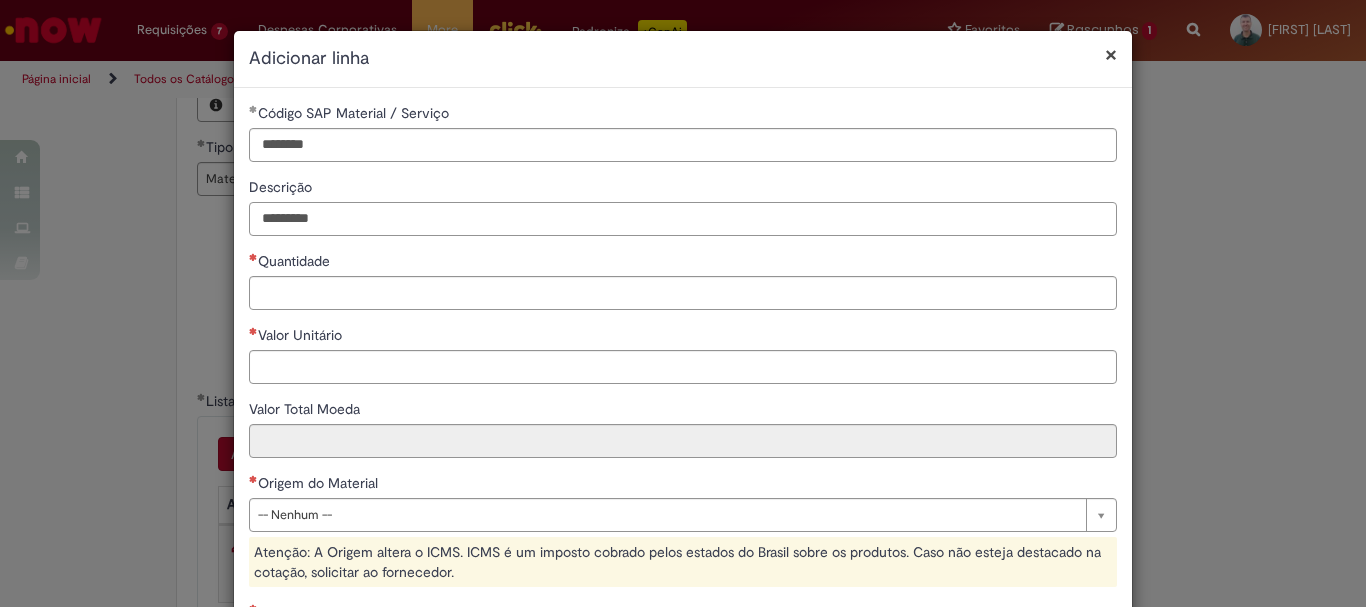 type on "*********" 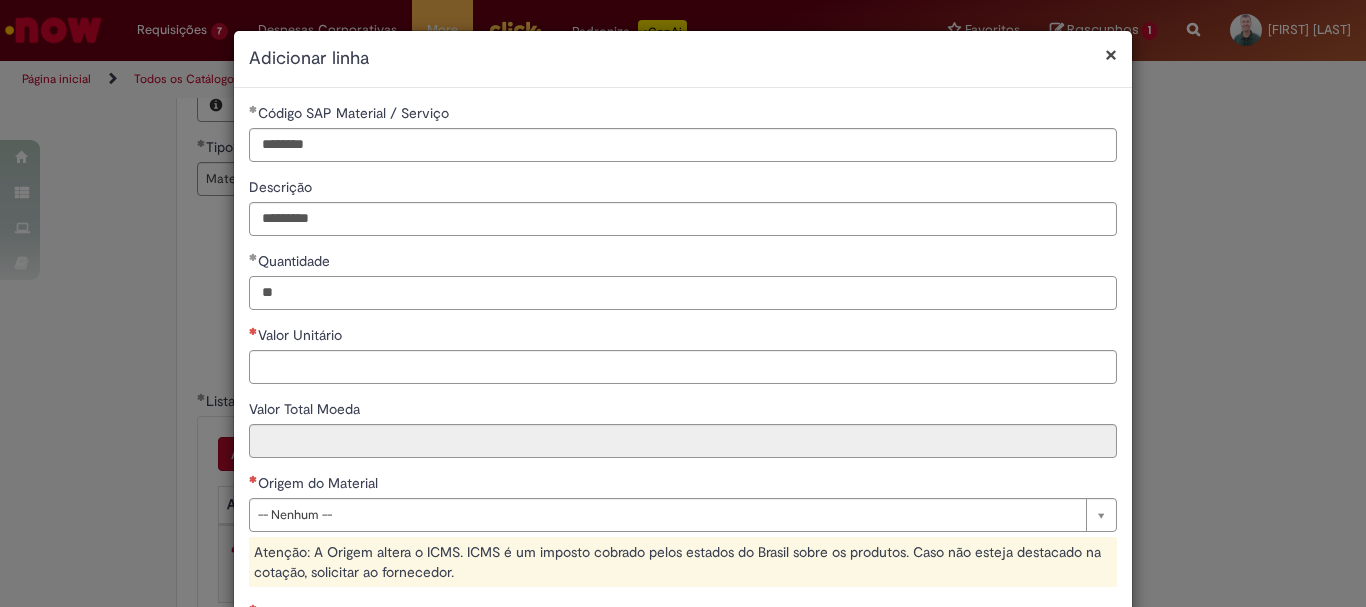 type on "**" 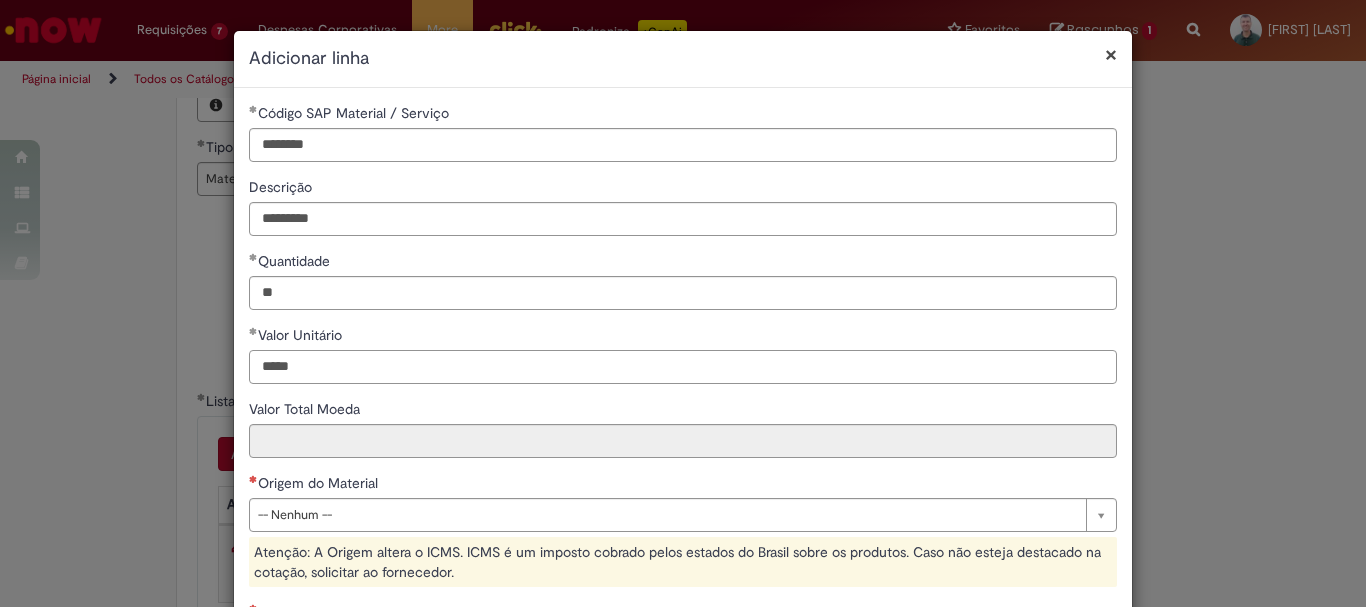 type on "*****" 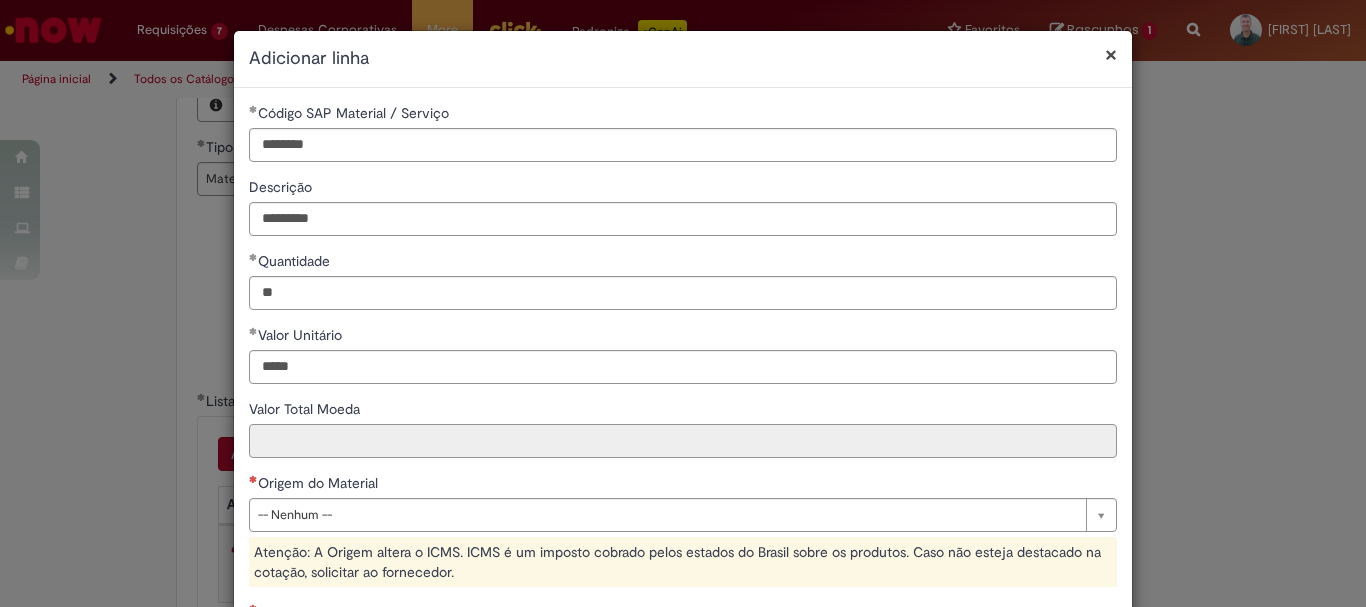 type on "********" 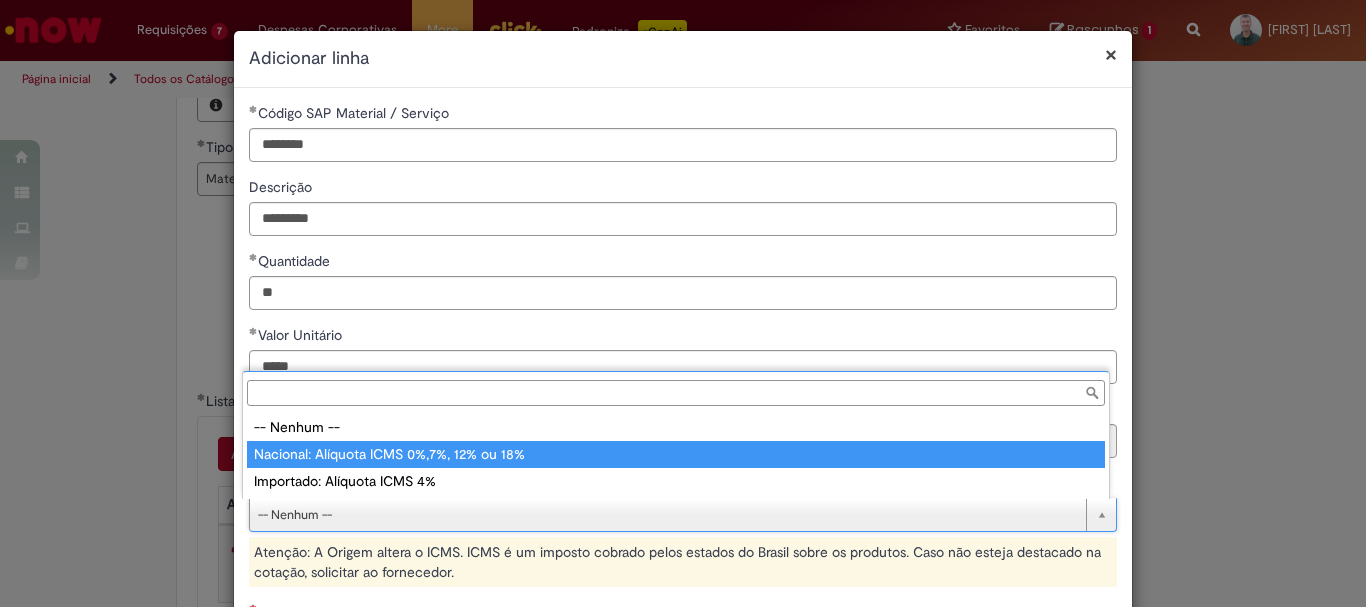 type on "**********" 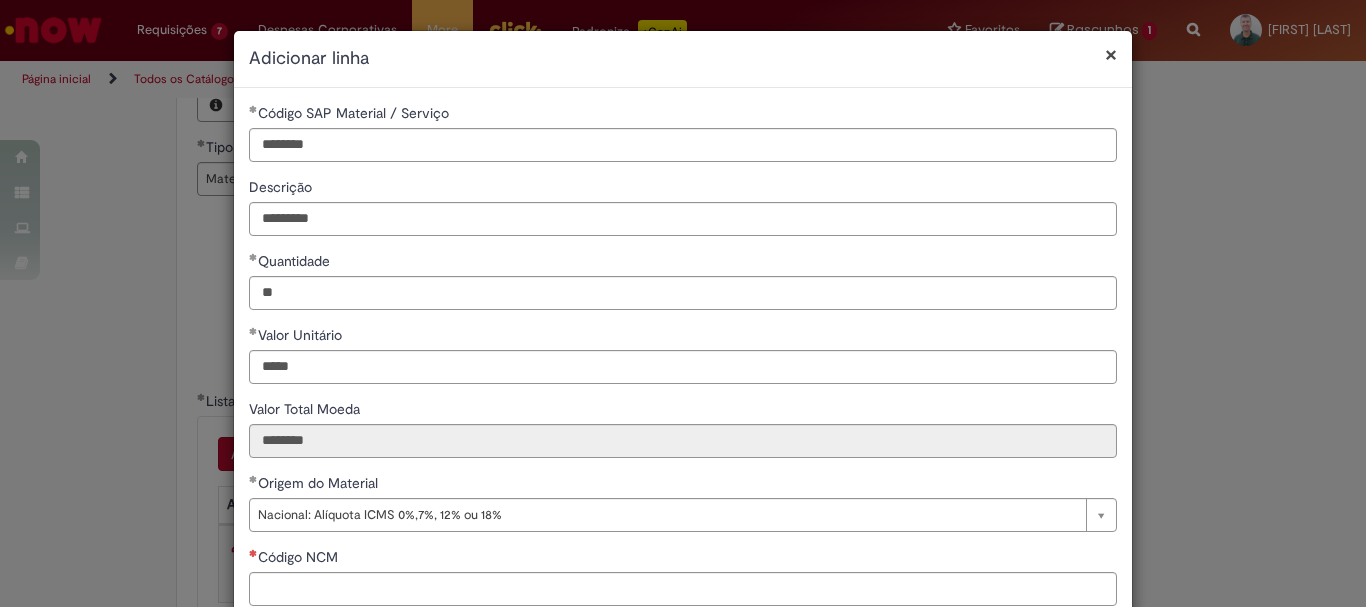 click on "Código NCM" at bounding box center (683, 559) 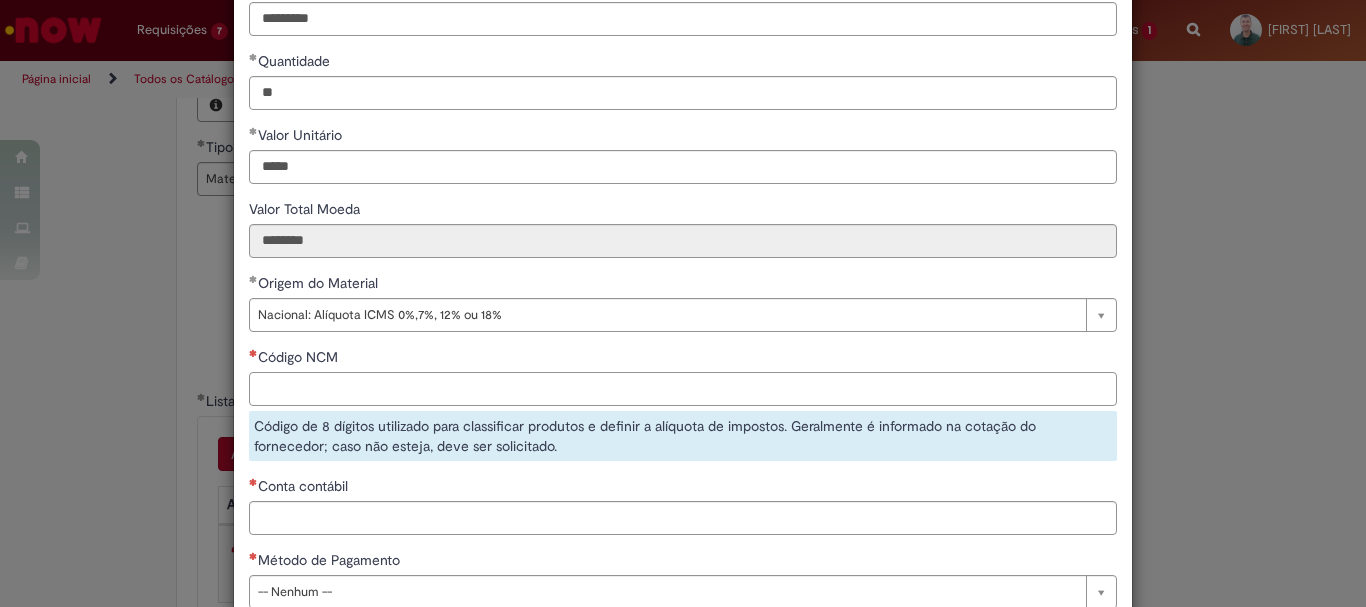 scroll, scrollTop: 199, scrollLeft: 0, axis: vertical 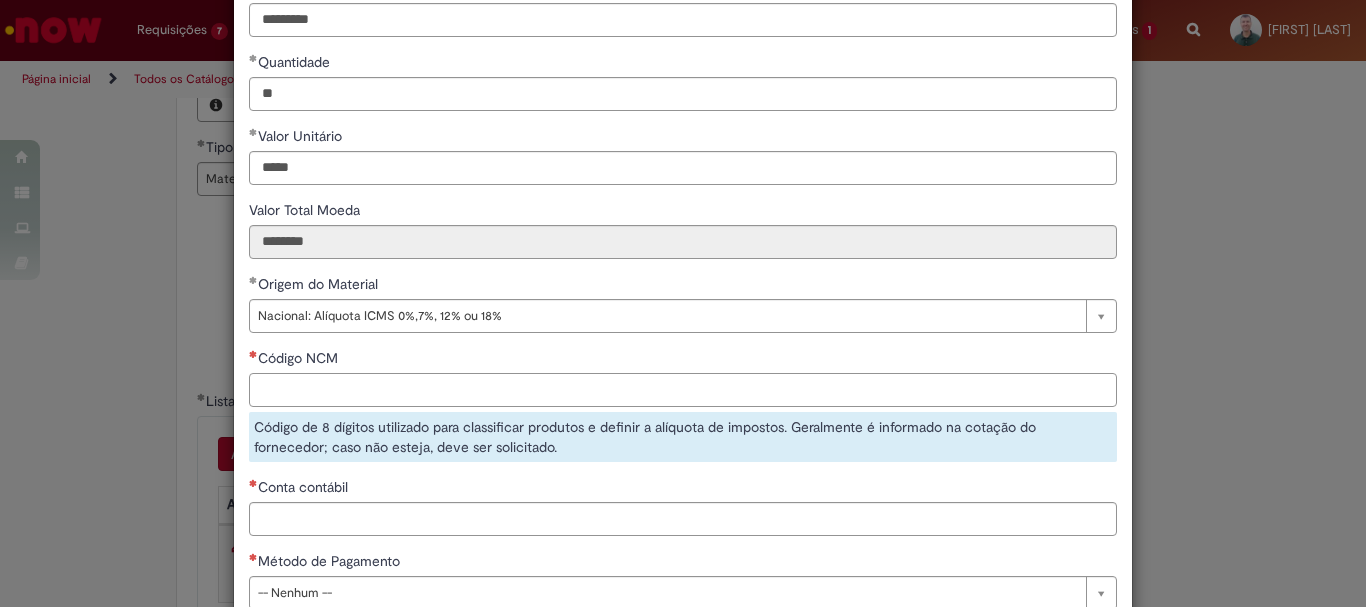 click on "Código NCM" at bounding box center (683, 390) 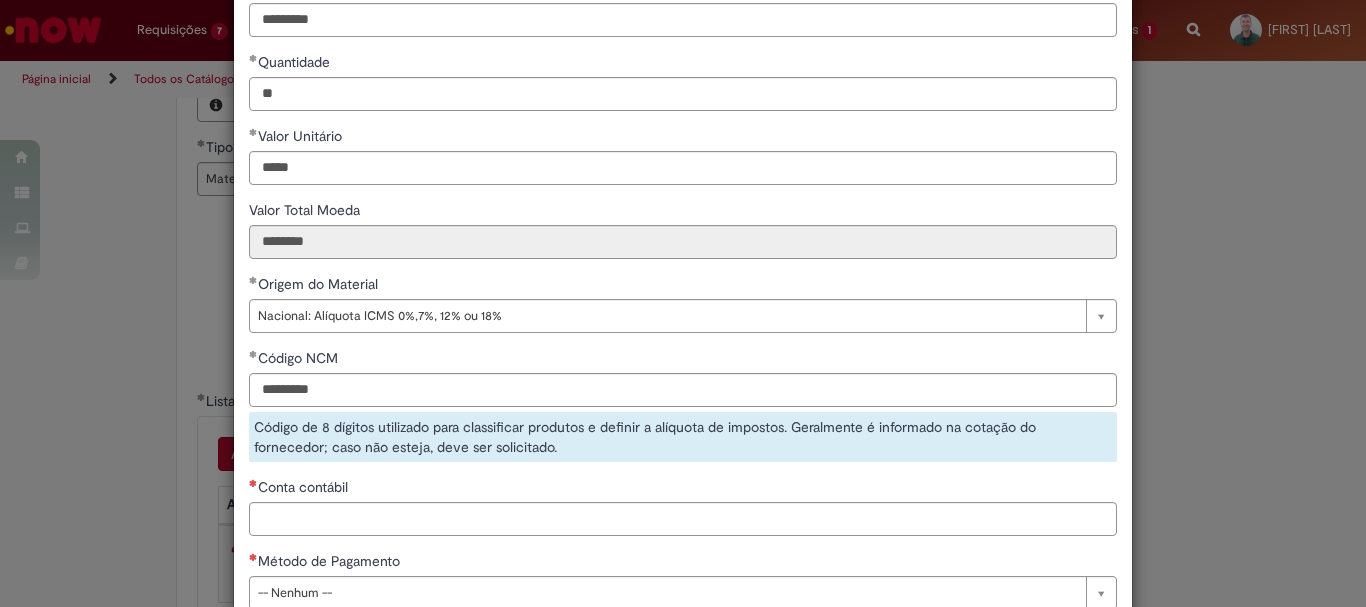 click on "**********" at bounding box center [683, 264] 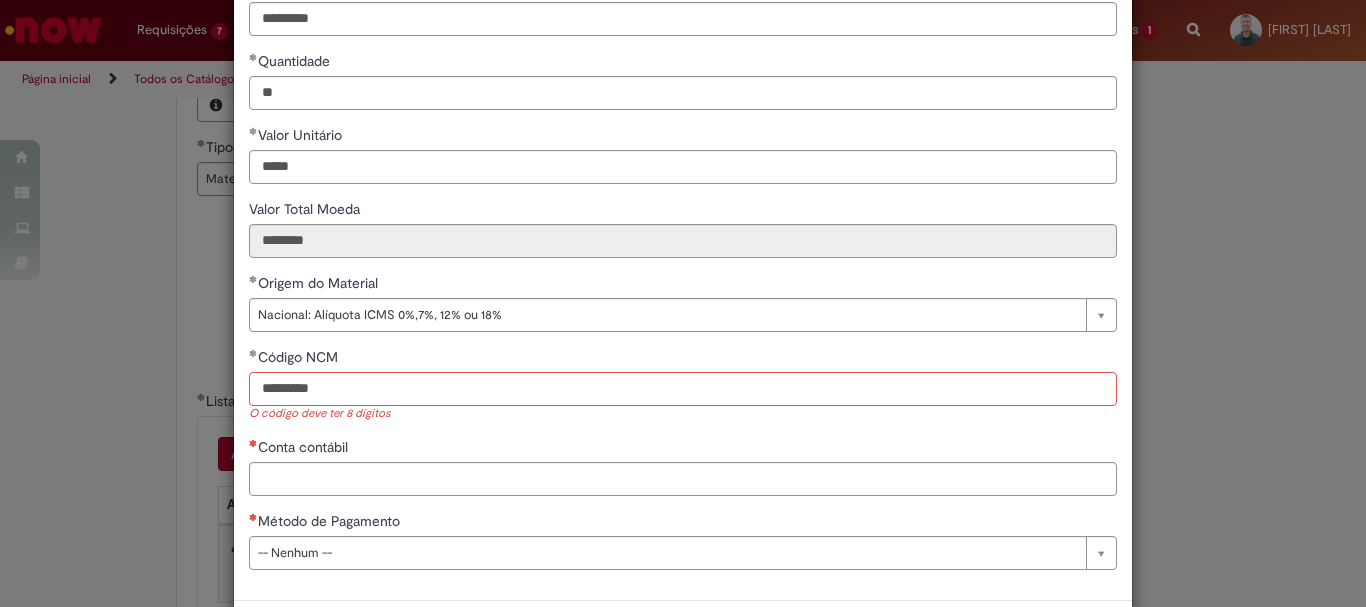 scroll, scrollTop: 199, scrollLeft: 0, axis: vertical 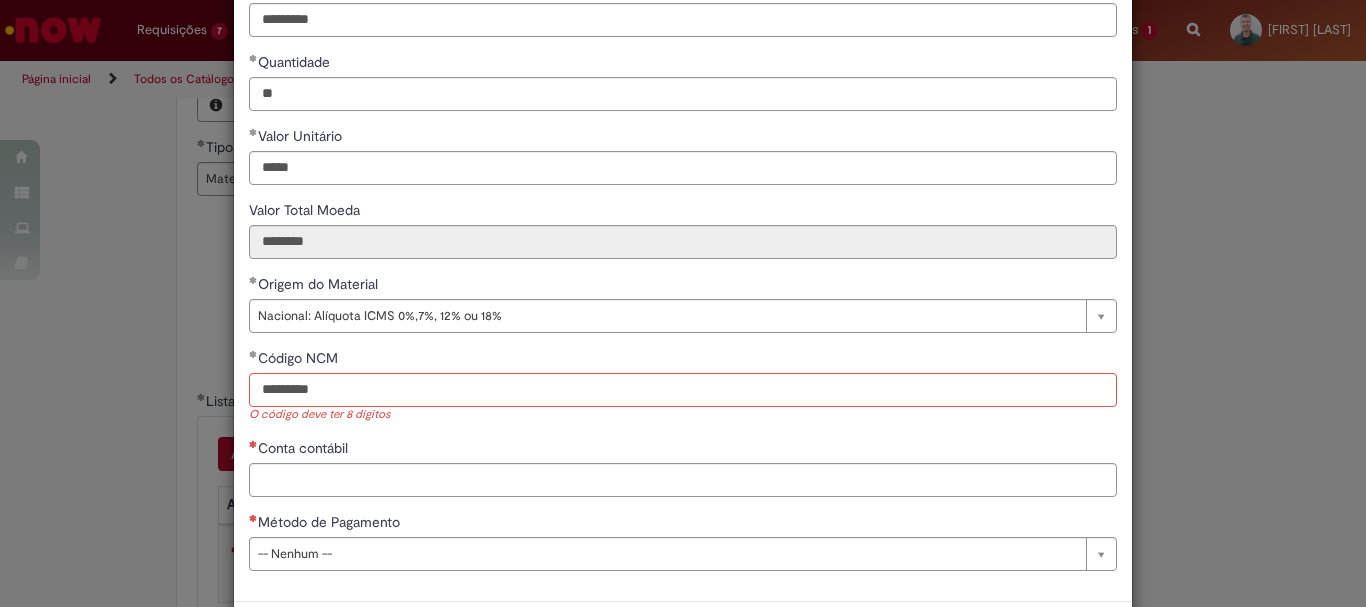 click on "********" at bounding box center [683, 390] 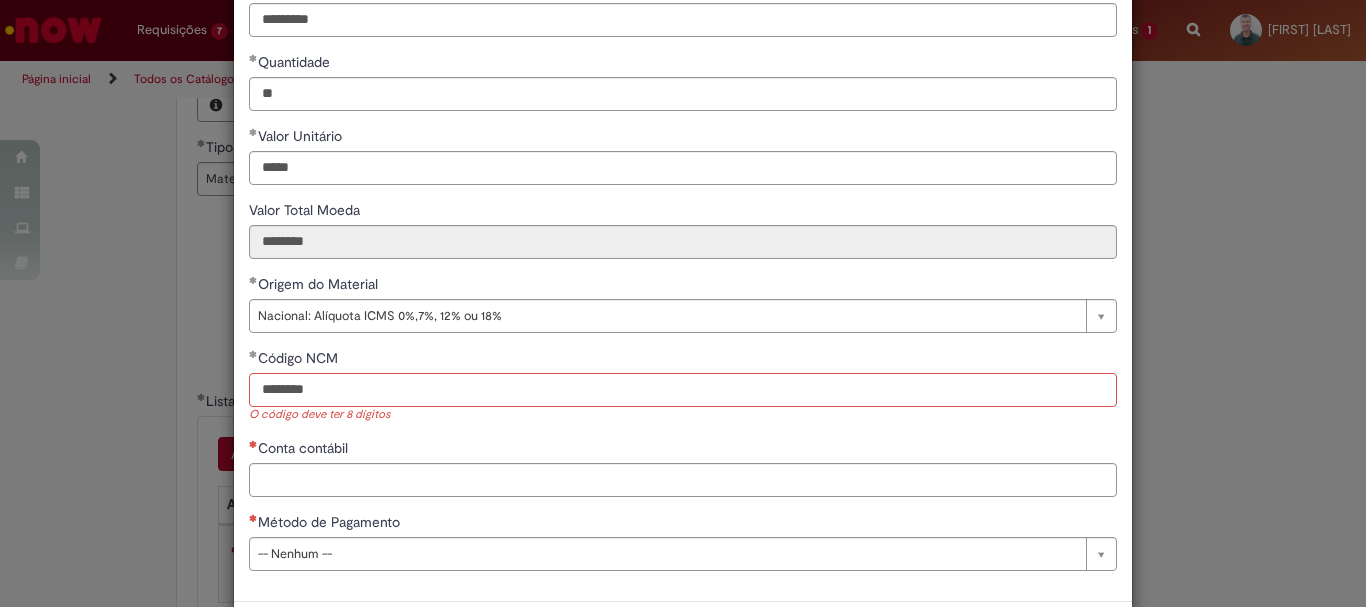 type on "********" 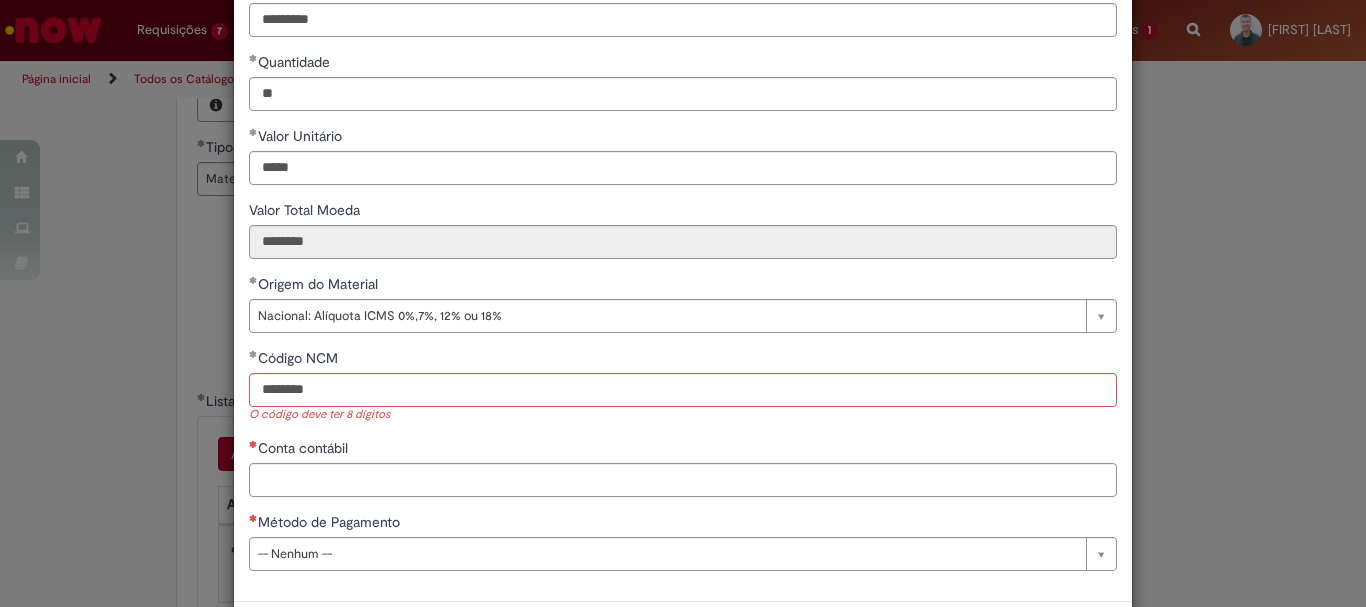 click on "**********" at bounding box center (683, 245) 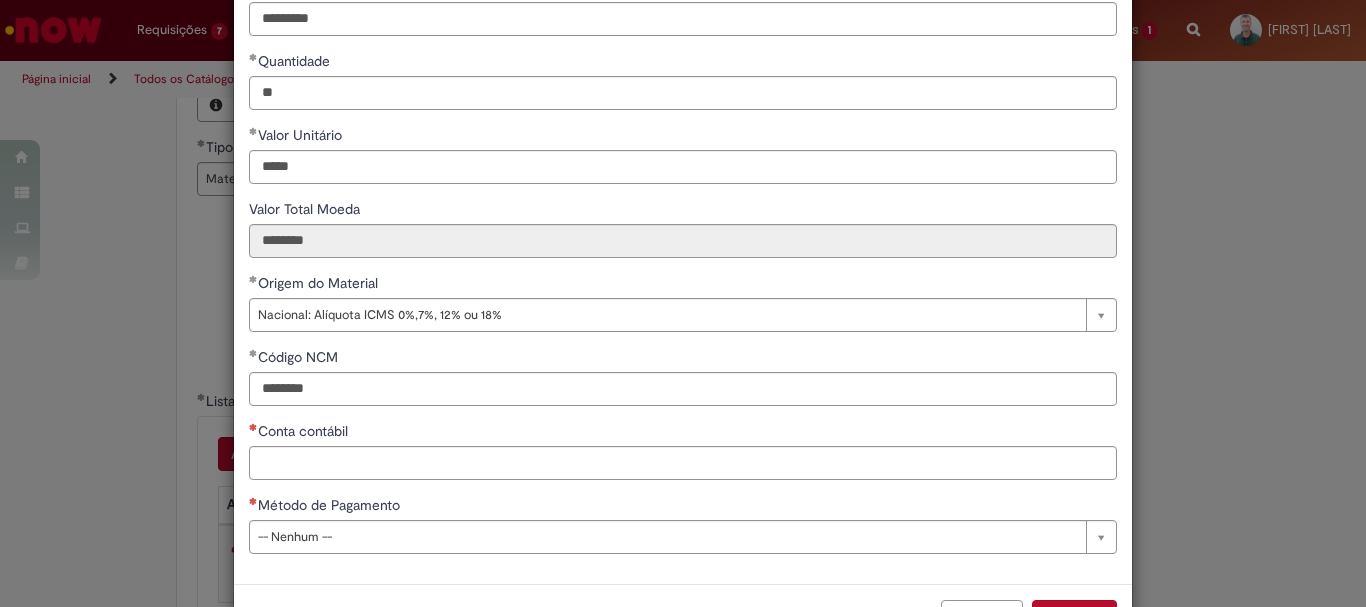 scroll, scrollTop: 200, scrollLeft: 0, axis: vertical 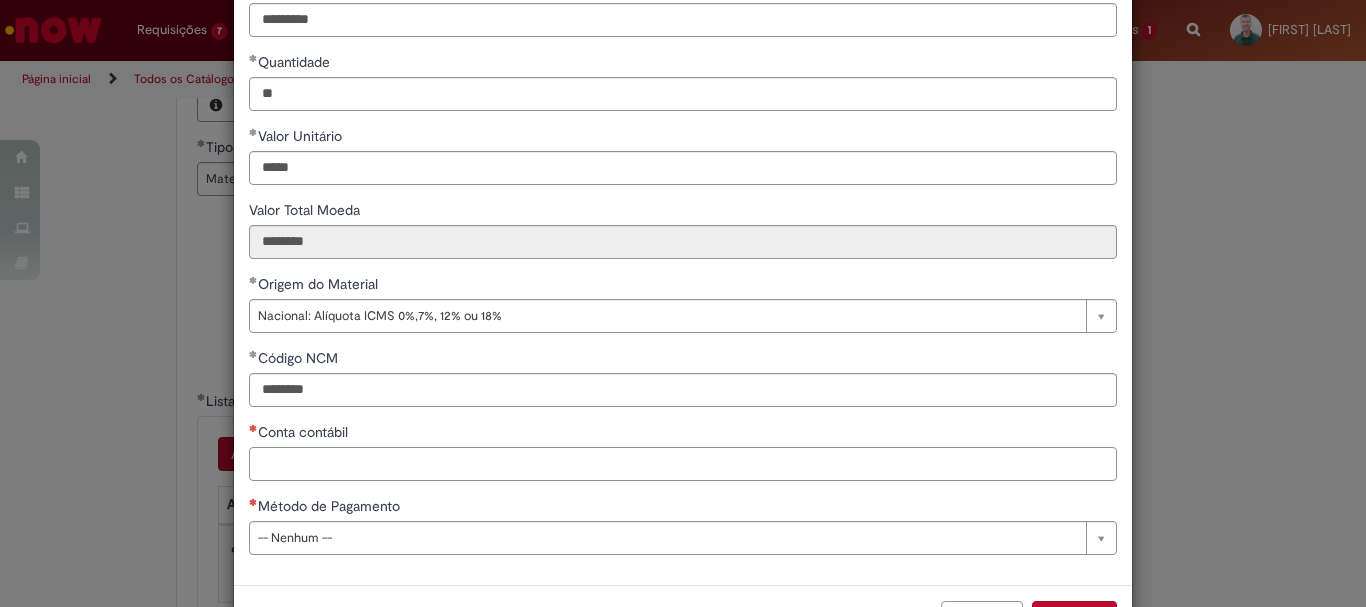 click on "Conta contábil" at bounding box center [683, 464] 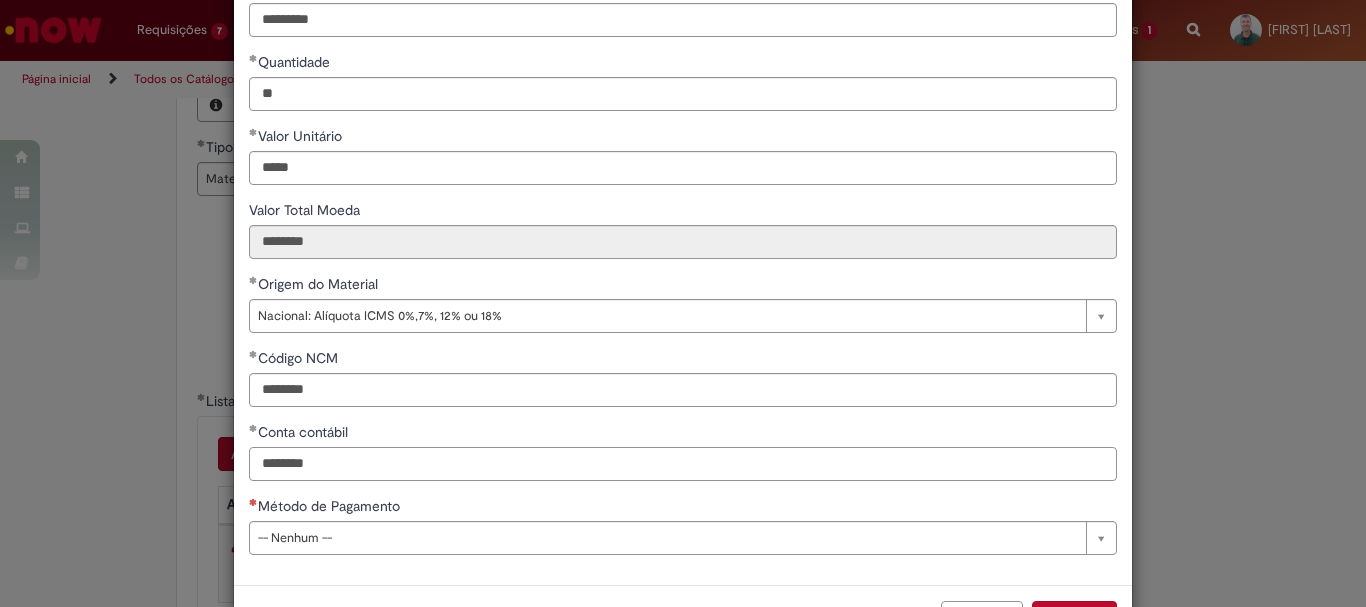 type on "********" 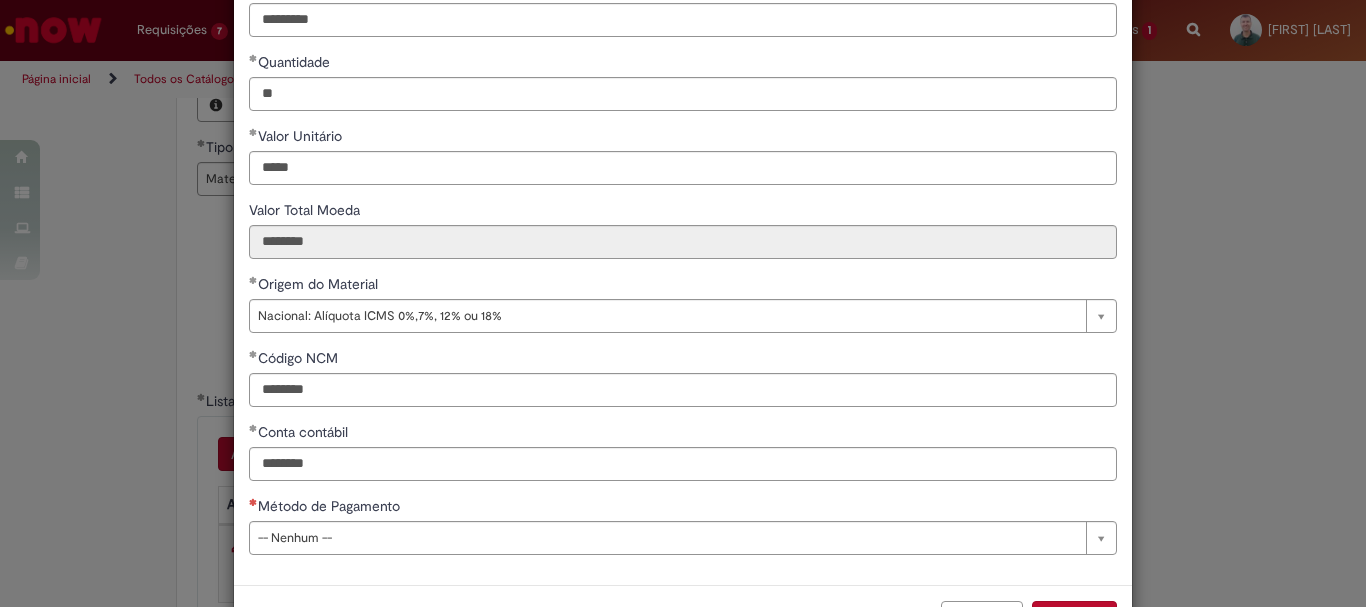 click on "Método de Pagamento" at bounding box center [331, 506] 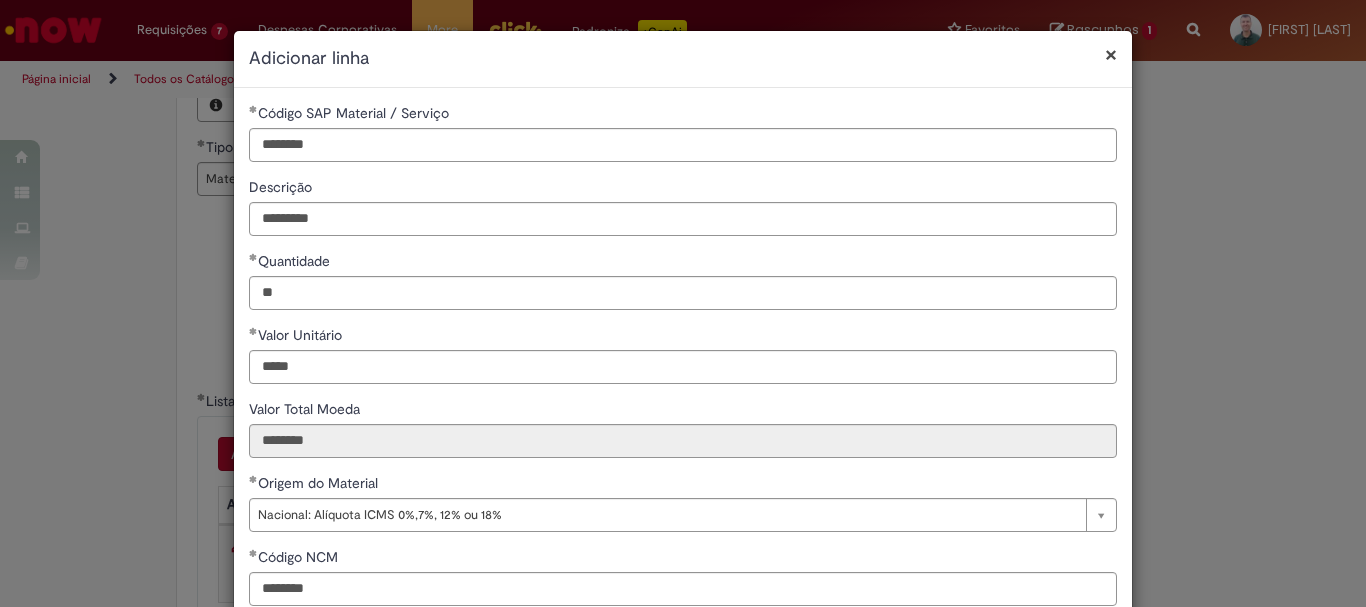 scroll, scrollTop: 273, scrollLeft: 0, axis: vertical 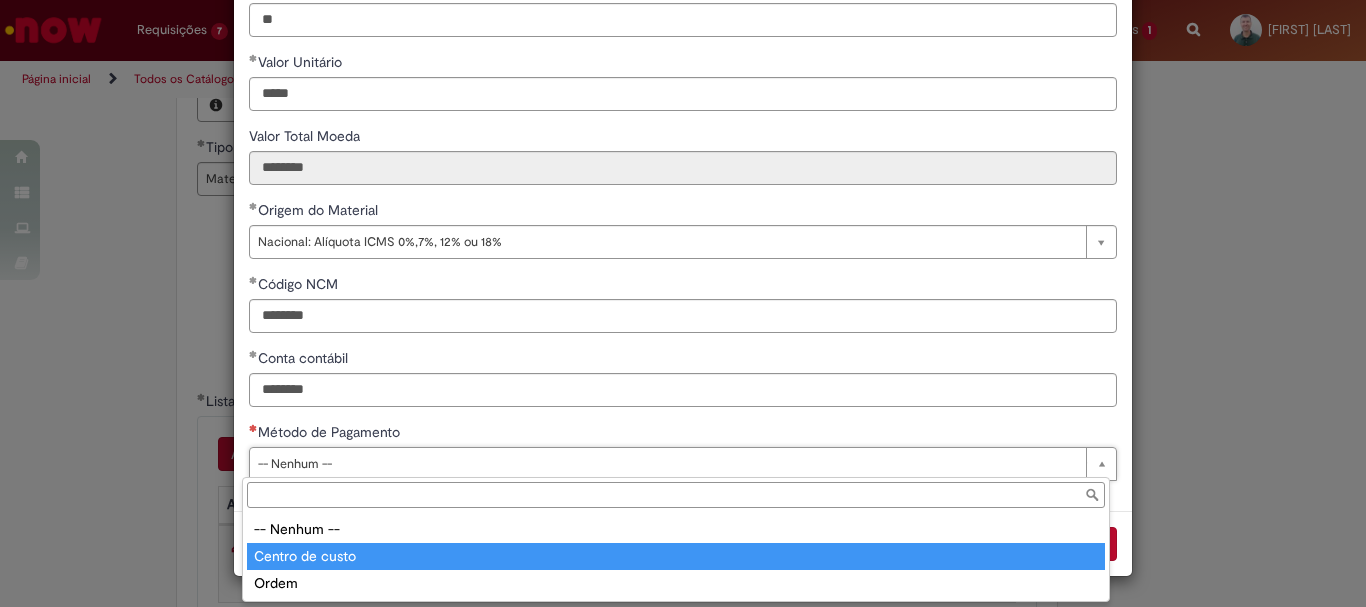 type on "**********" 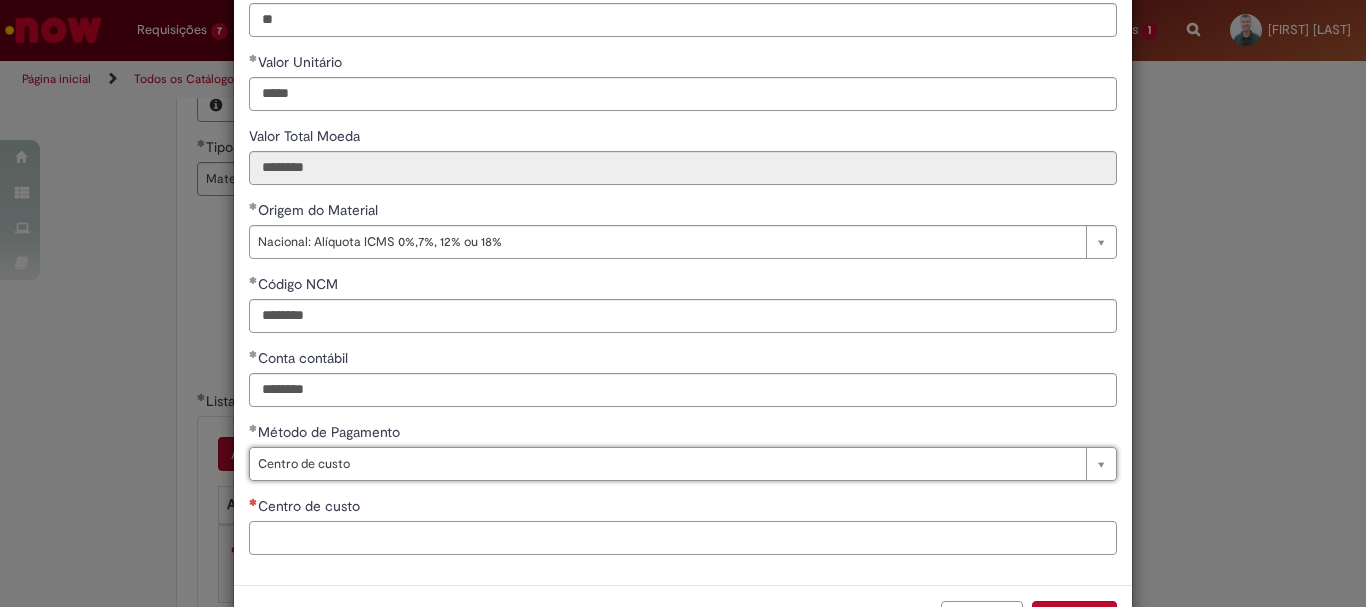 click on "Centro de custo" at bounding box center (683, 538) 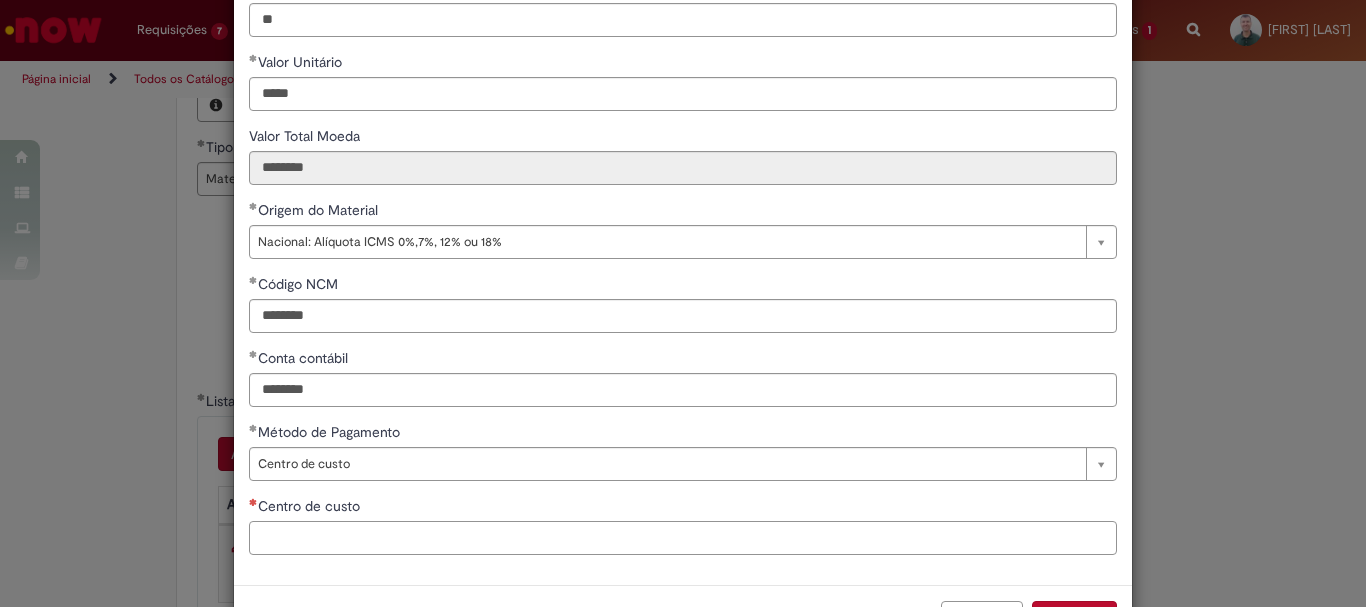 paste on "**********" 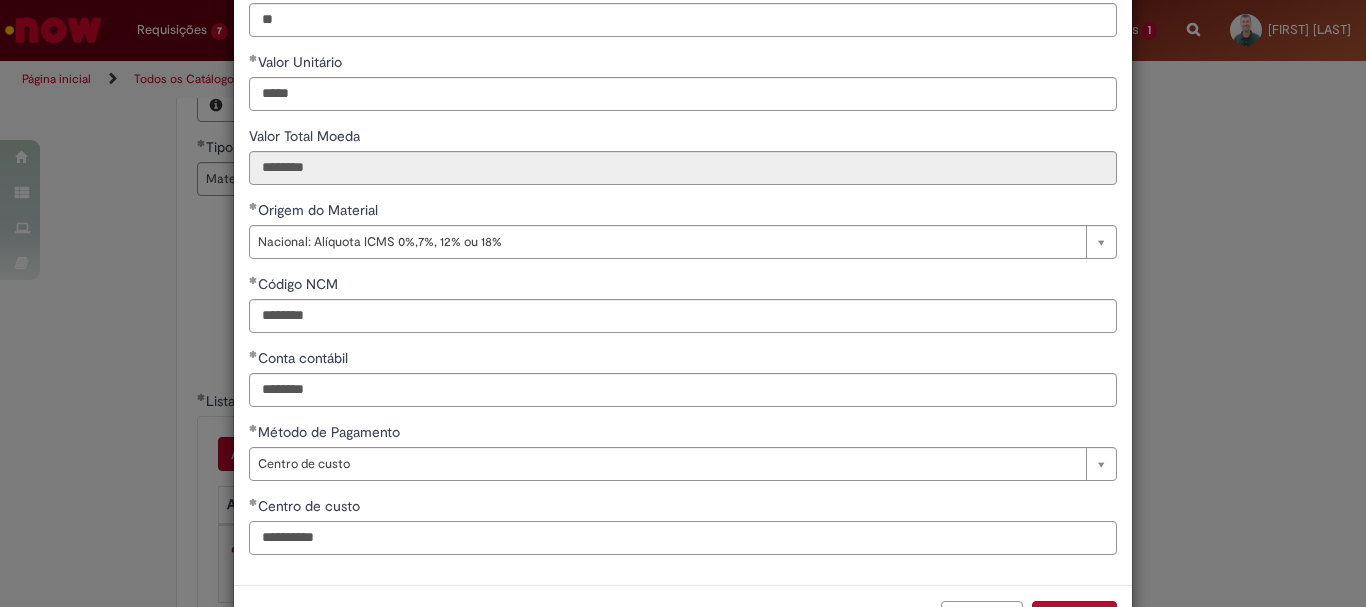 type on "**********" 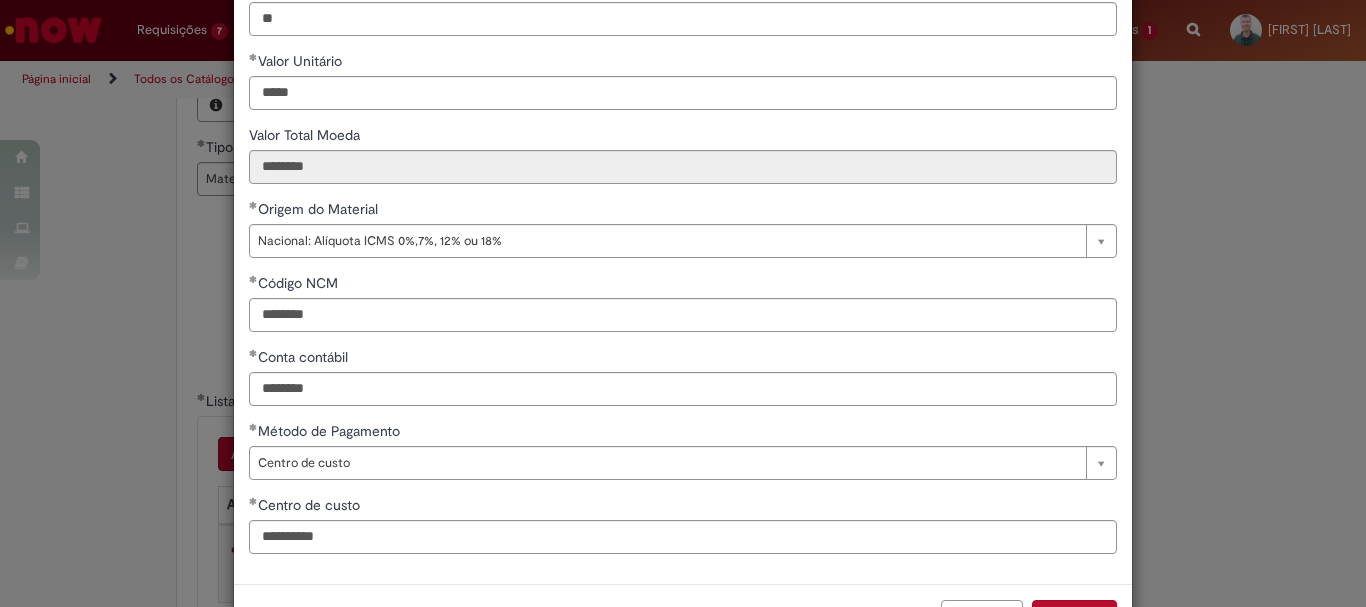 click on "**********" at bounding box center [683, 199] 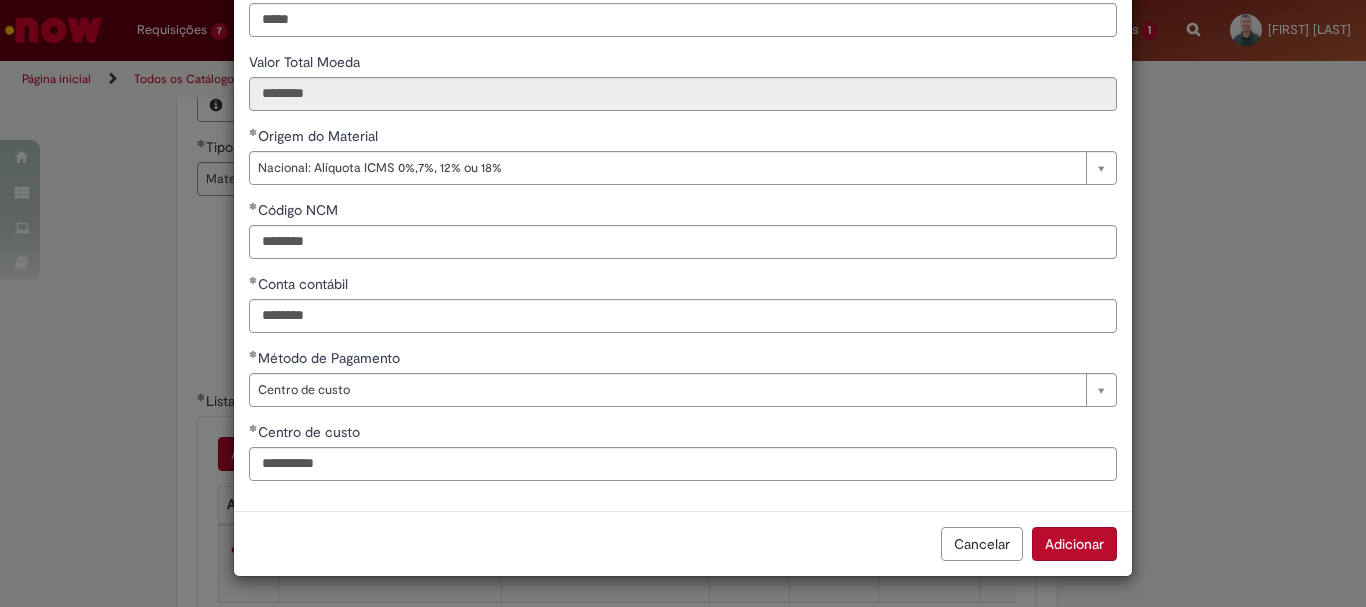 scroll, scrollTop: 347, scrollLeft: 0, axis: vertical 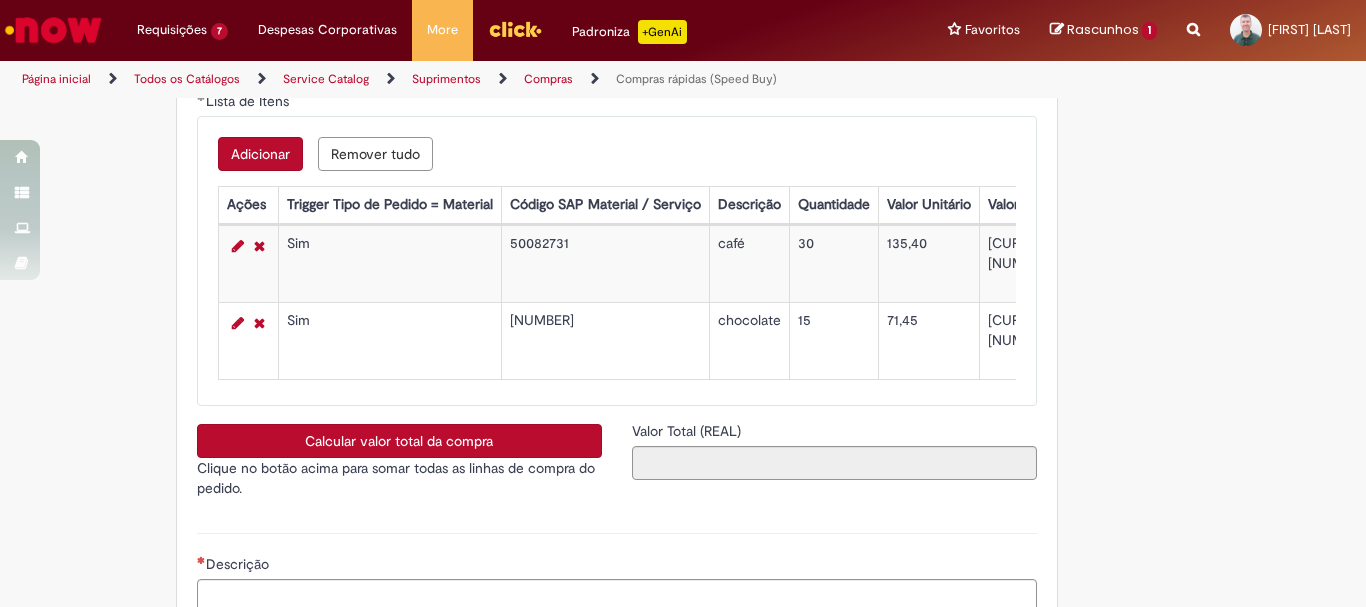 click on "Adicionar" at bounding box center [260, 154] 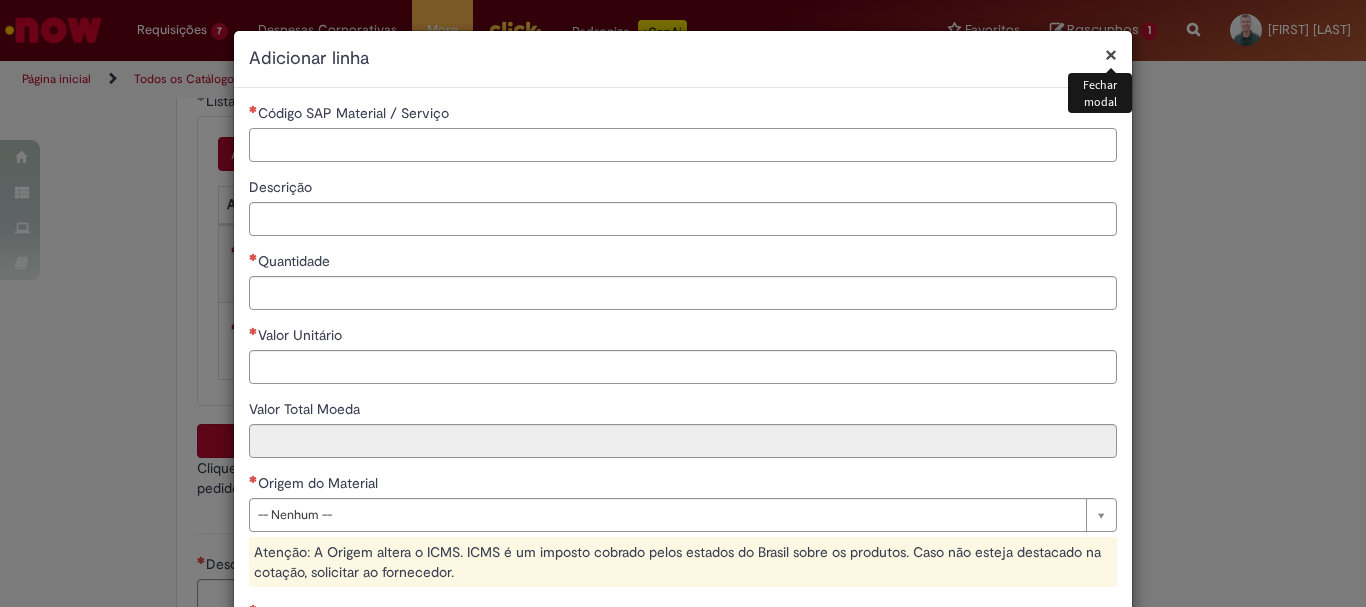 click on "Código SAP Material / Serviço" at bounding box center (683, 145) 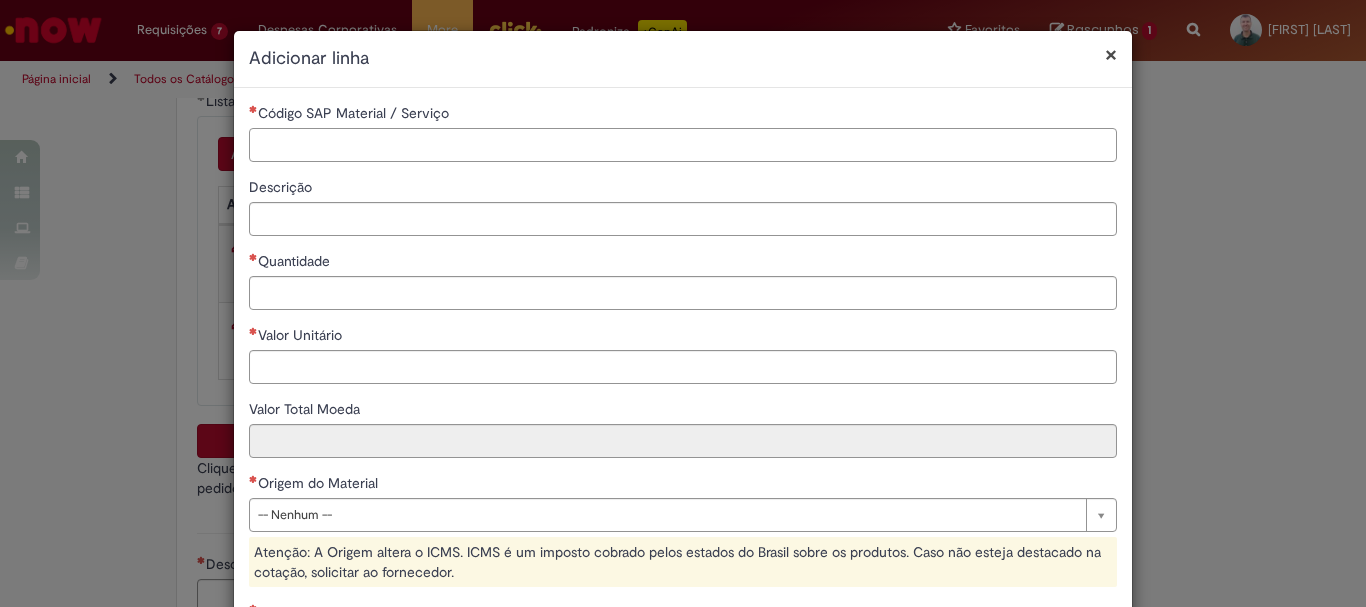 paste on "********" 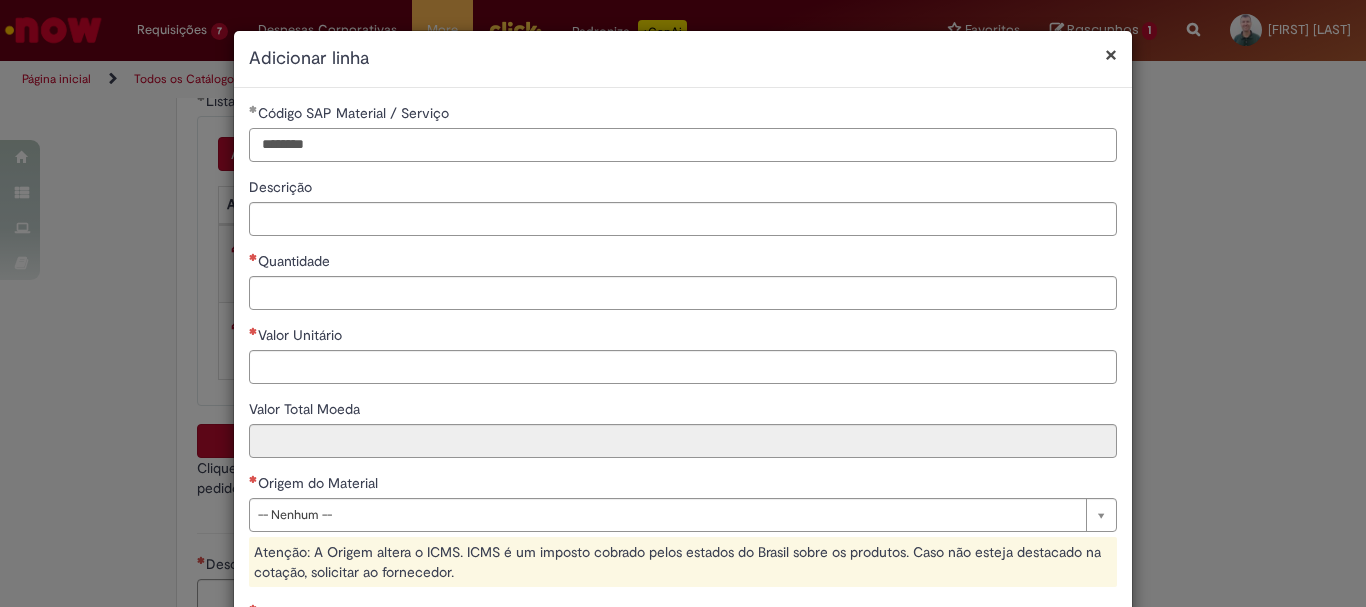 type on "********" 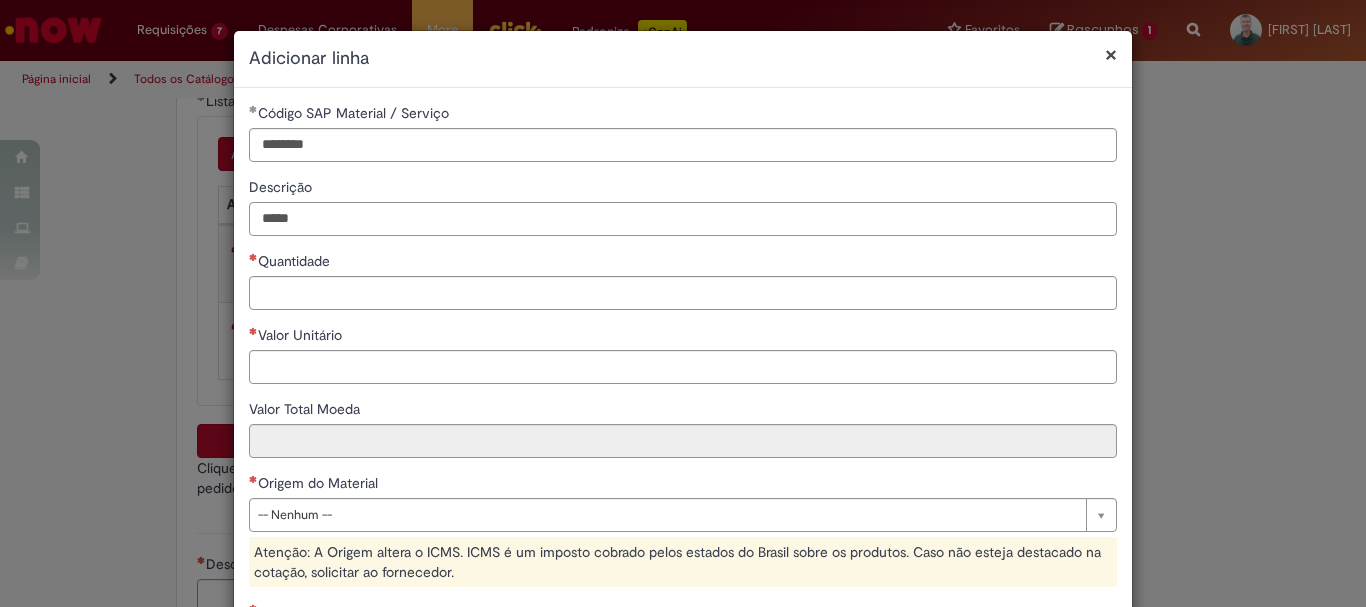 type on "*****" 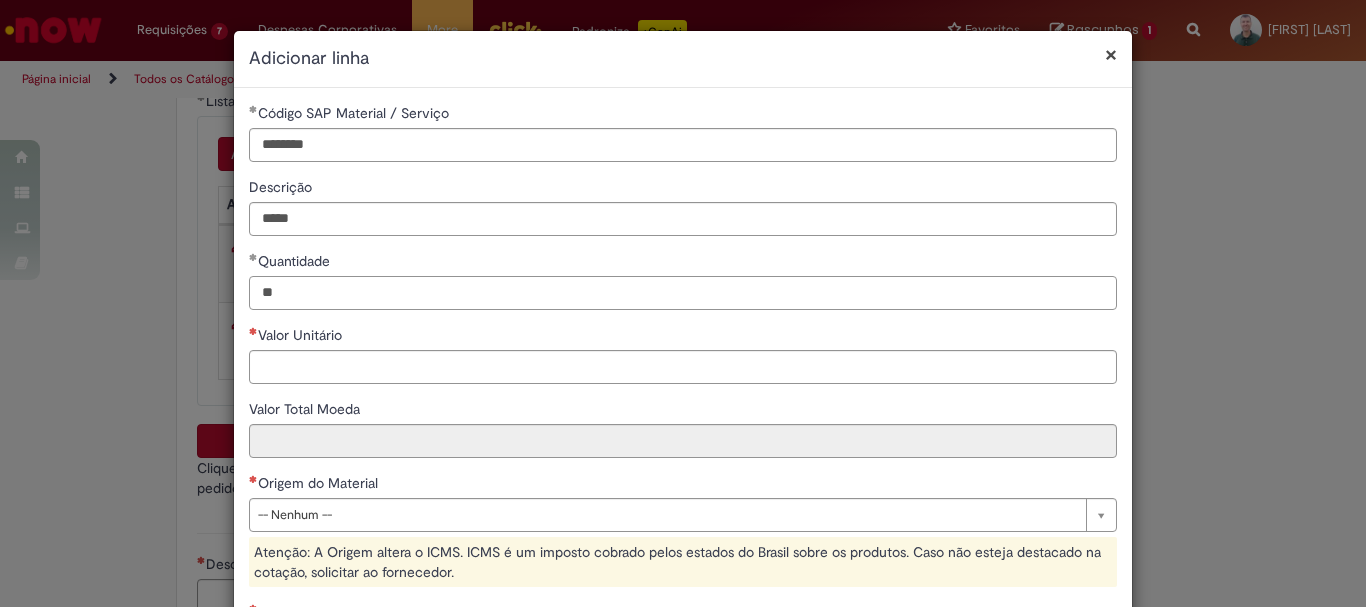 type on "**" 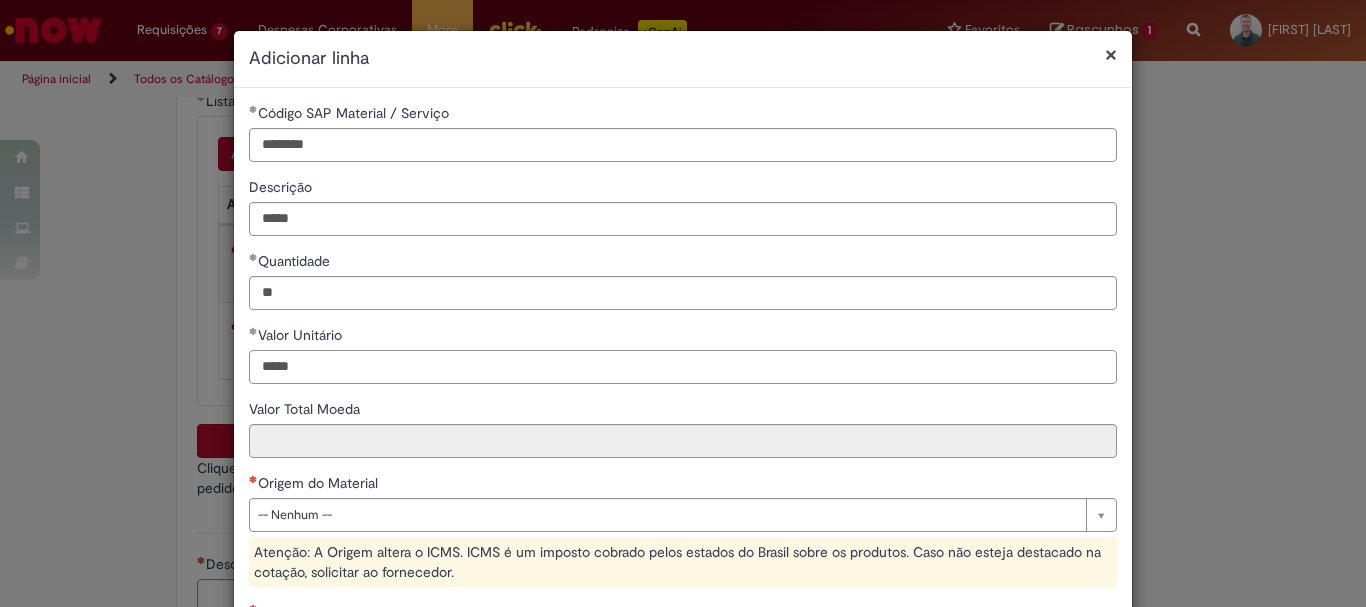 type on "*****" 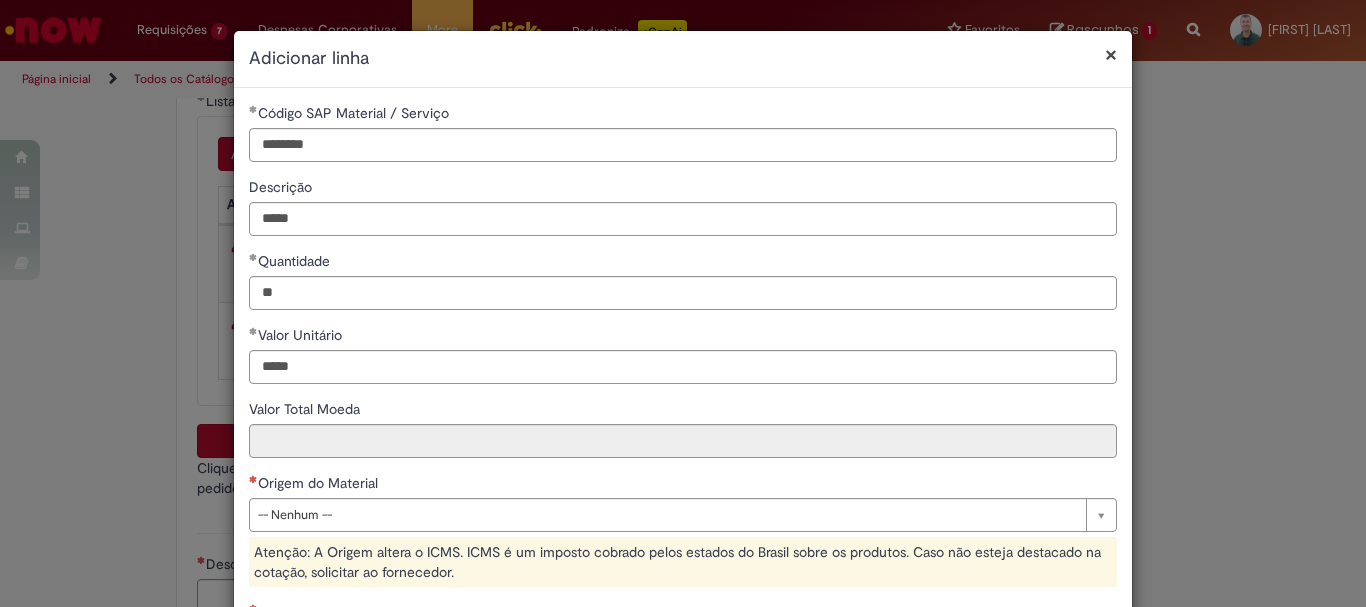 type on "********" 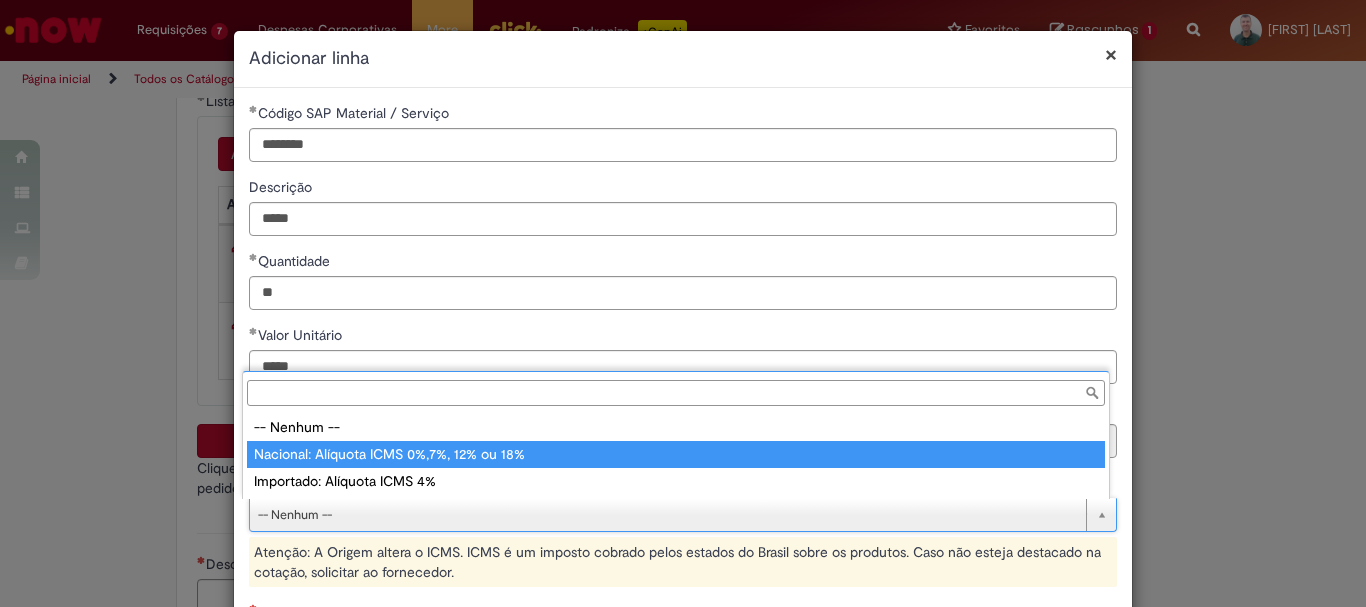 type on "**********" 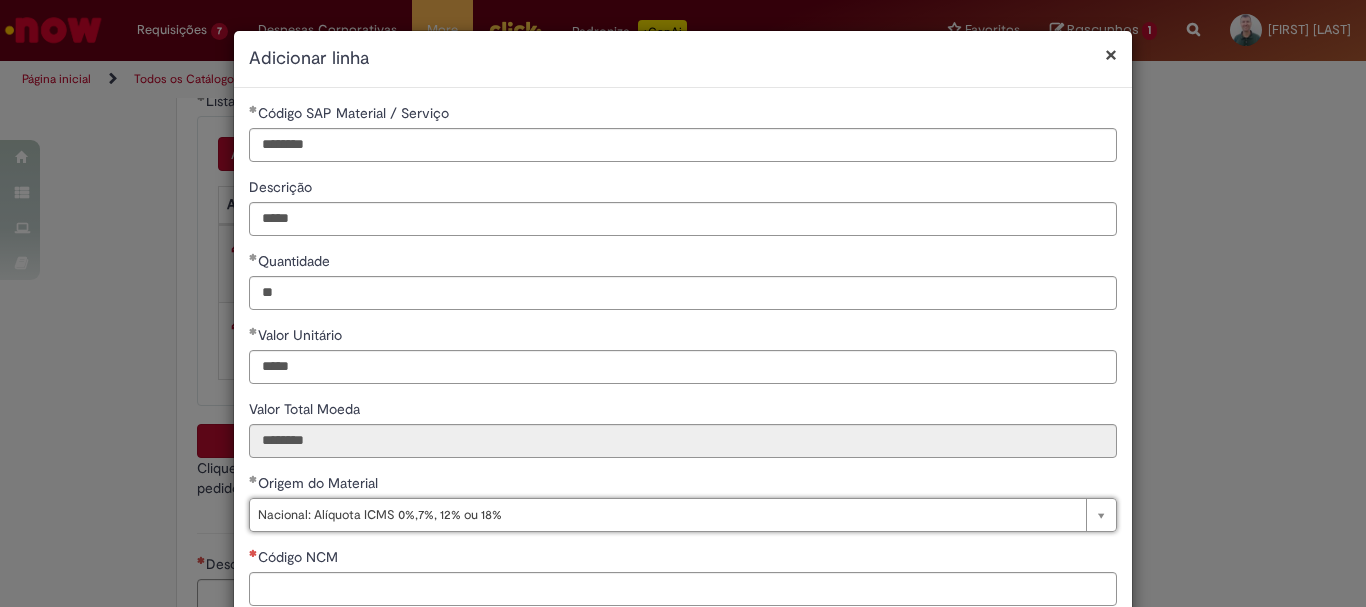click on "Origem do Material" at bounding box center [683, 485] 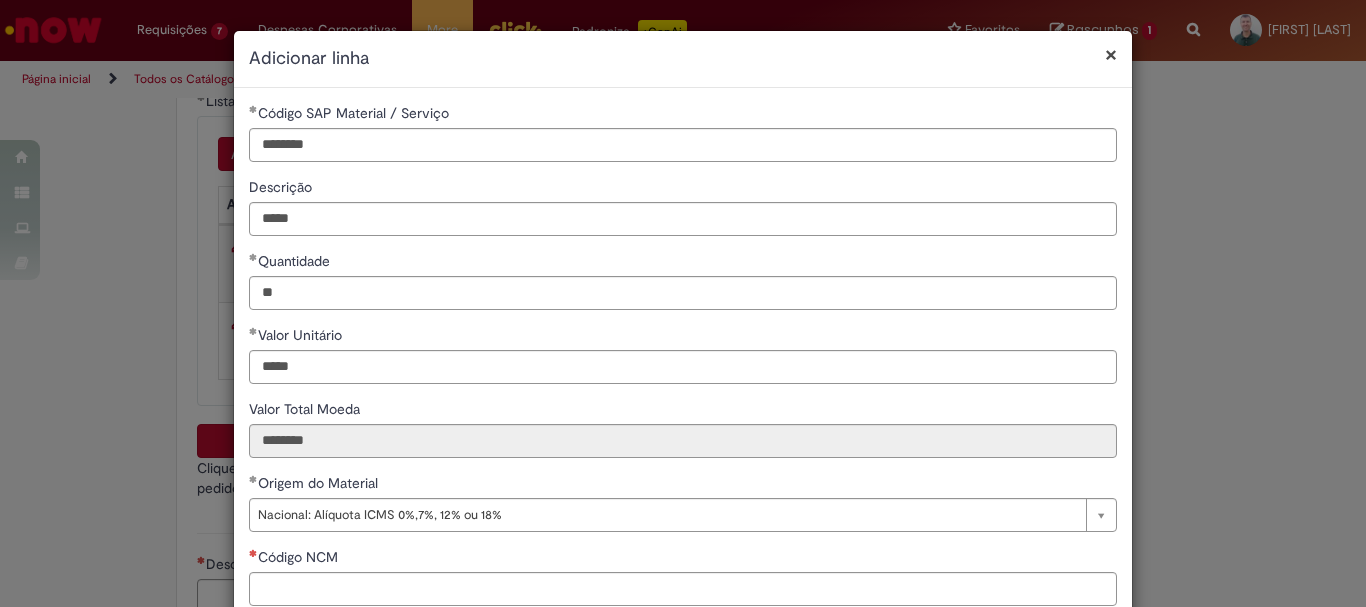 scroll, scrollTop: 300, scrollLeft: 0, axis: vertical 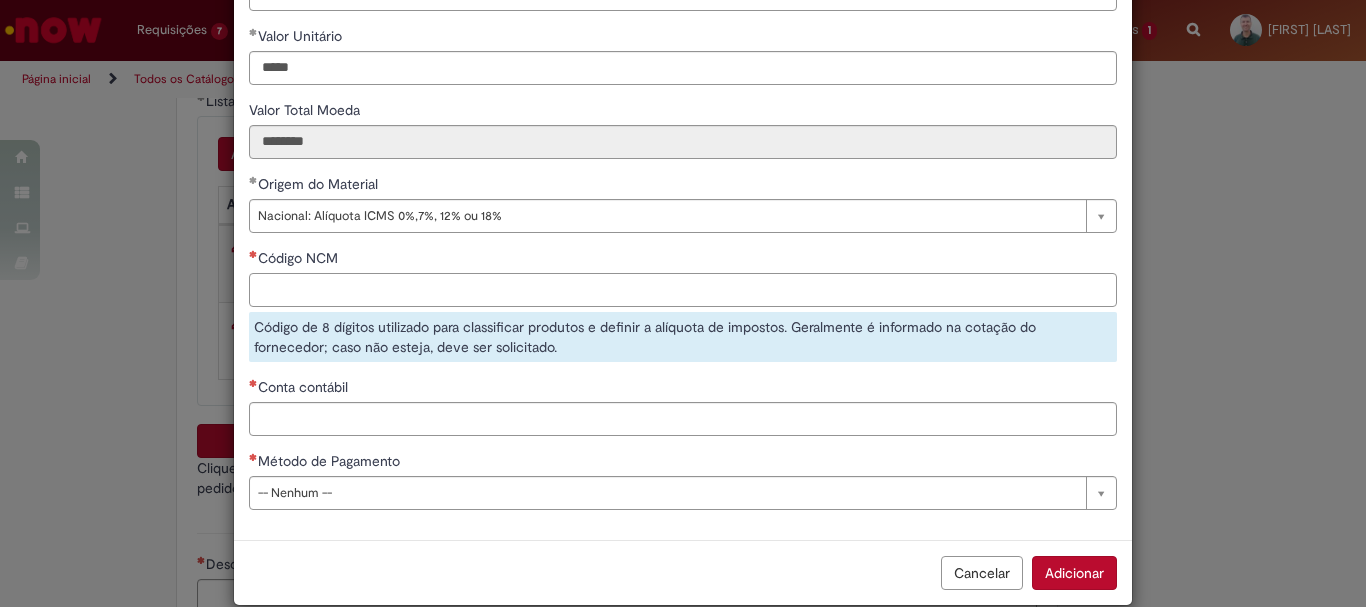 click on "Código NCM" at bounding box center [683, 290] 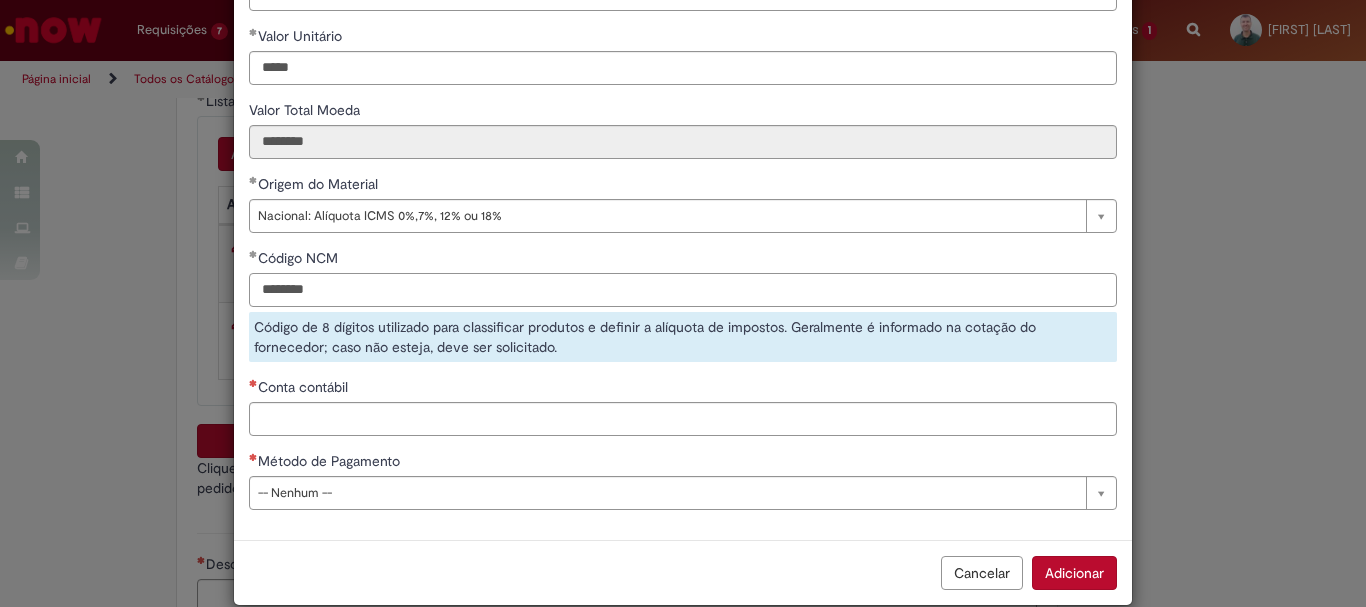 type on "********" 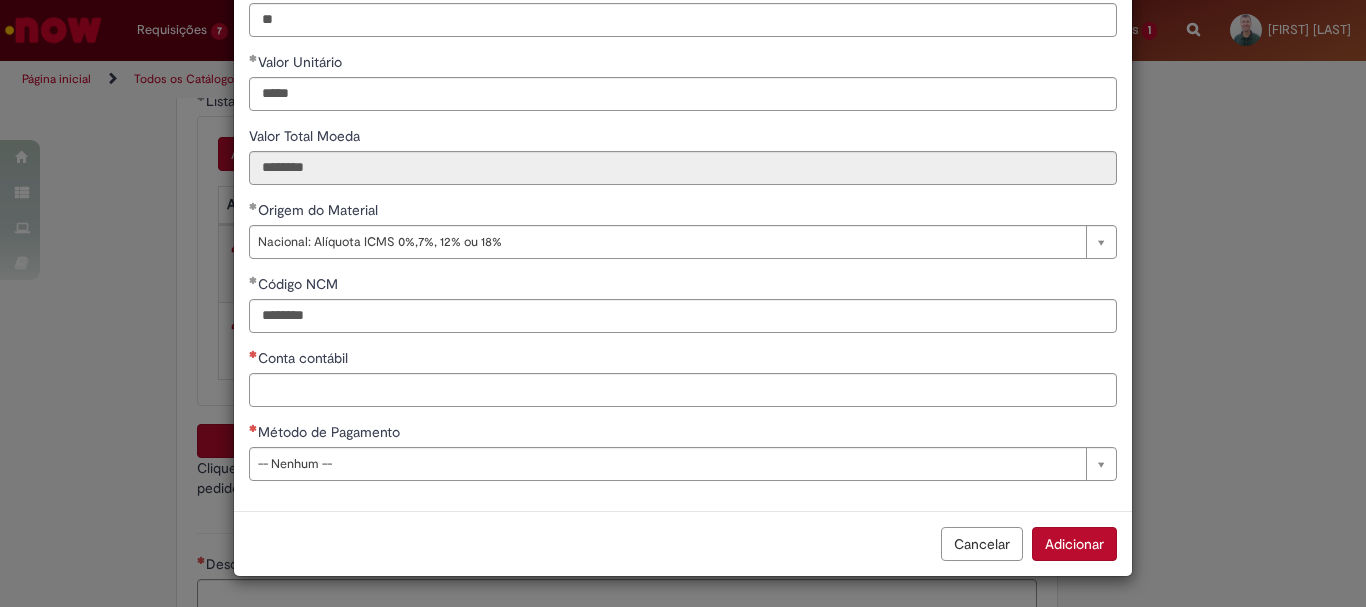scroll, scrollTop: 275, scrollLeft: 0, axis: vertical 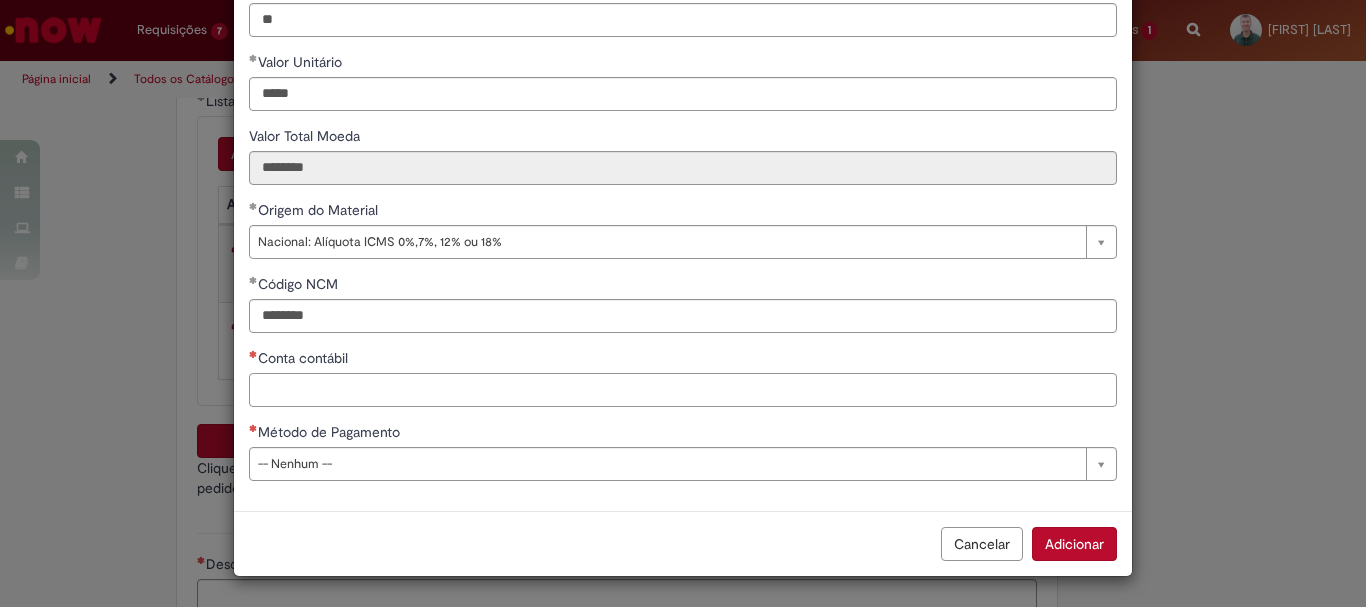 click on "Conta contábil" at bounding box center [683, 390] 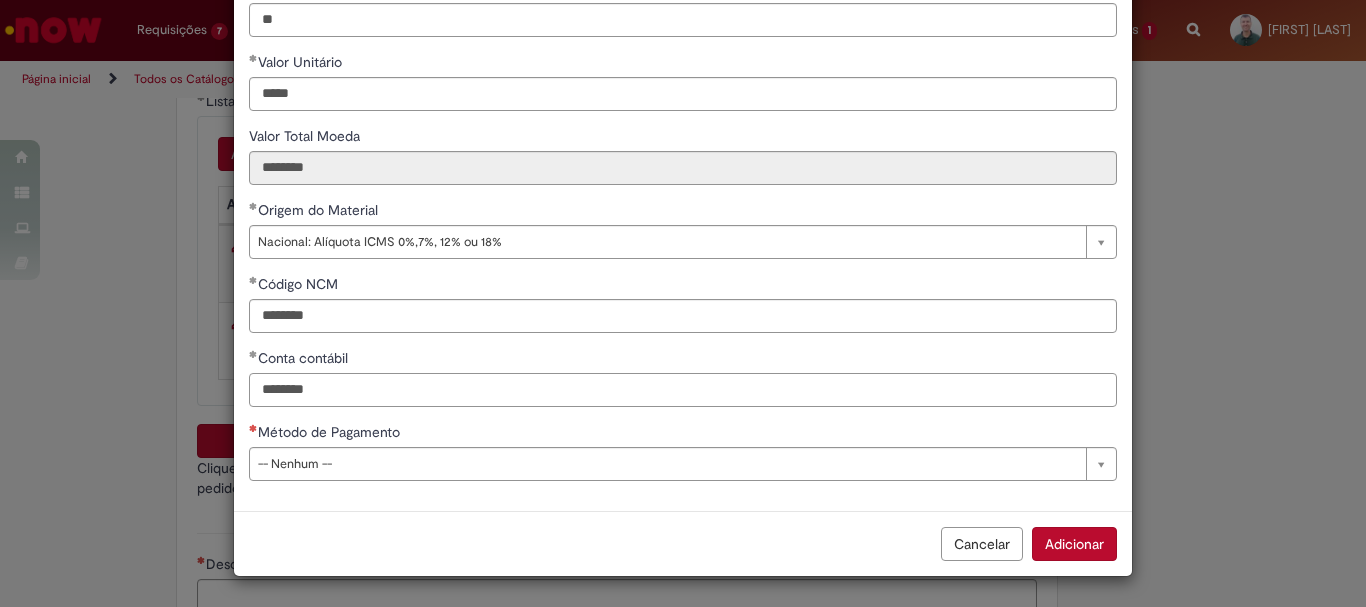 type on "********" 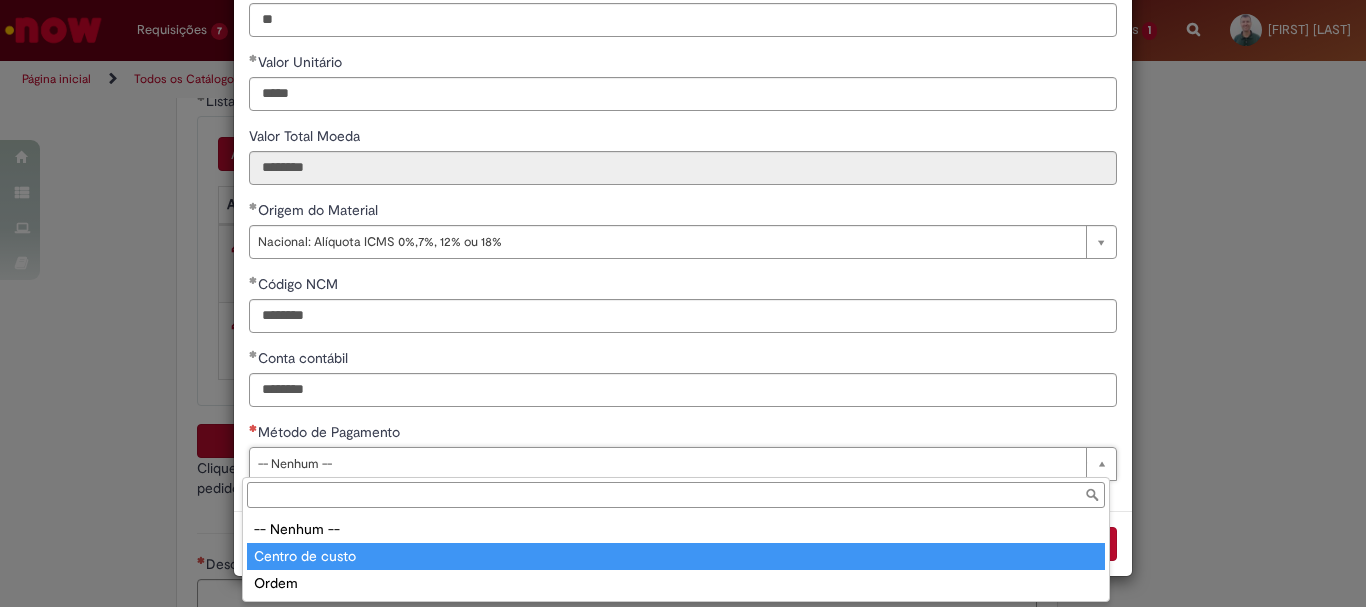 type on "**********" 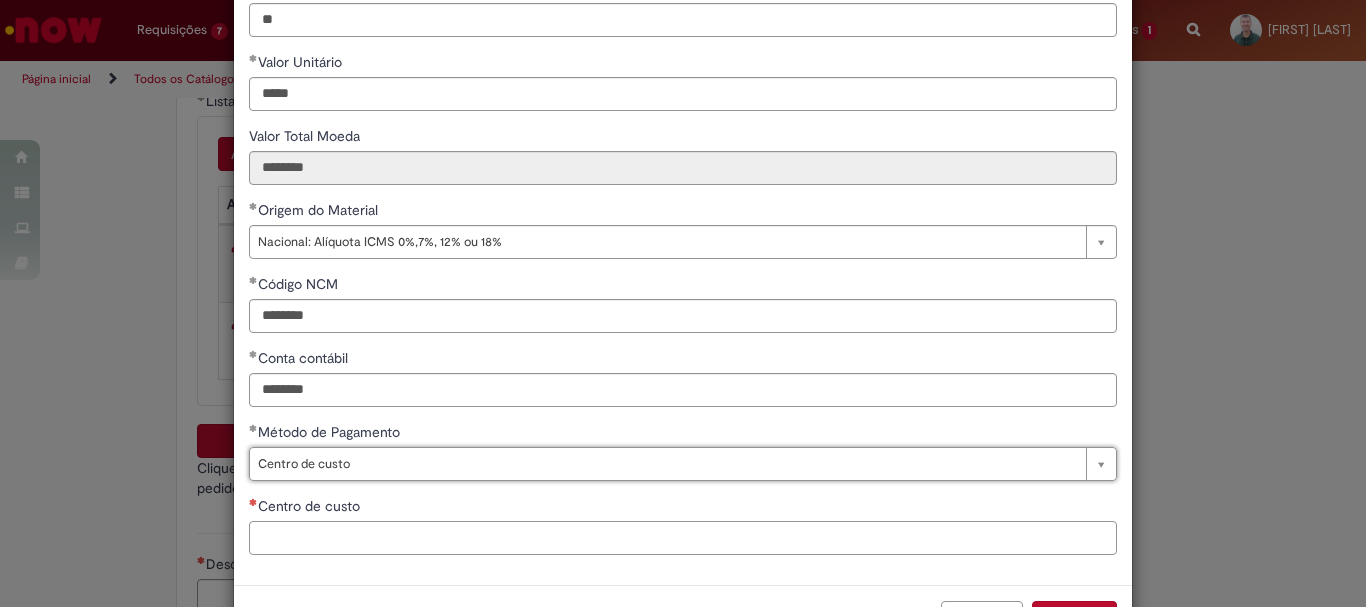click on "Centro de custo" at bounding box center (683, 538) 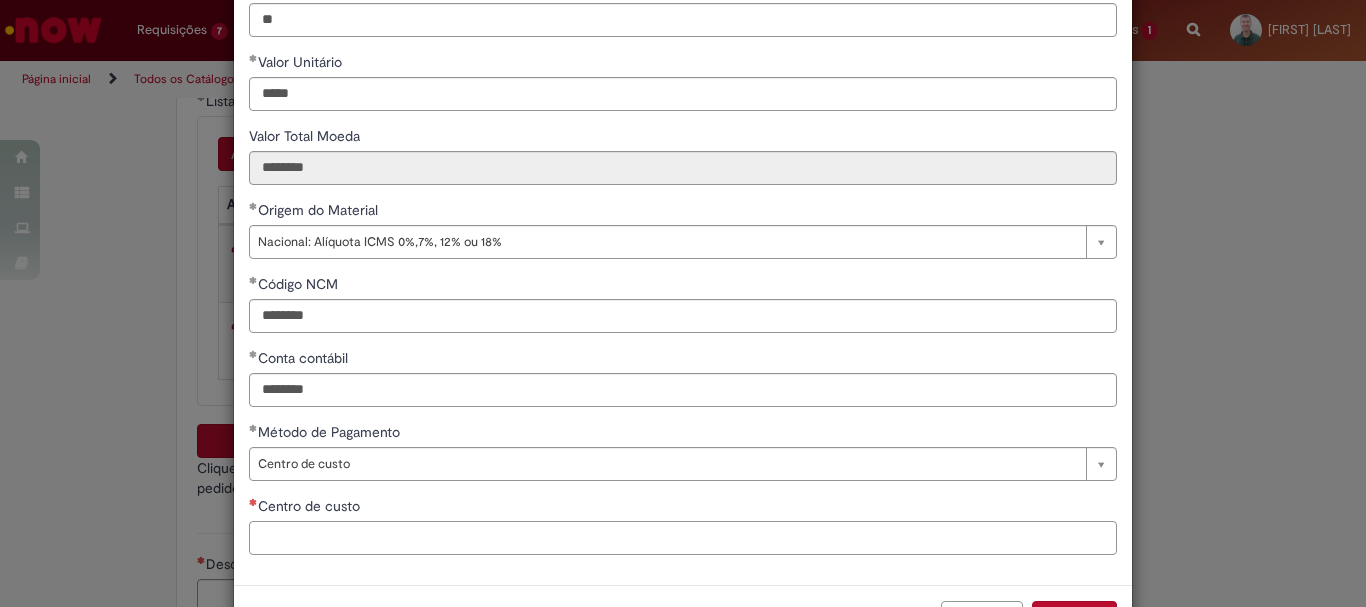 paste on "**********" 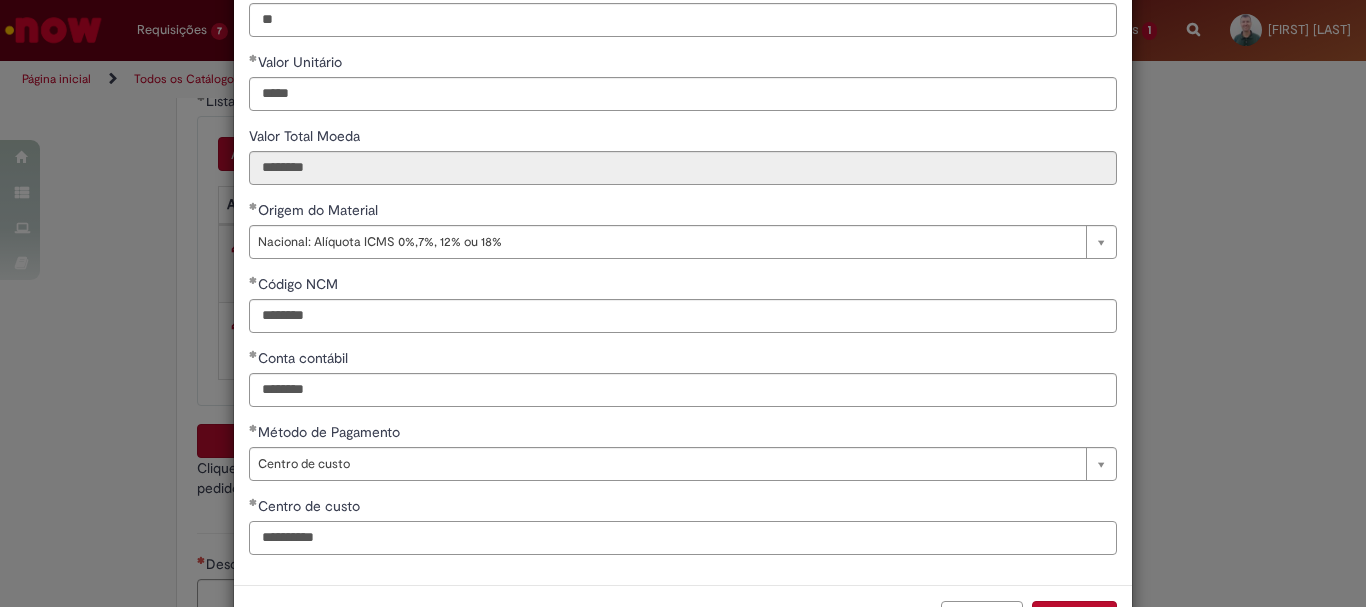 scroll, scrollTop: 347, scrollLeft: 0, axis: vertical 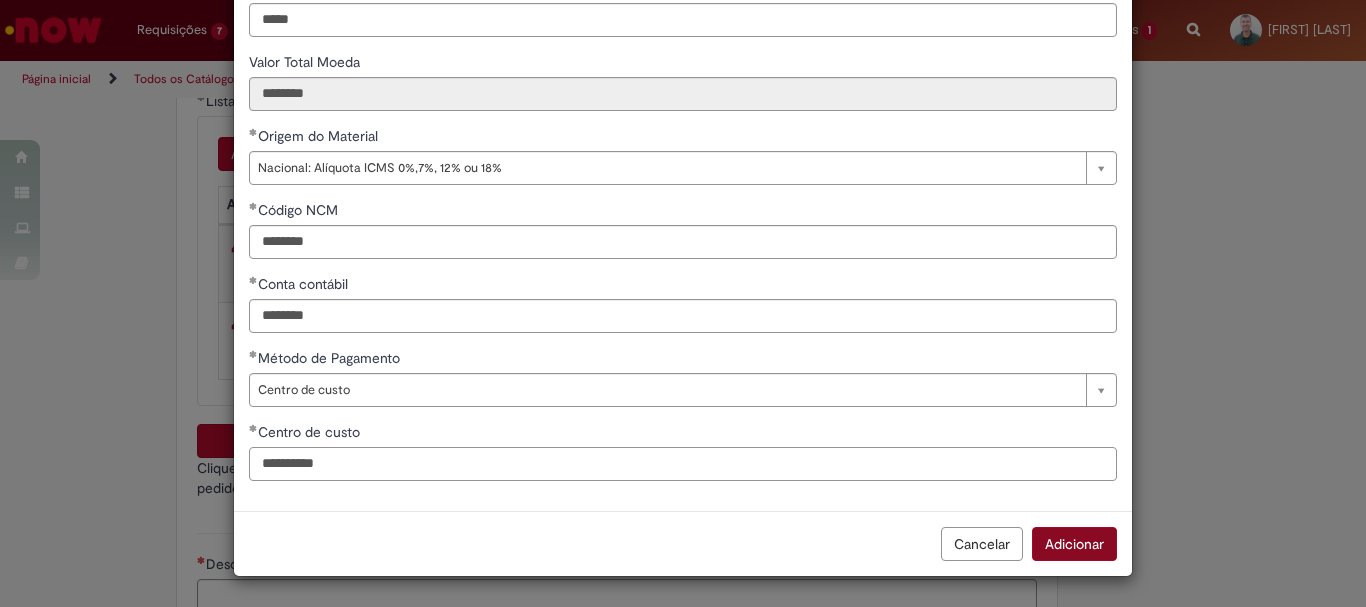 type on "**********" 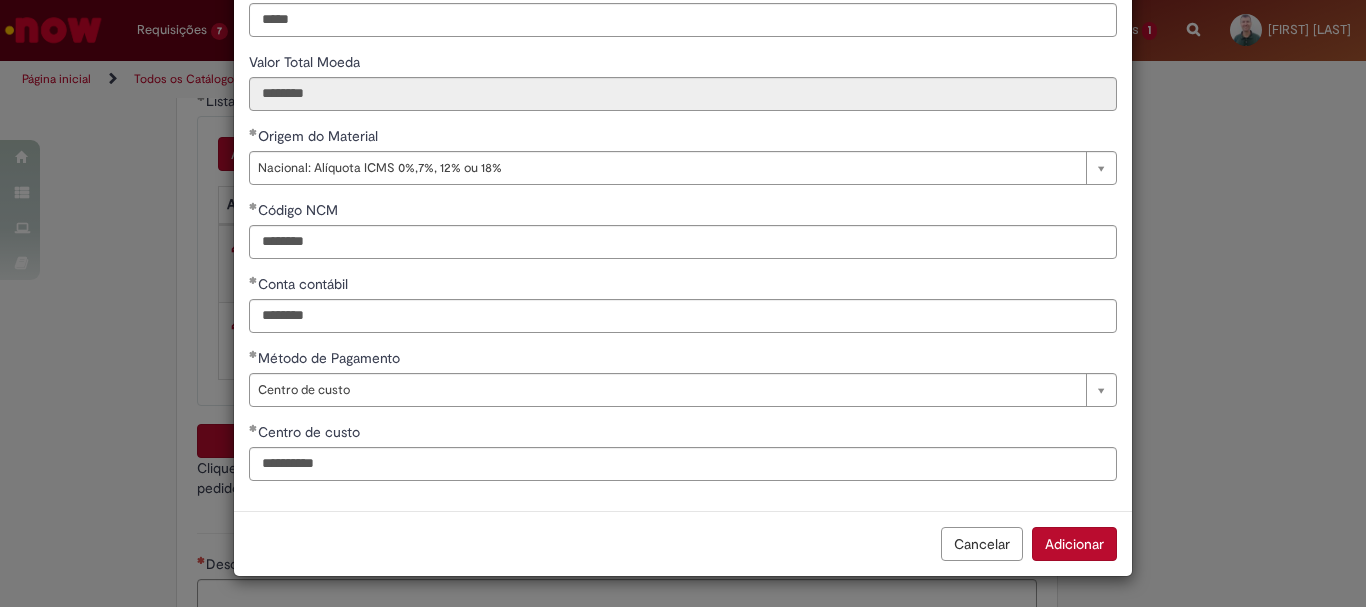 click on "Adicionar" at bounding box center (1074, 544) 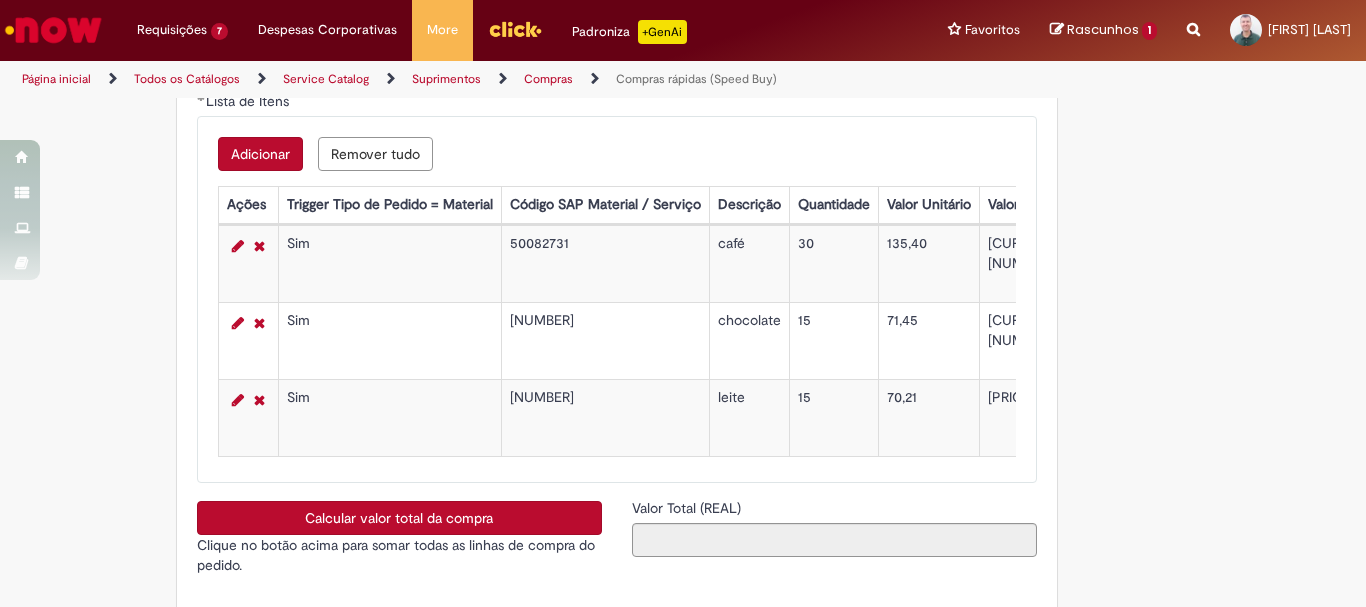 click on "Calcular valor total da compra" at bounding box center (399, 518) 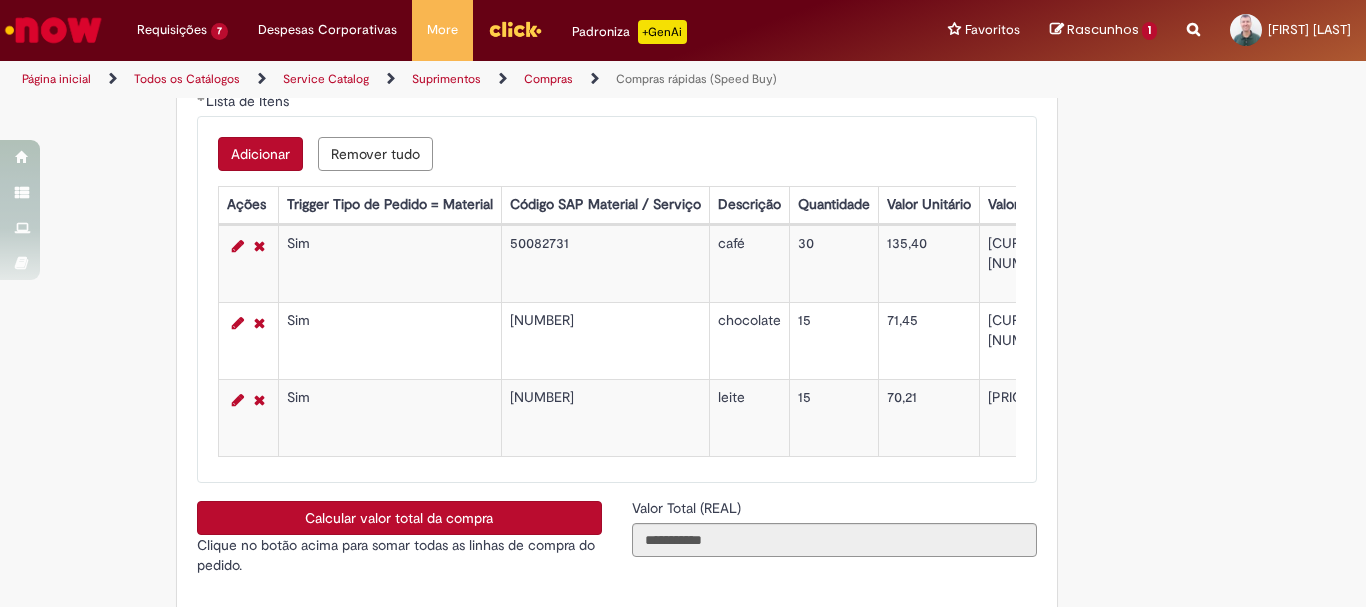 scroll, scrollTop: 3795, scrollLeft: 0, axis: vertical 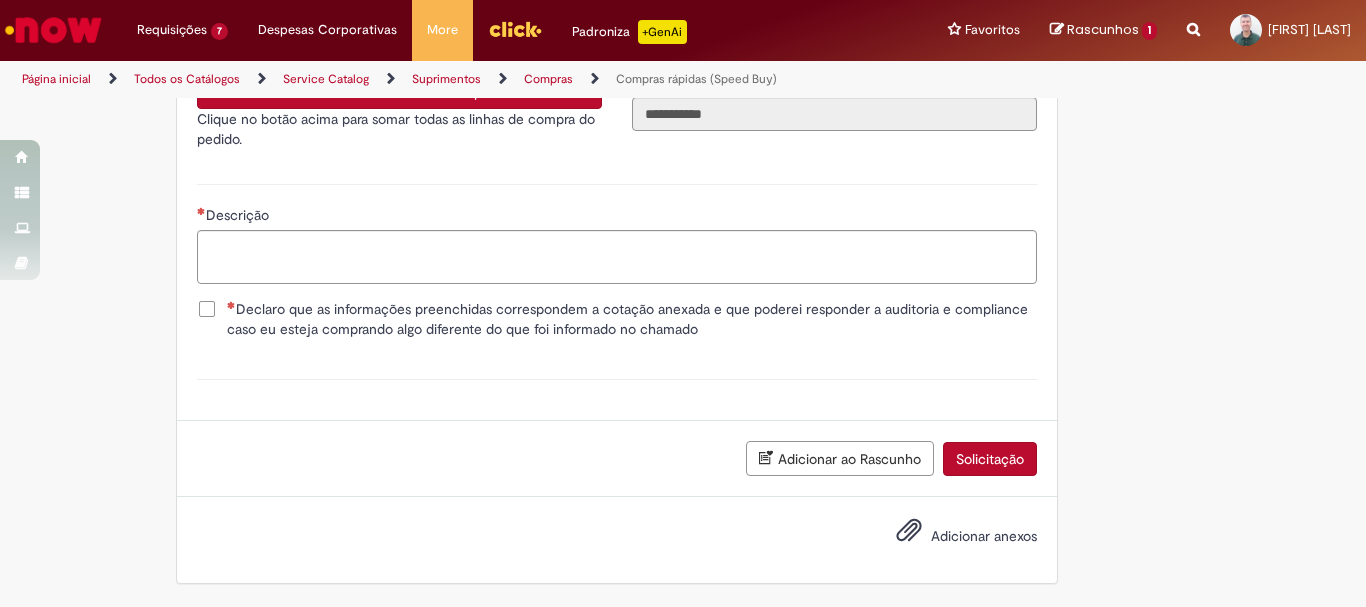 click on "Declaro que as informações preenchidas correspondem a cotação anexada e que poderei responder a auditoria e compliance caso eu esteja comprando algo diferente do que foi informado no chamado" at bounding box center (617, 321) 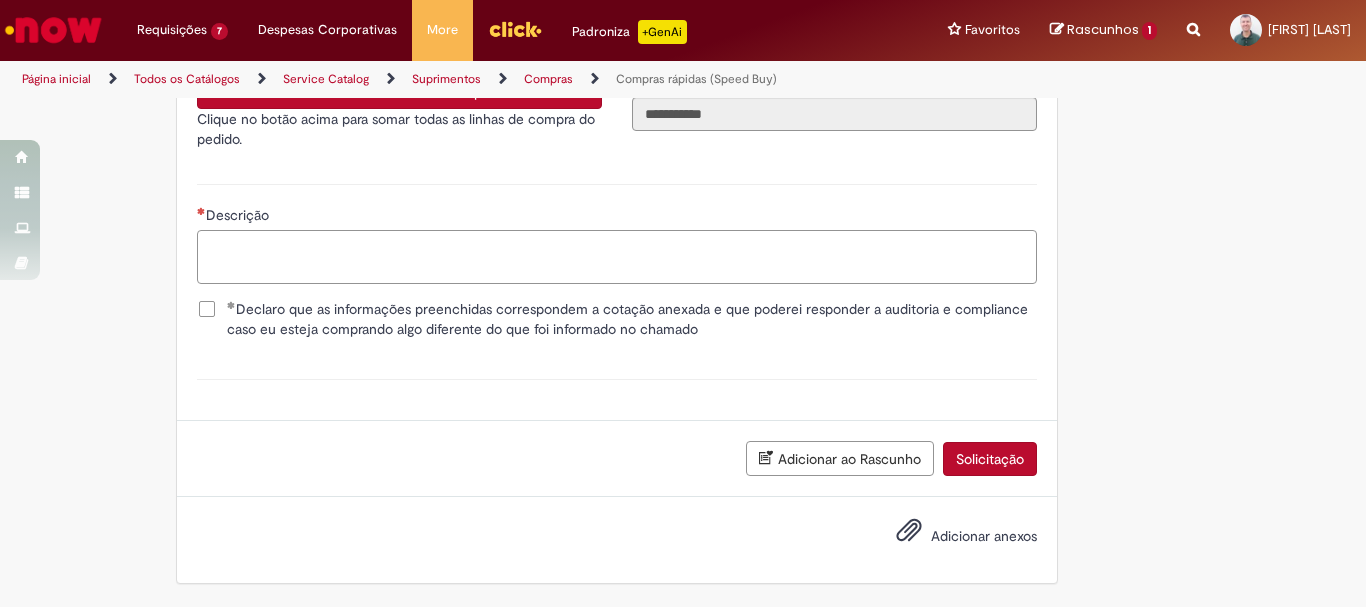 click on "Descrição" at bounding box center (617, 257) 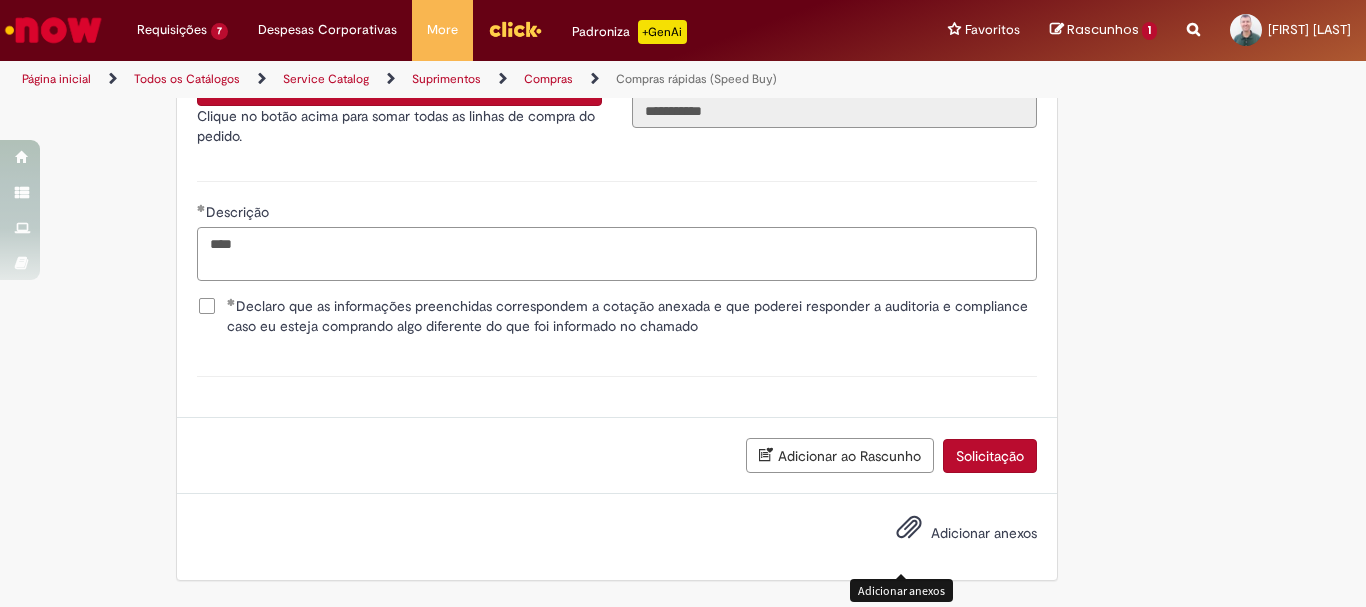 type on "****" 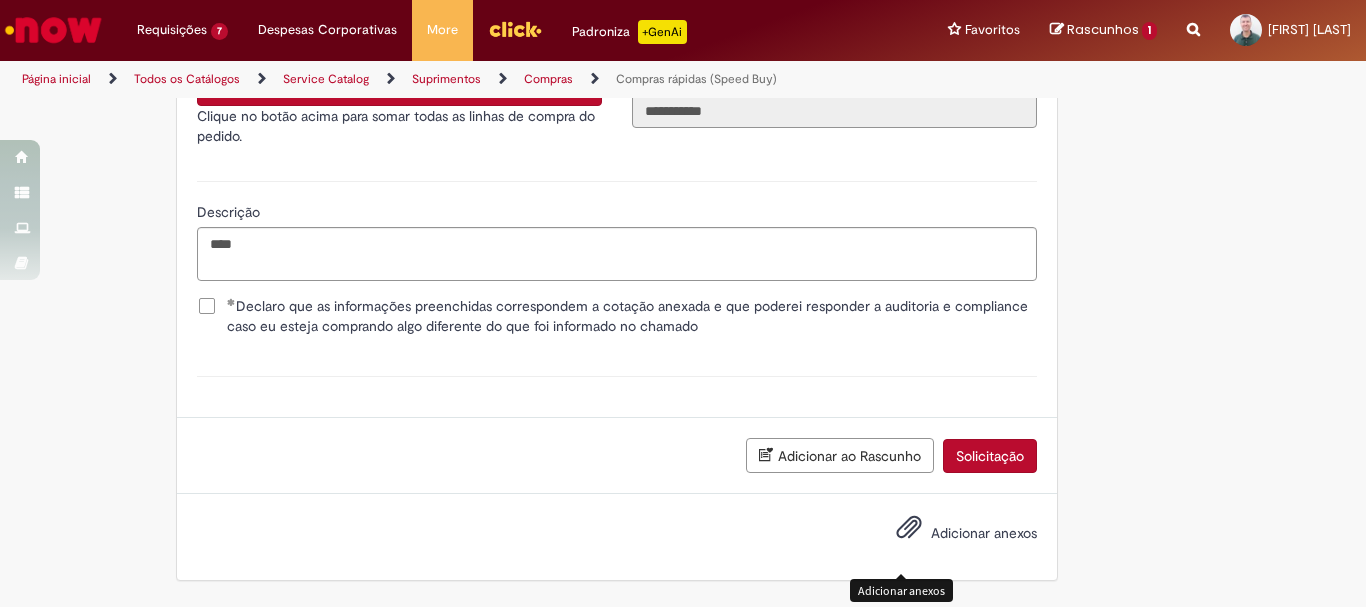 click at bounding box center (909, 528) 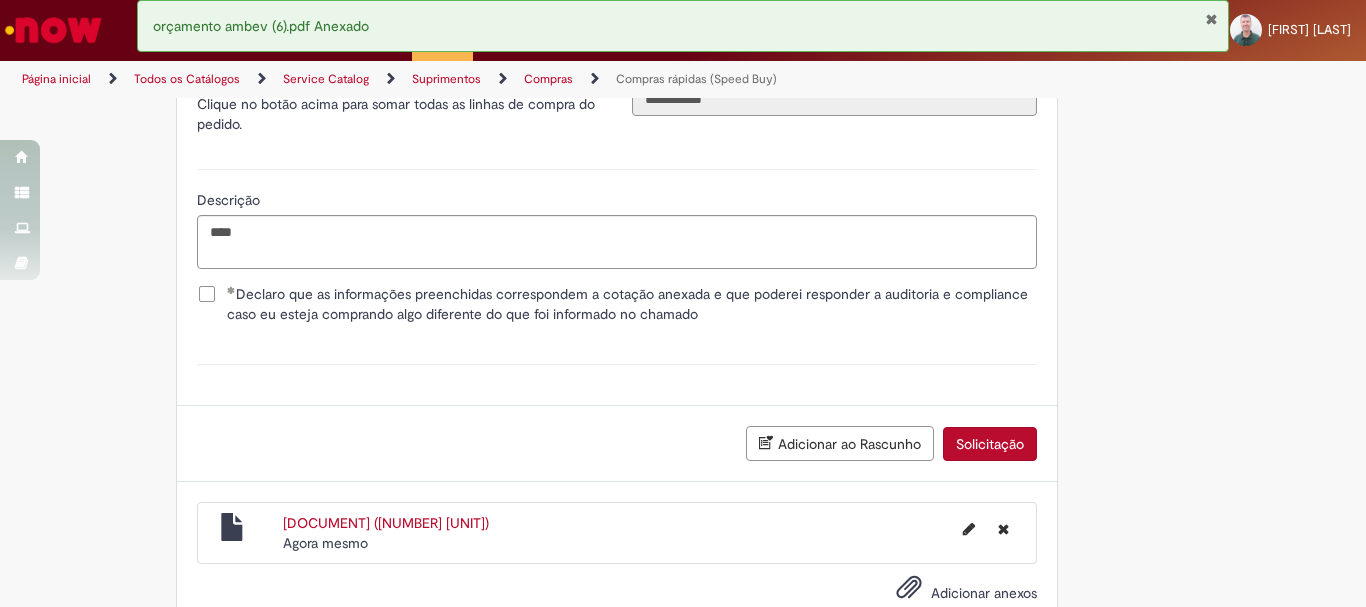 click on "Anexo(s)" at bounding box center [617, 364] 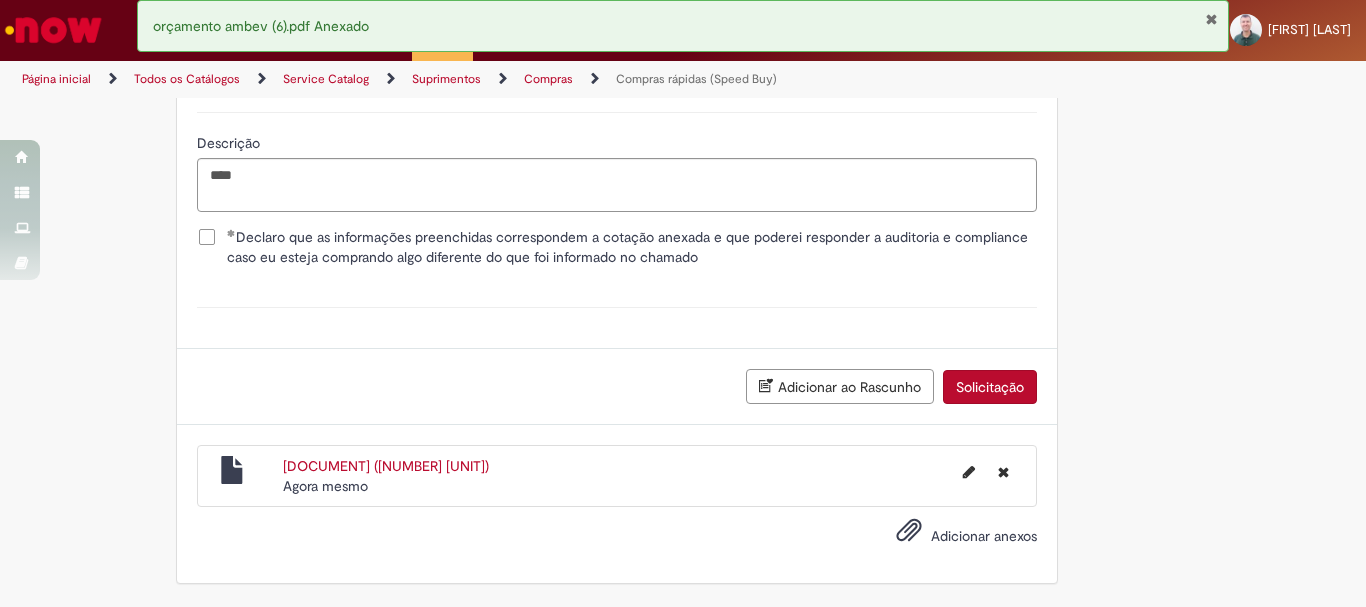 click on "Solicitação" at bounding box center (990, 387) 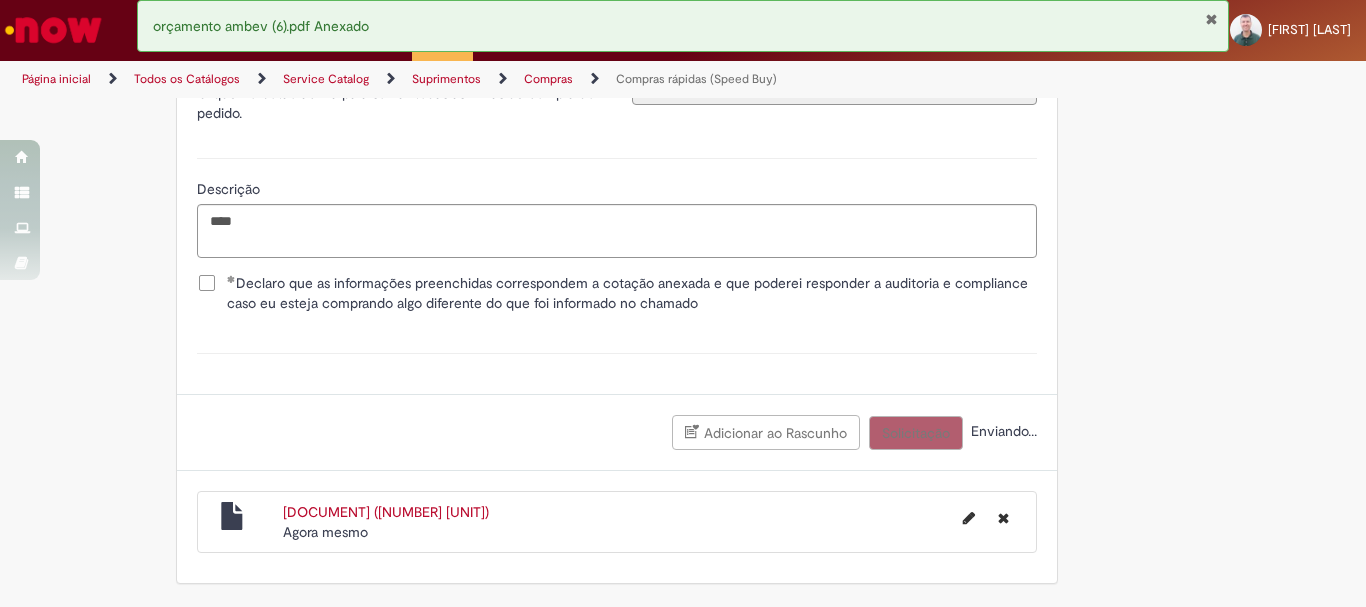 scroll, scrollTop: 3821, scrollLeft: 0, axis: vertical 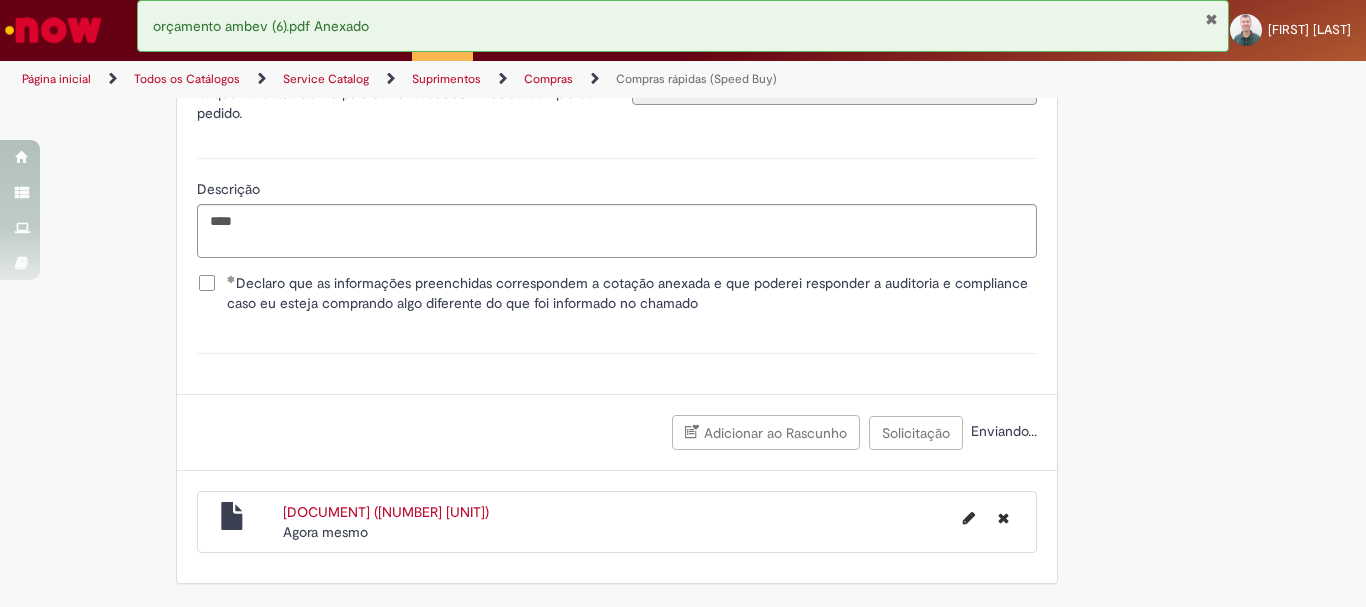 click at bounding box center (1211, 19) 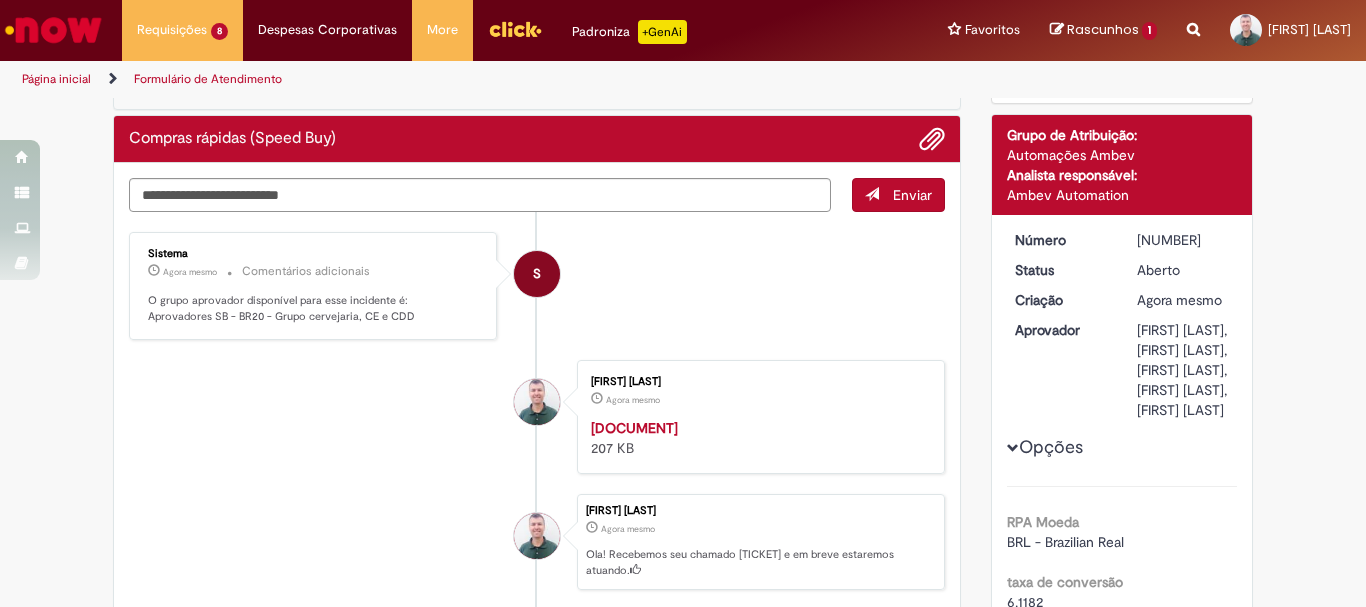 scroll, scrollTop: 0, scrollLeft: 0, axis: both 